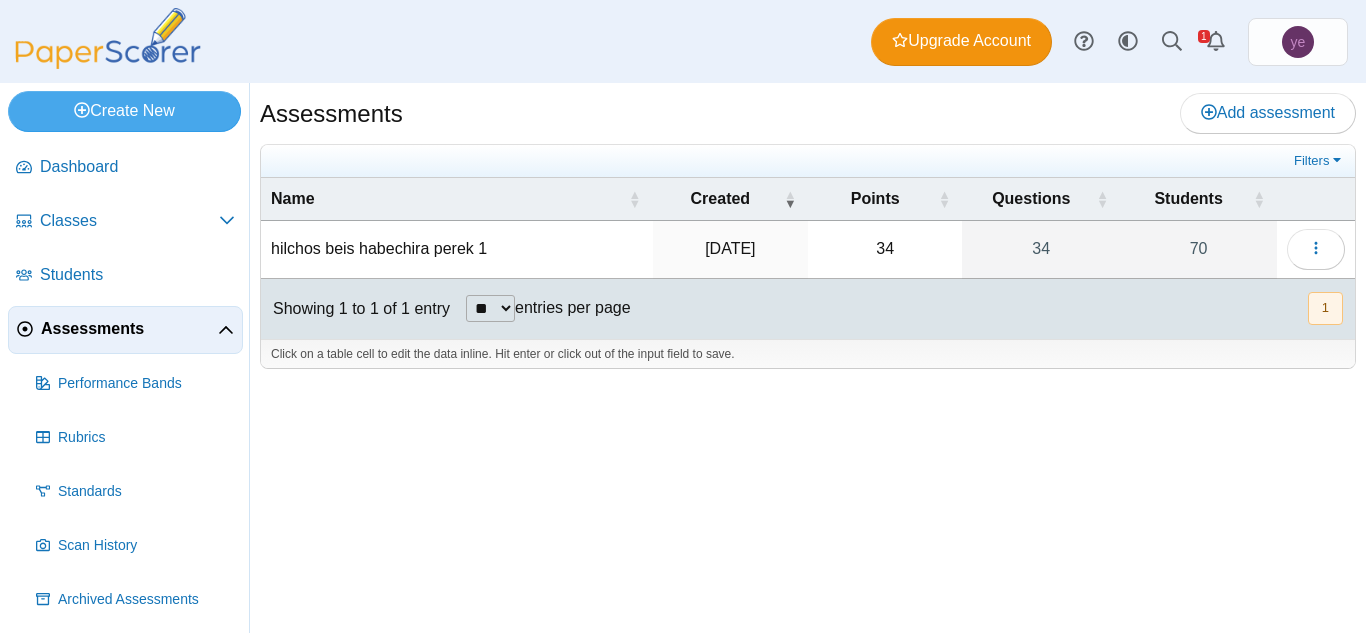 scroll, scrollTop: 0, scrollLeft: 0, axis: both 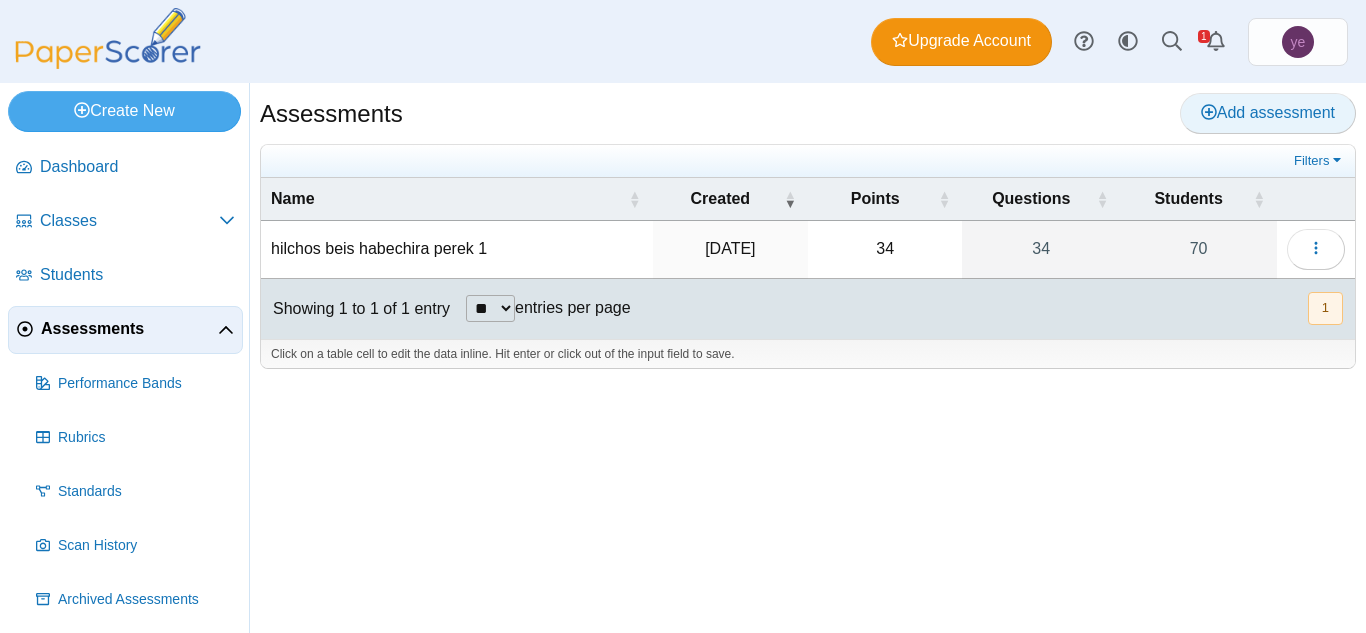click on "Add assessment" at bounding box center [1268, 112] 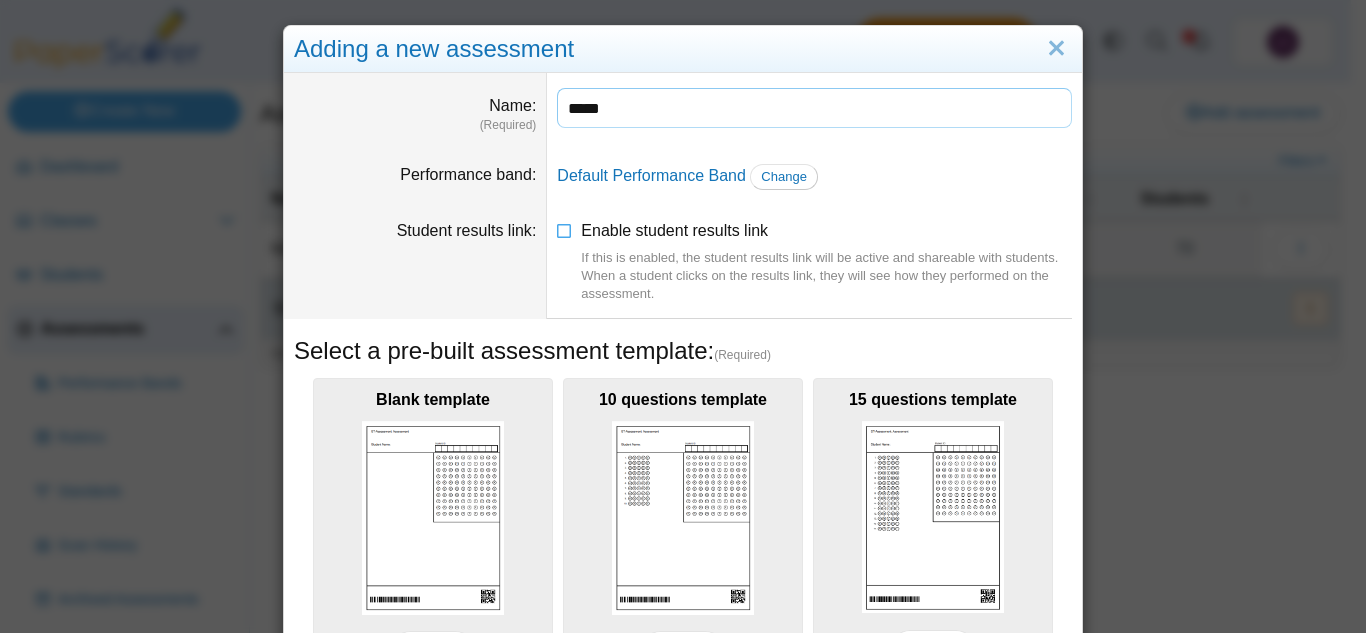 click on "*****" at bounding box center [814, 108] 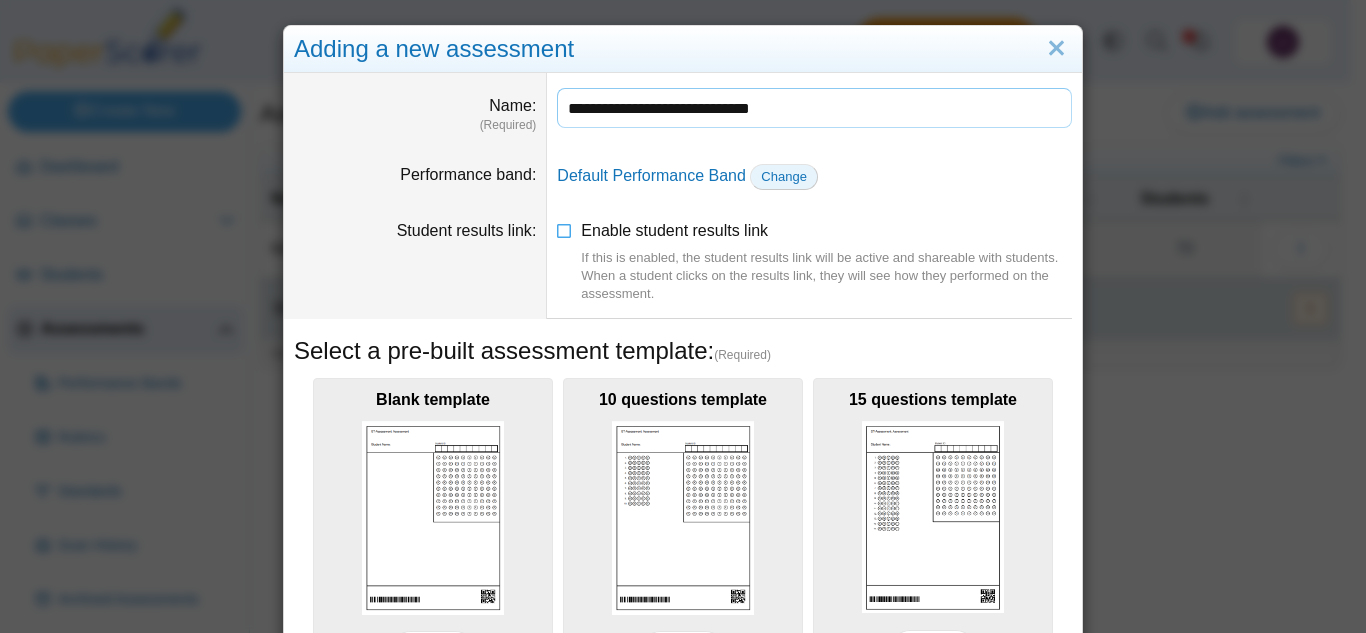 type on "**********" 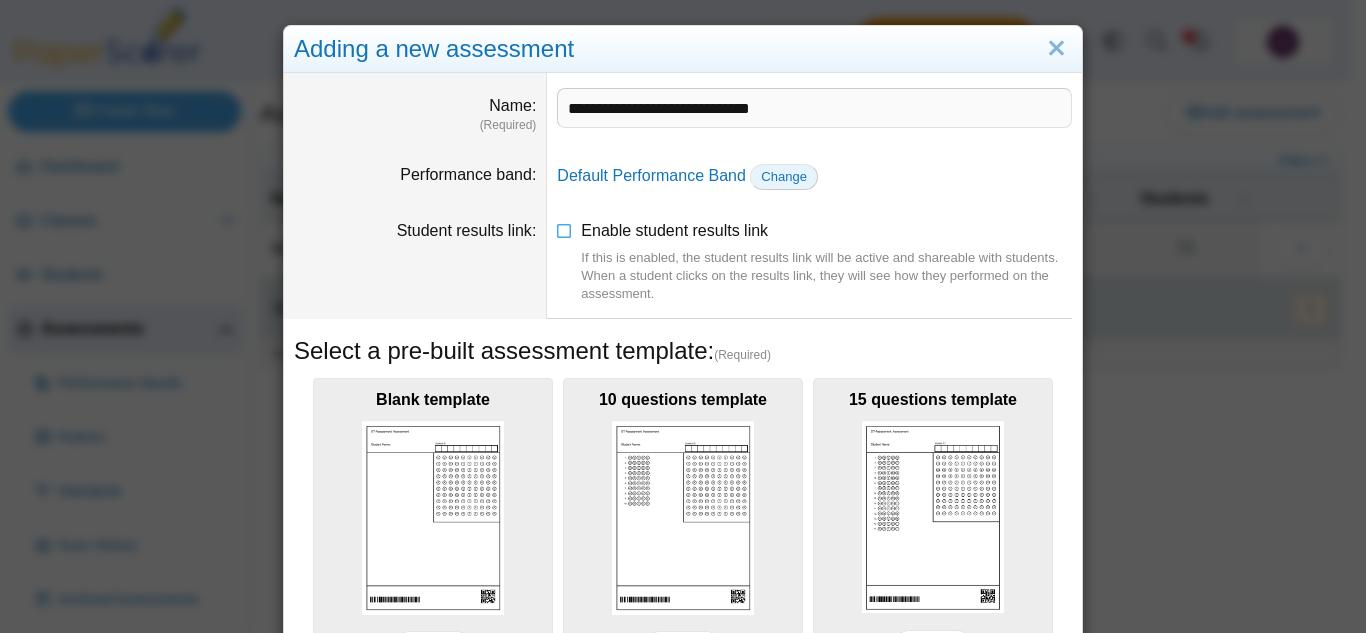 click on "Change" at bounding box center [784, 177] 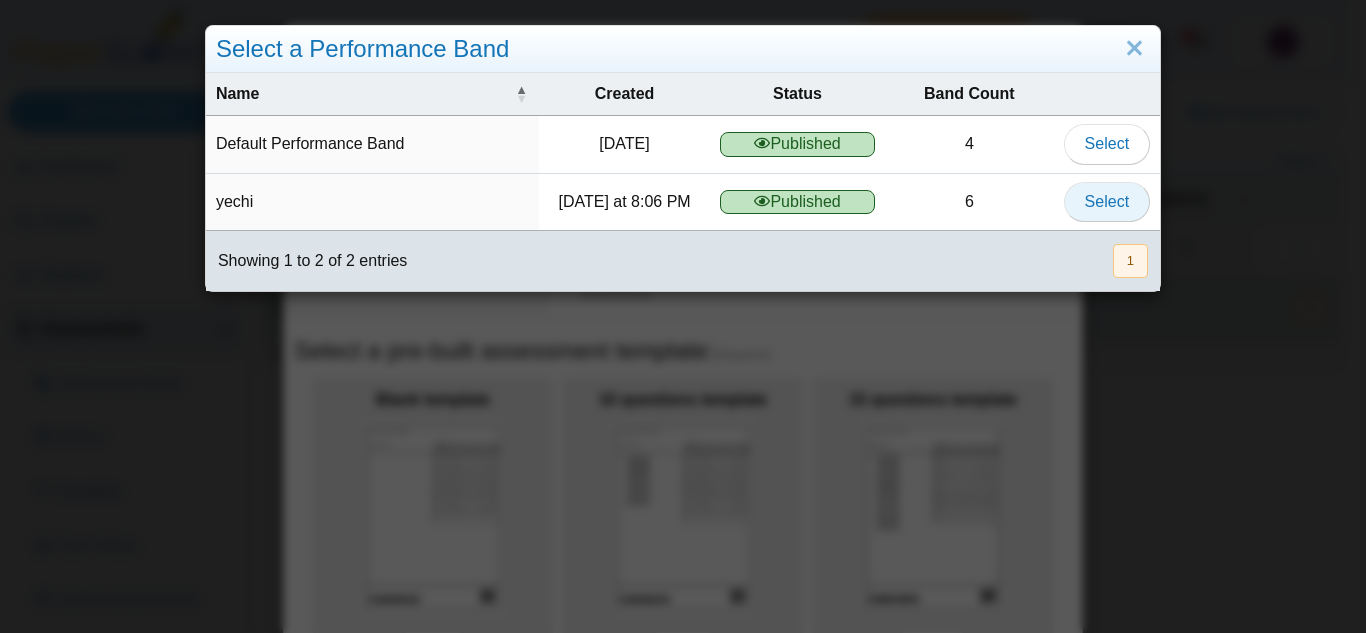 click on "Select" at bounding box center (1107, 201) 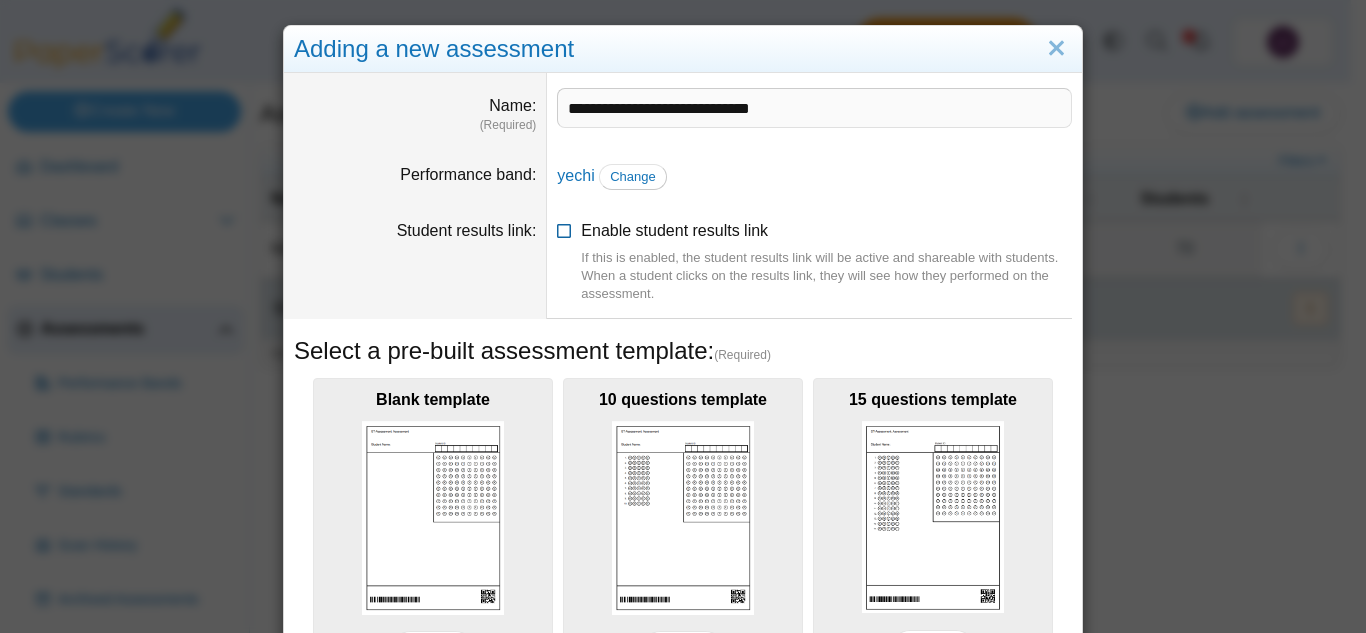 click on "Enable student results link
If this is enabled, the student results link will be active and shareable with students. When a student clicks on the results link, they will see how they performed on the assessment." at bounding box center [826, 262] 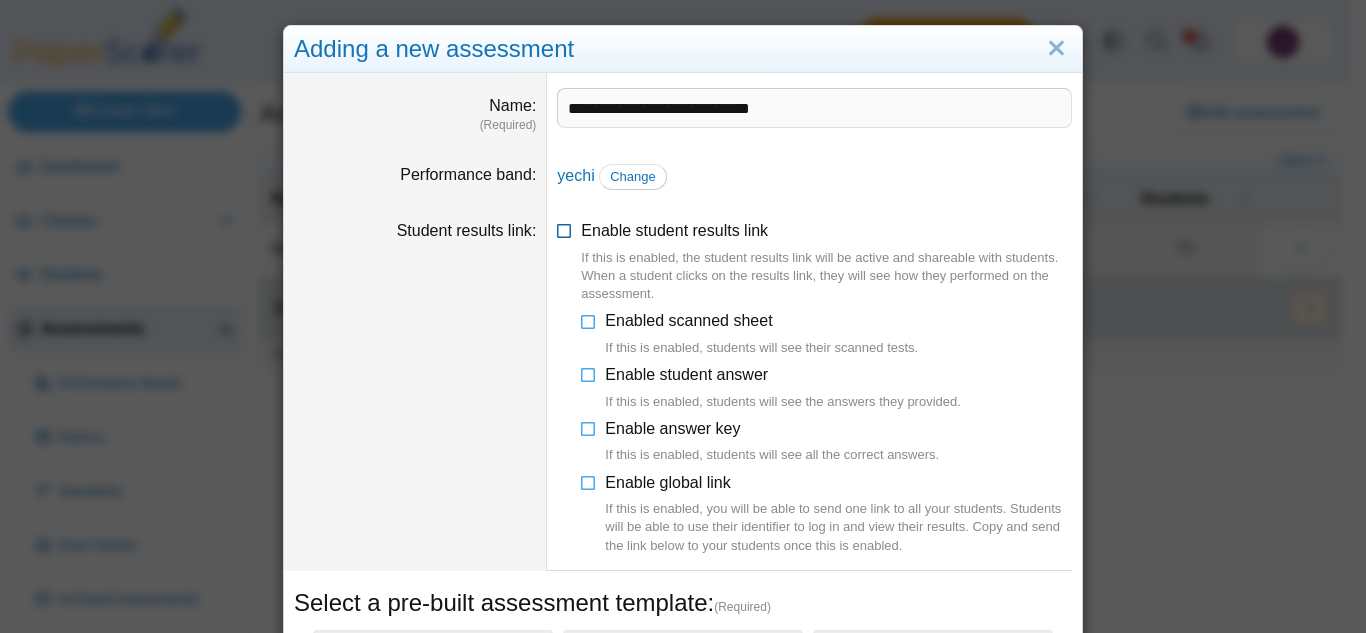 click on "Enable student results link
If this is enabled, the student results link will be active and shareable with students. When a student clicks on the results link, they will see how they performed on the assessment." at bounding box center [826, 262] 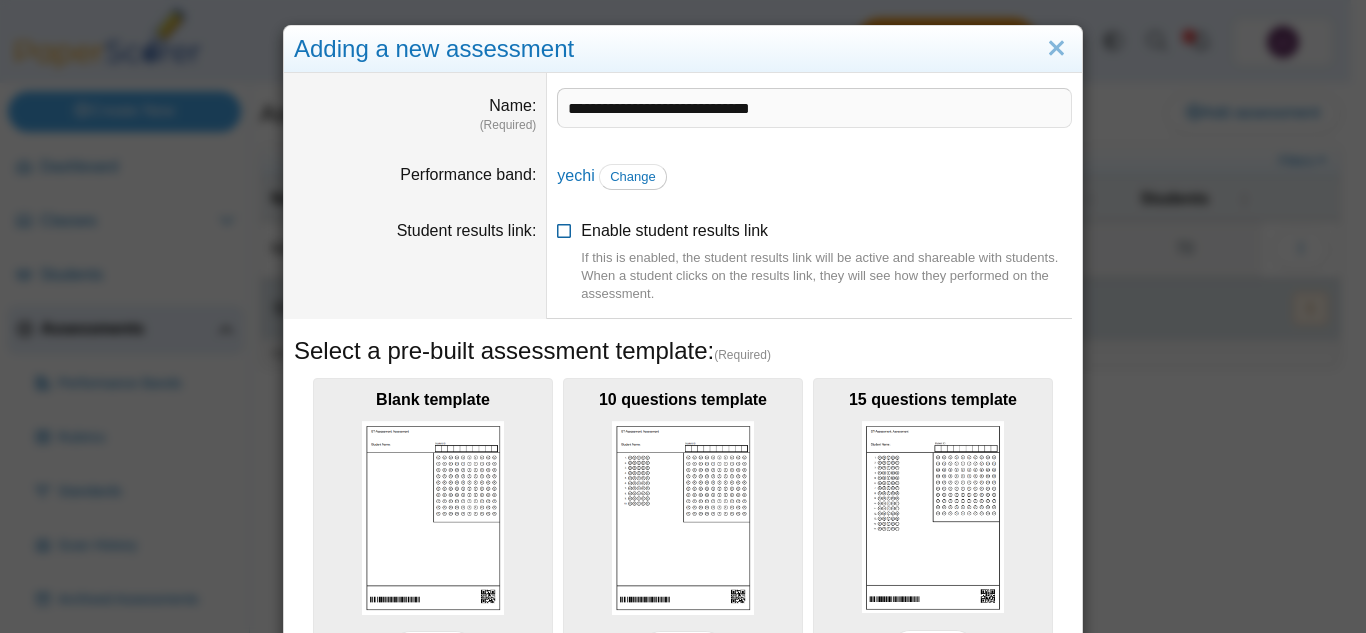 click on "Enable student results link
If this is enabled, the student results link will be active and shareable with students. When a student clicks on the results link, they will see how they performed on the assessment." at bounding box center (826, 262) 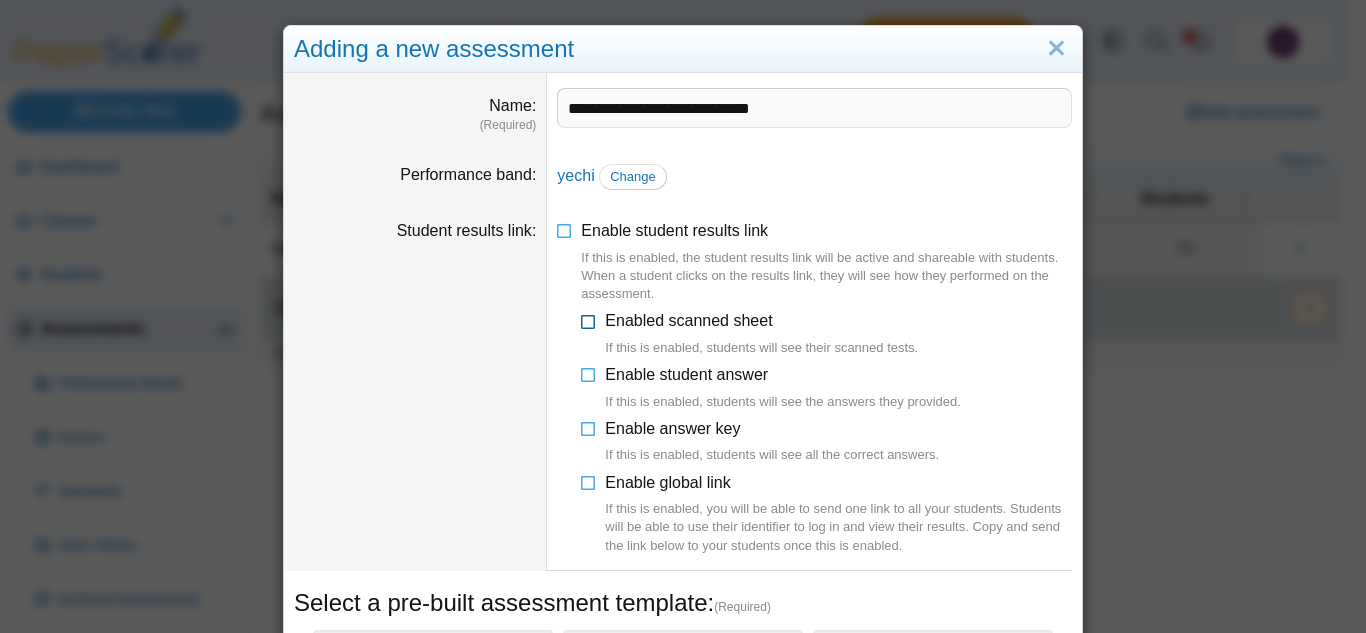 click at bounding box center (589, 317) 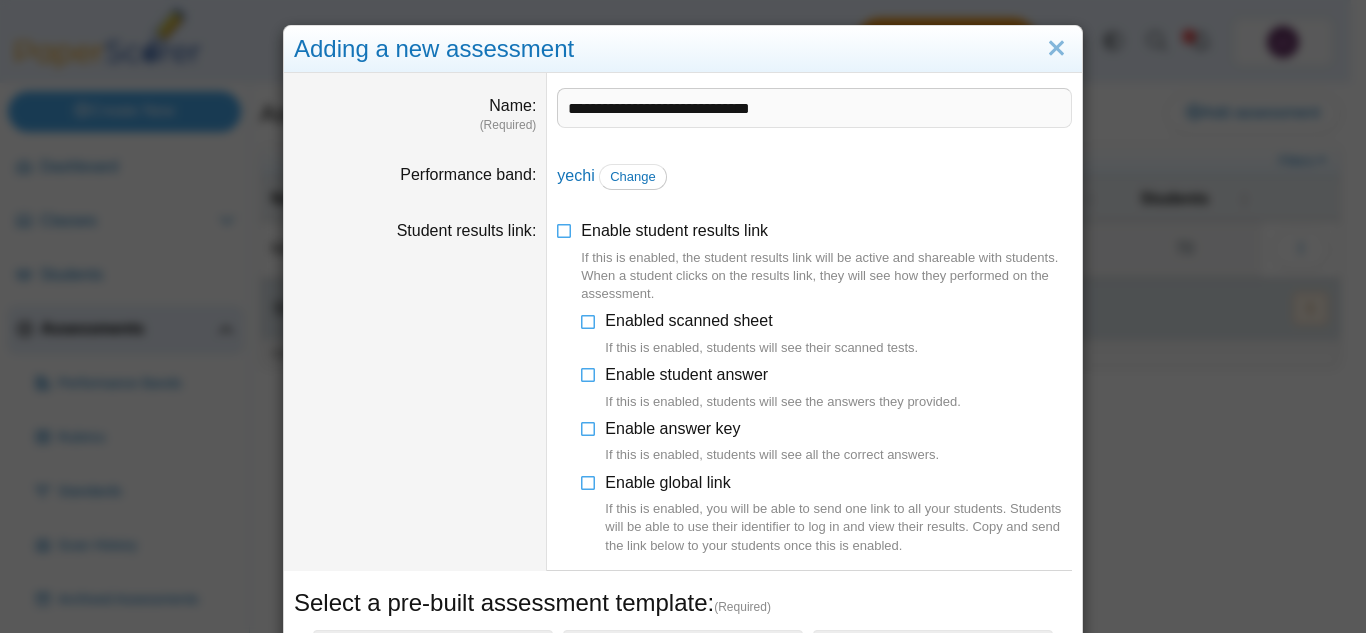 click on "Enable student answer
If this is enabled, students will see the answers they provided." at bounding box center [826, 388] 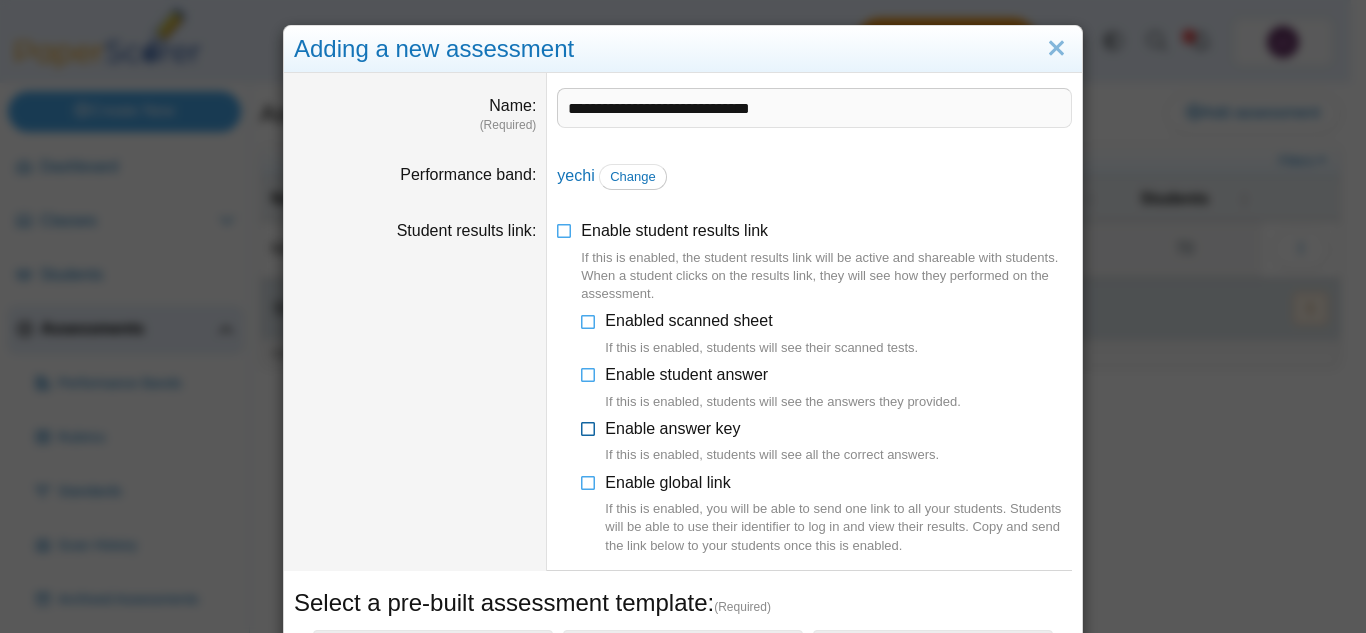 click at bounding box center (589, 425) 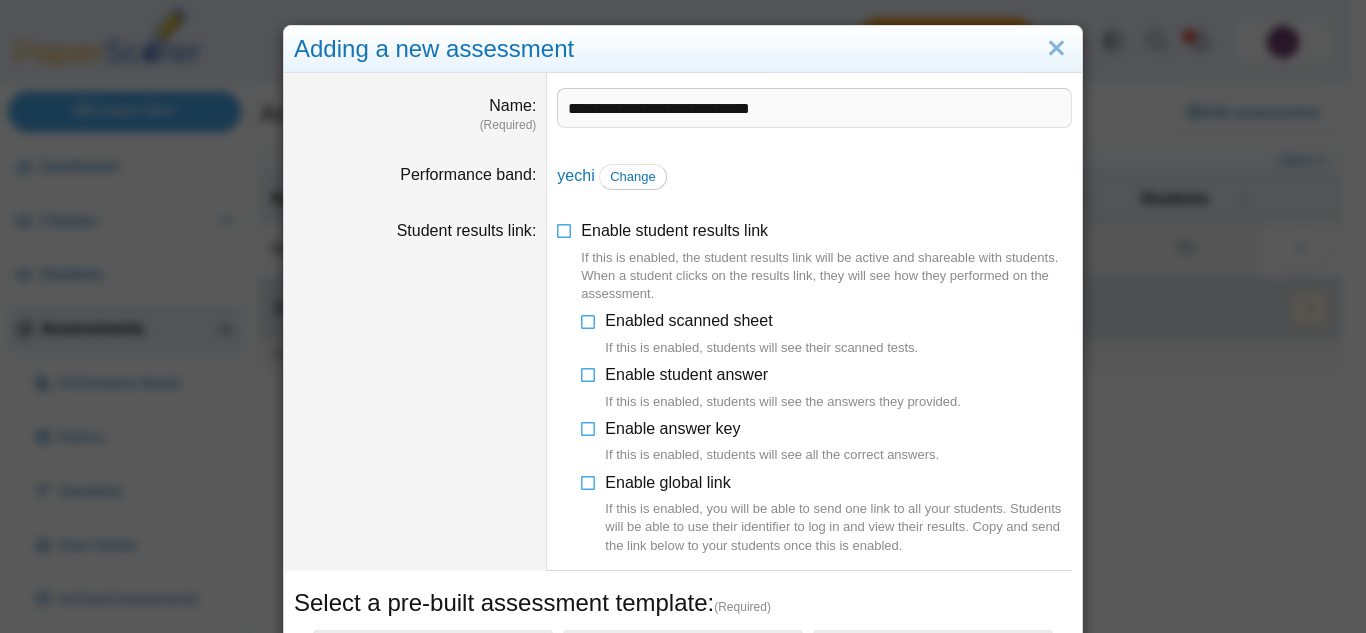 click on "Enable student answer
If this is enabled, students will see the answers they provided." at bounding box center (826, 388) 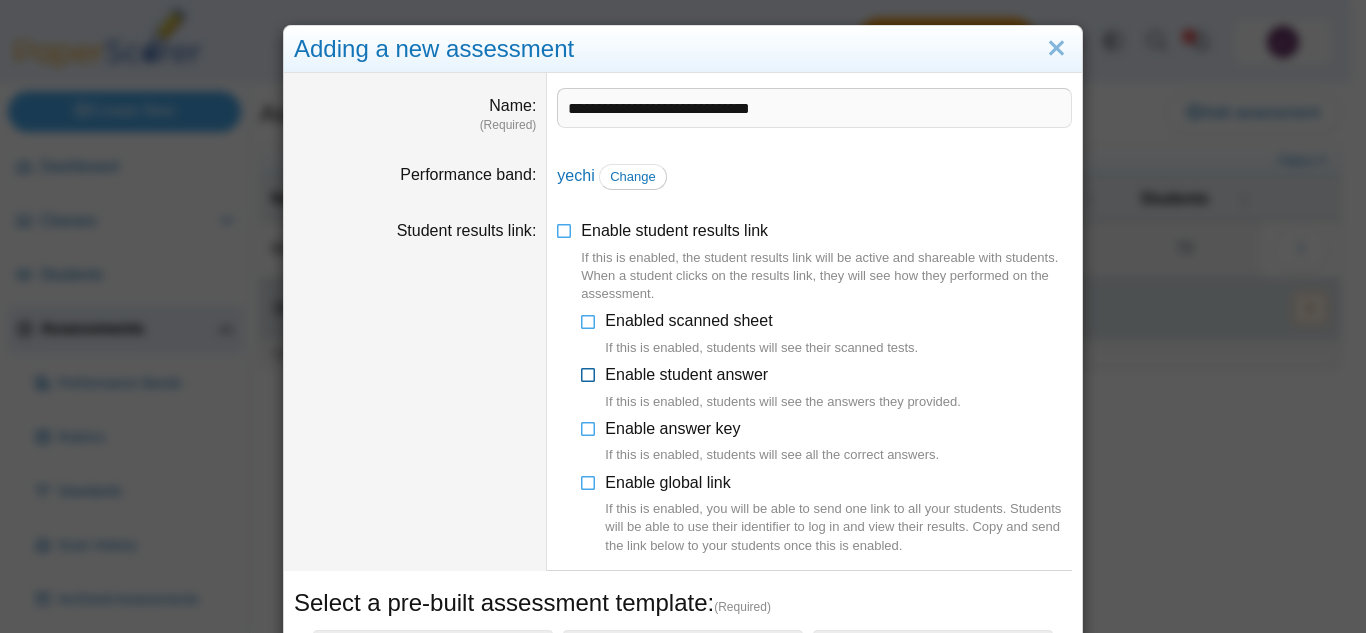 click at bounding box center [589, 371] 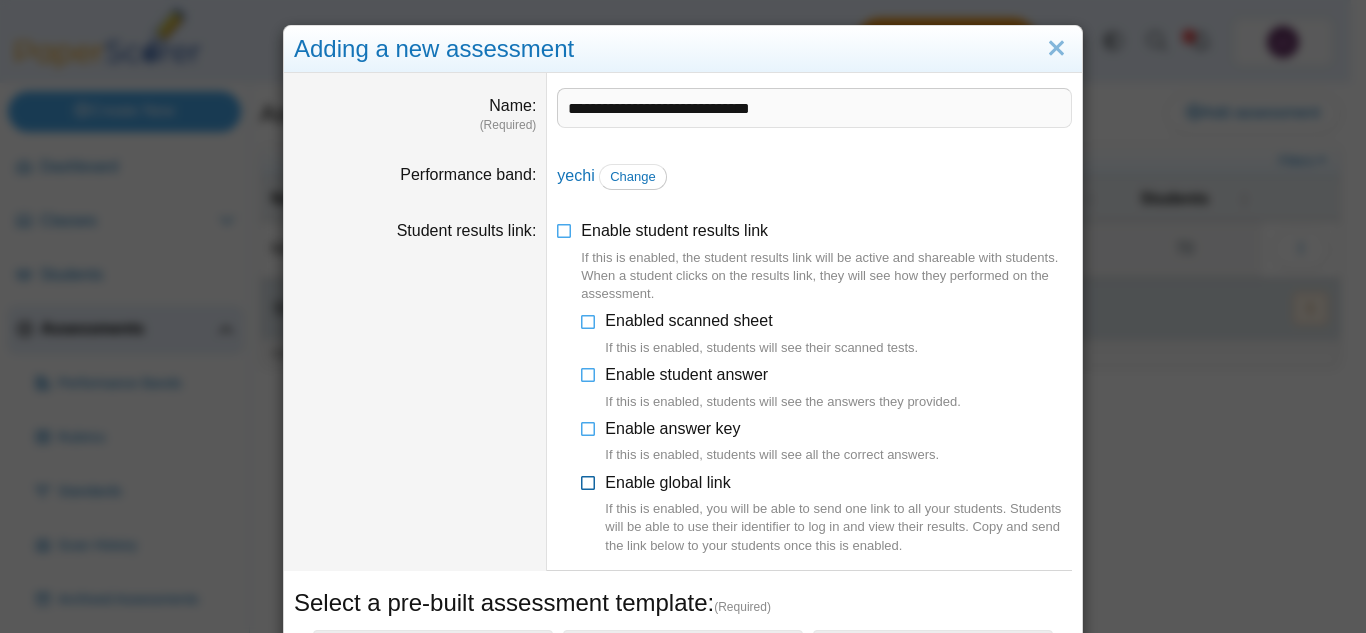 click at bounding box center [589, 479] 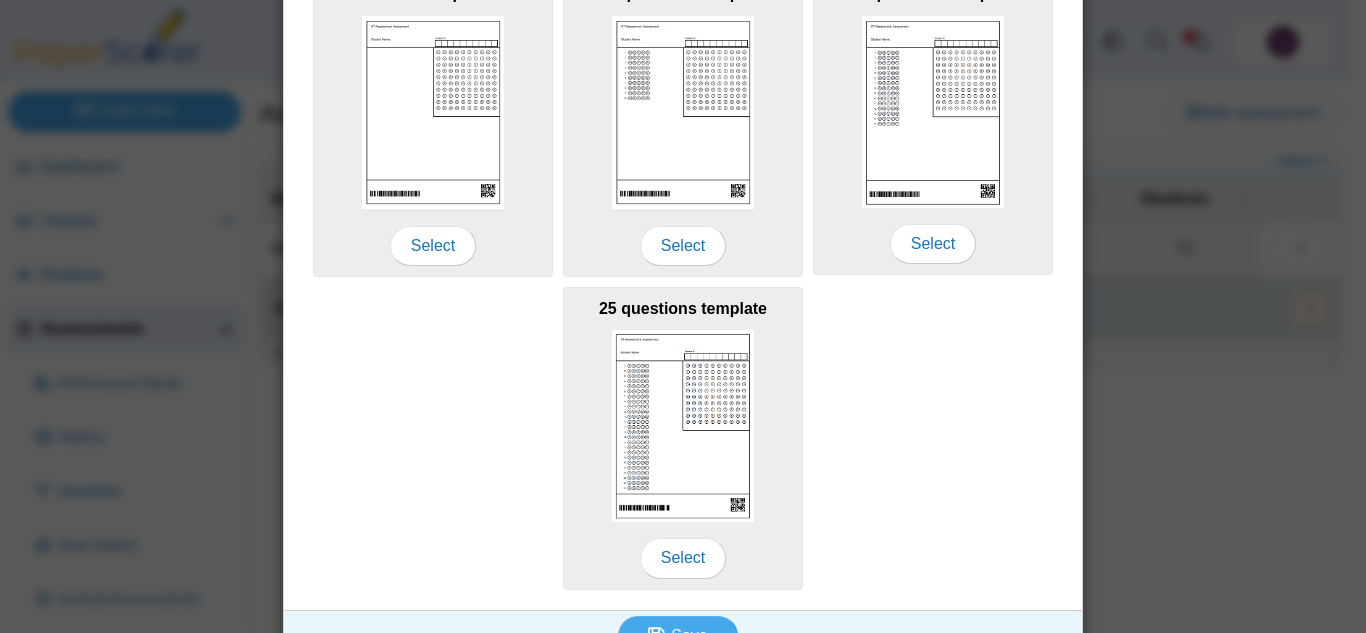 scroll, scrollTop: 709, scrollLeft: 0, axis: vertical 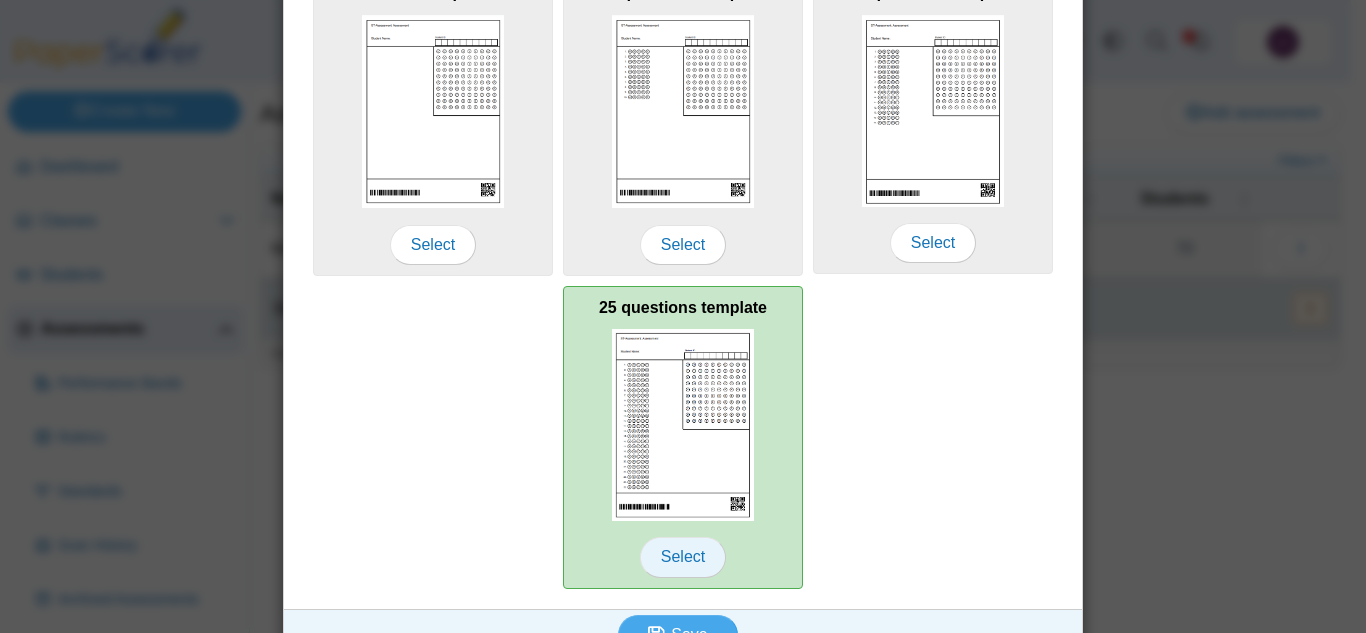 click on "Select" at bounding box center [683, 557] 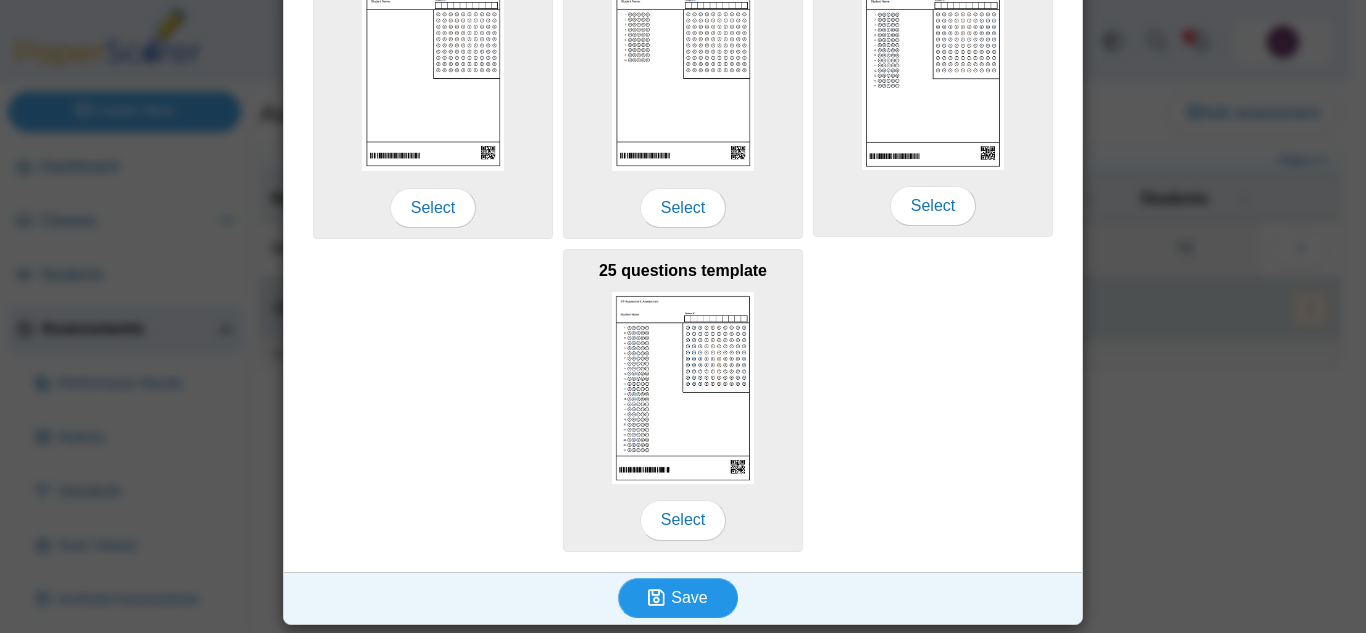 click on "Save" at bounding box center [689, 597] 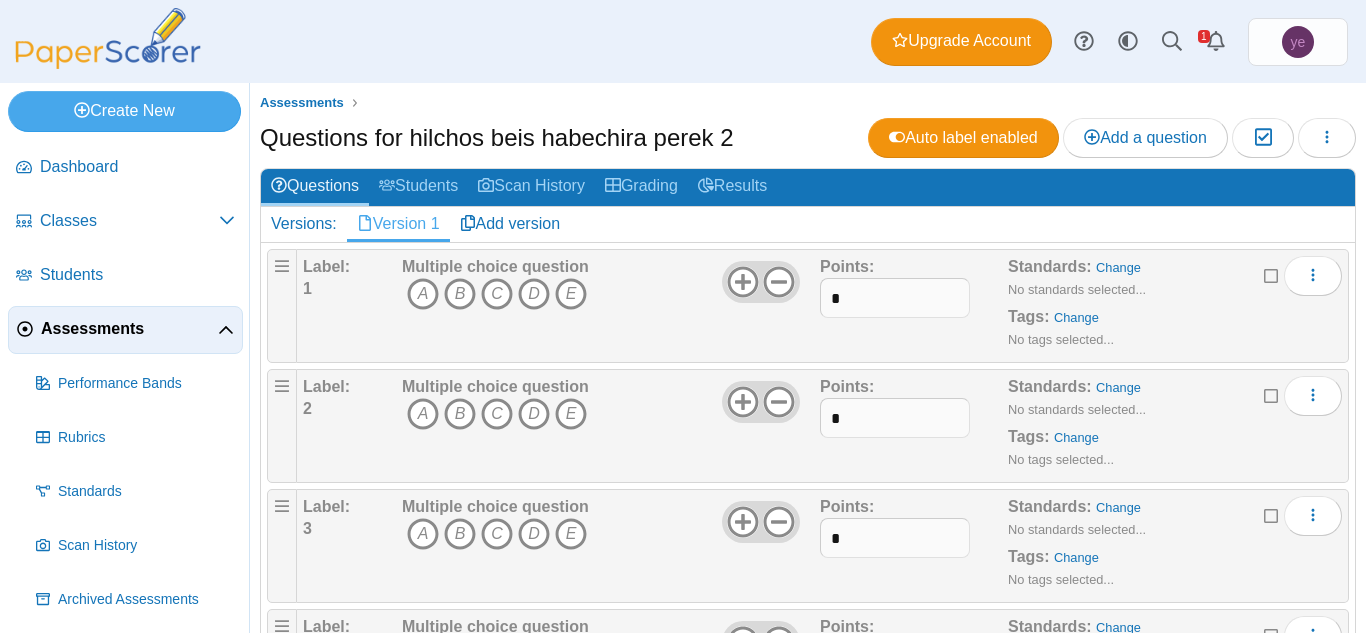 scroll, scrollTop: 0, scrollLeft: 0, axis: both 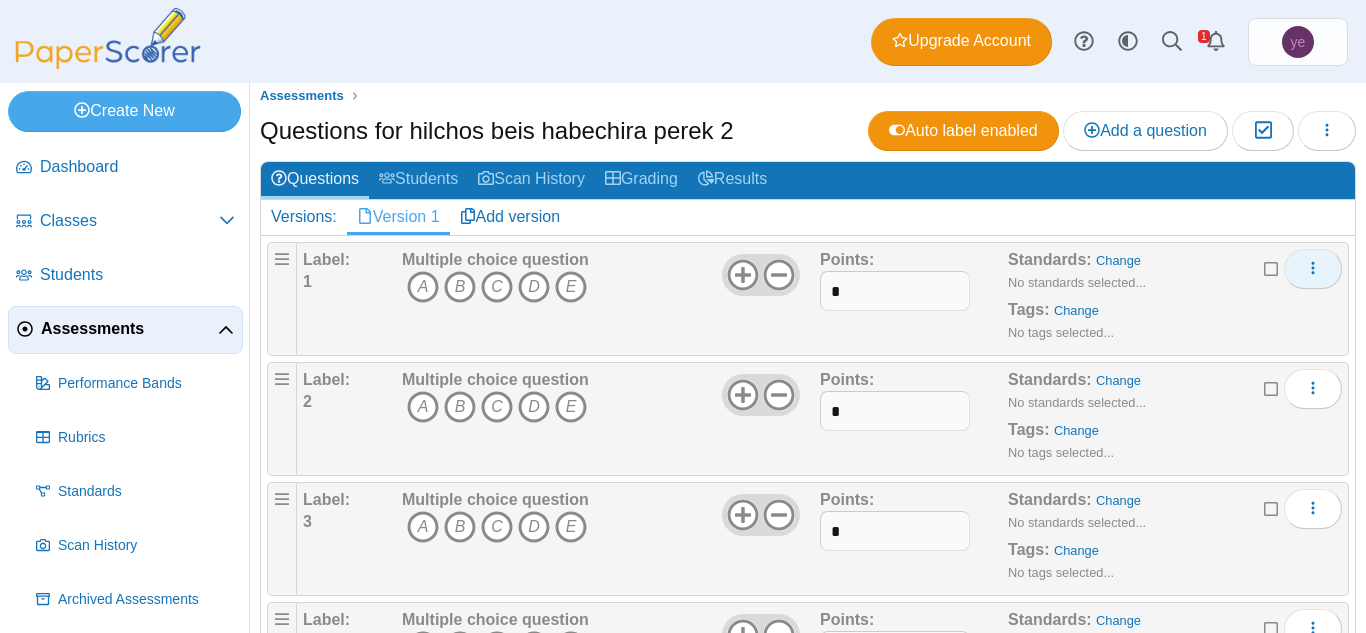 click 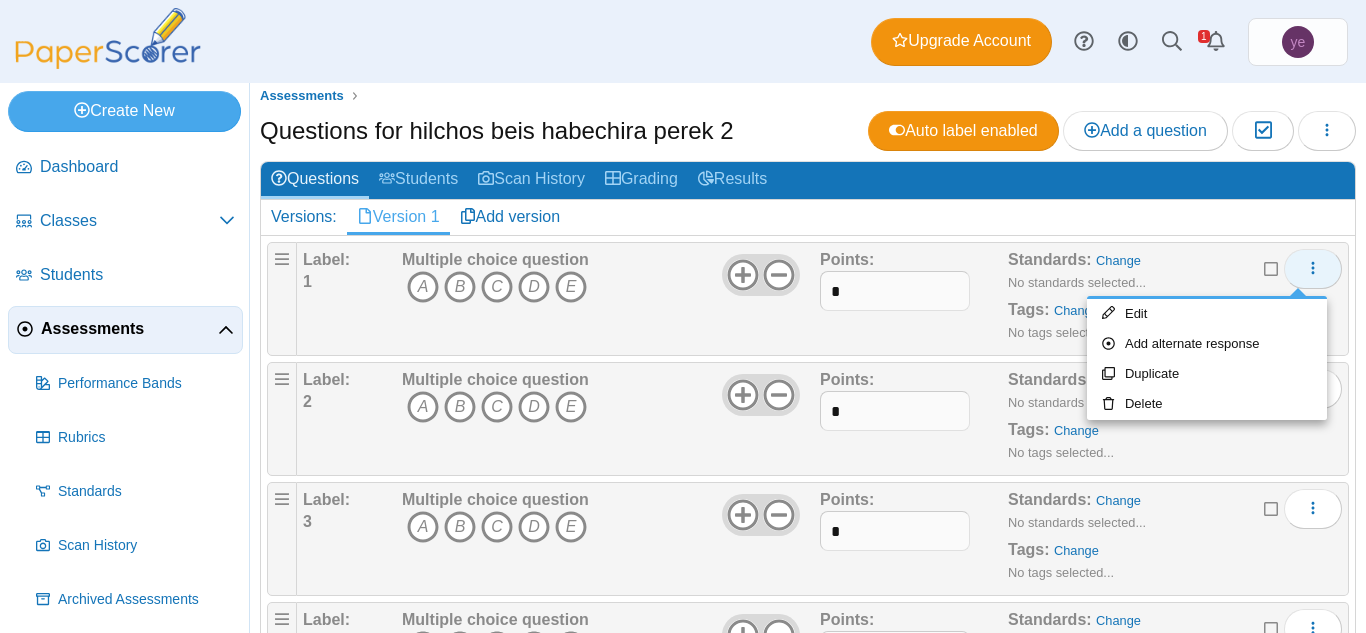 click 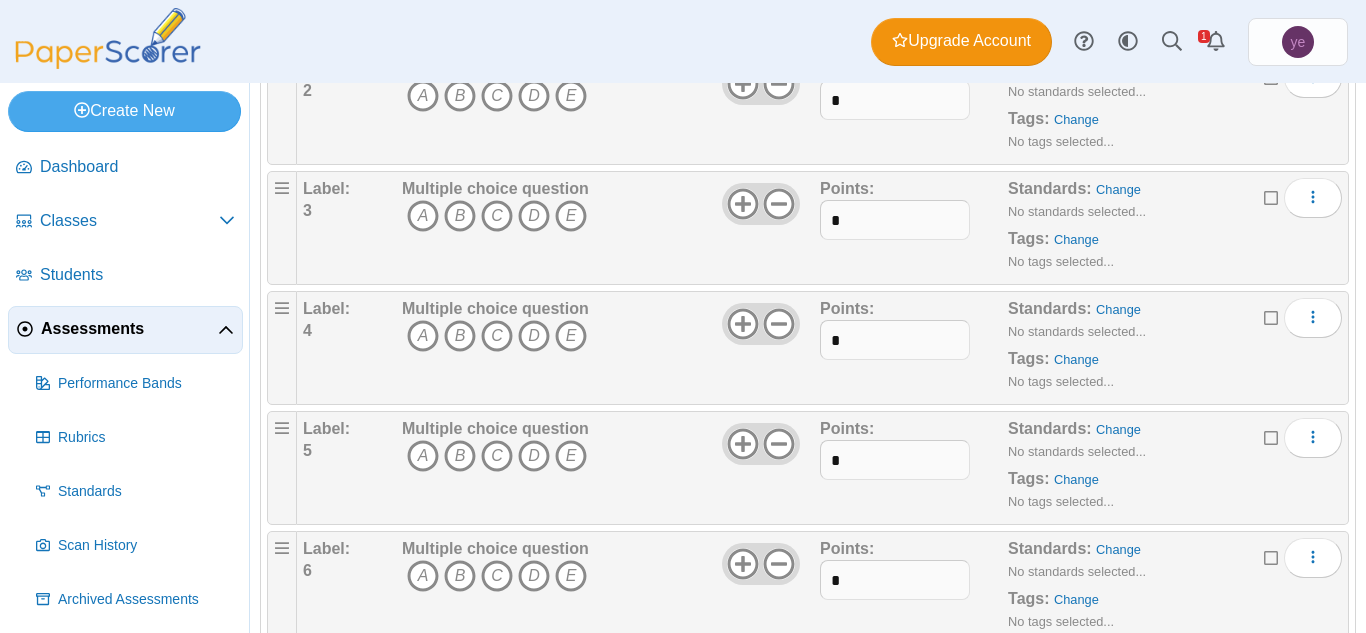 scroll, scrollTop: 0, scrollLeft: 0, axis: both 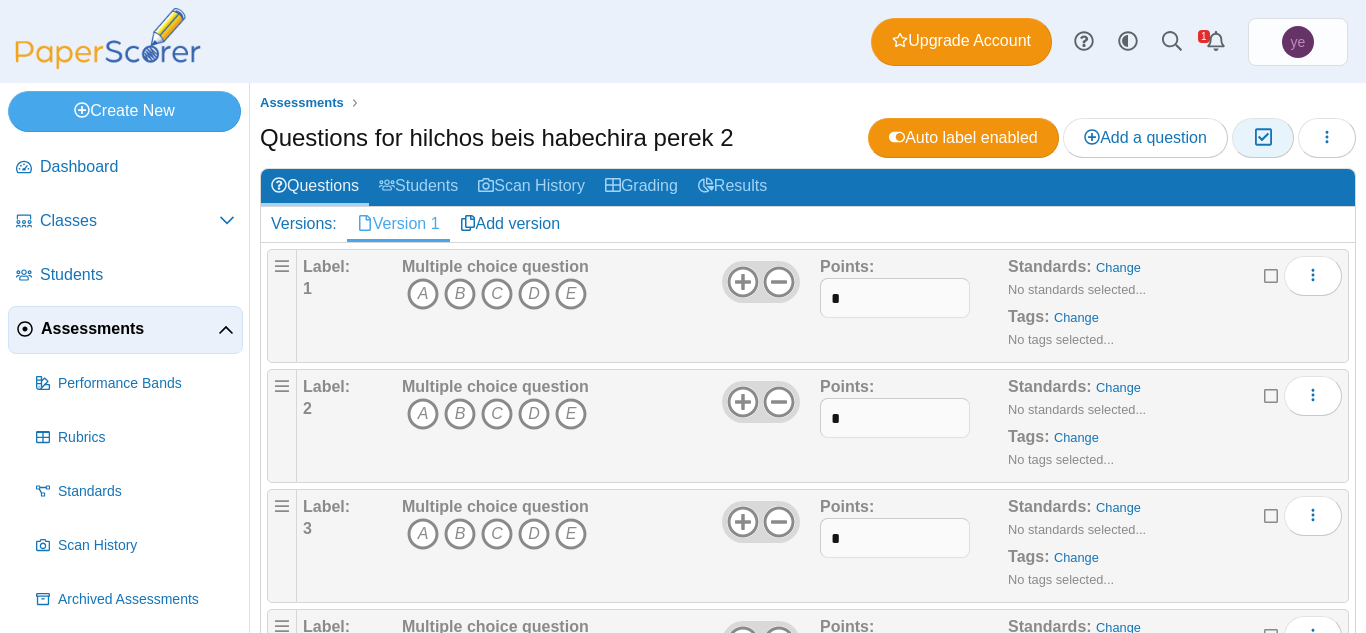 click on "Moderation
0" at bounding box center (1262, 138) 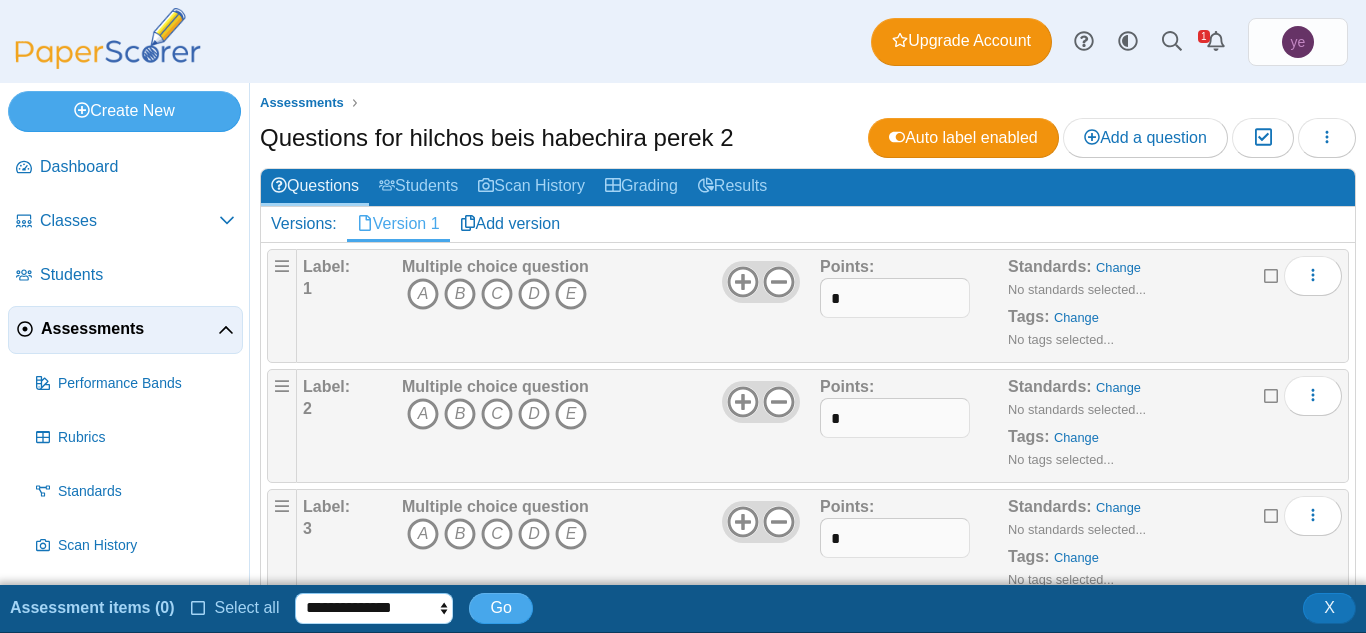 click on "**********" at bounding box center (374, 608) 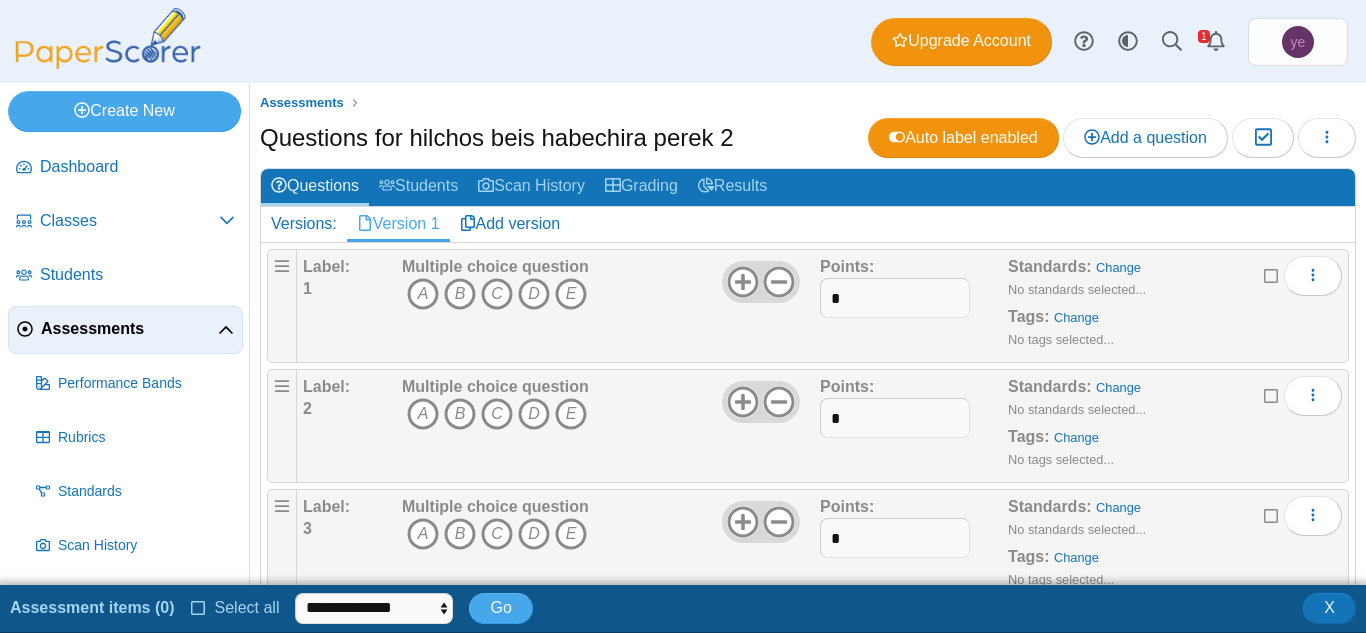 click on "Select all" at bounding box center (243, 607) 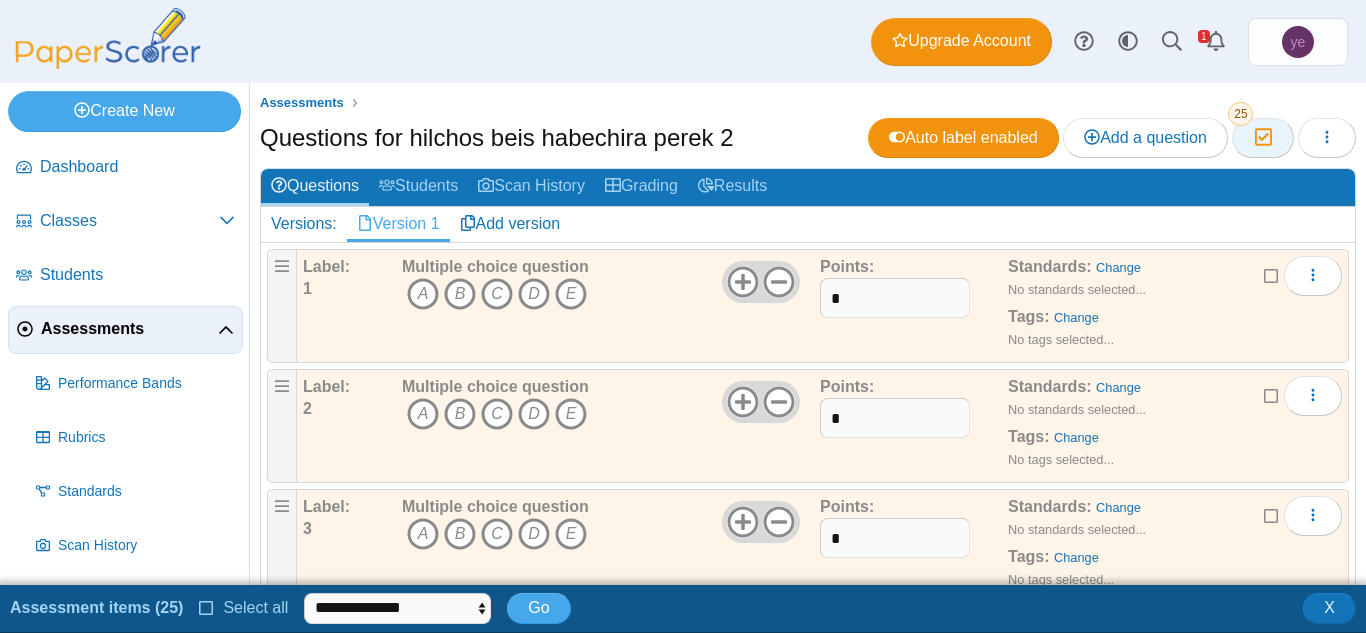 click at bounding box center [1262, 137] 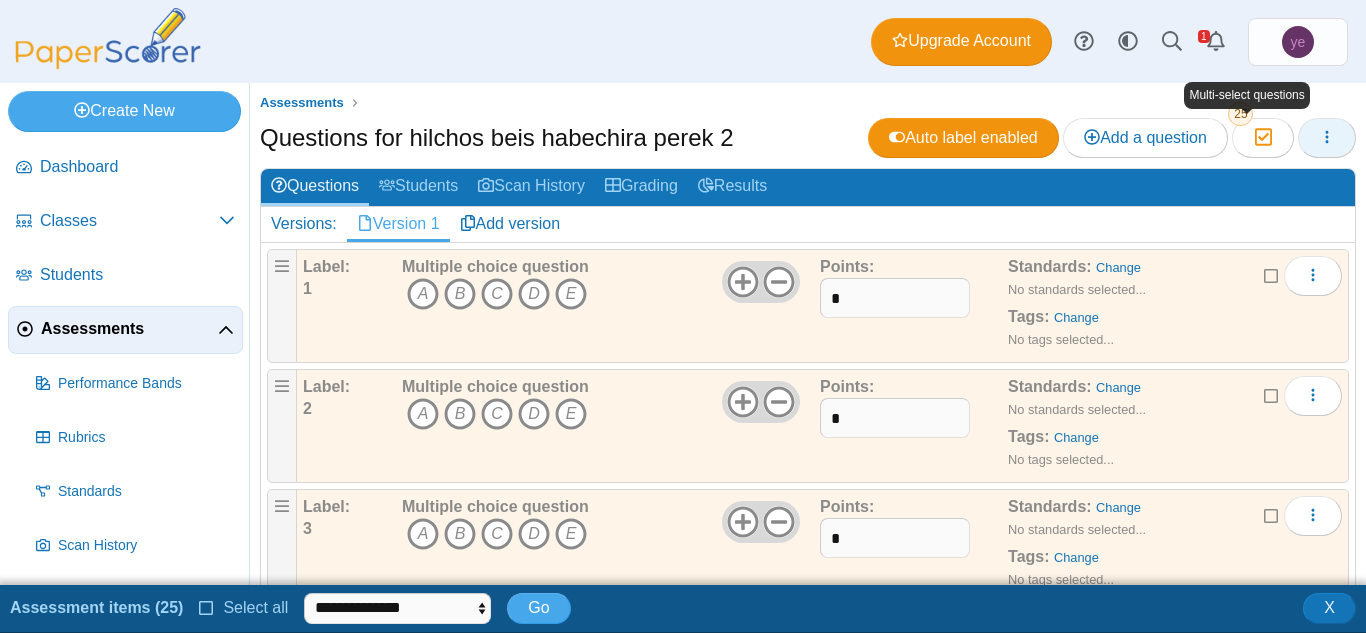 click at bounding box center (1327, 138) 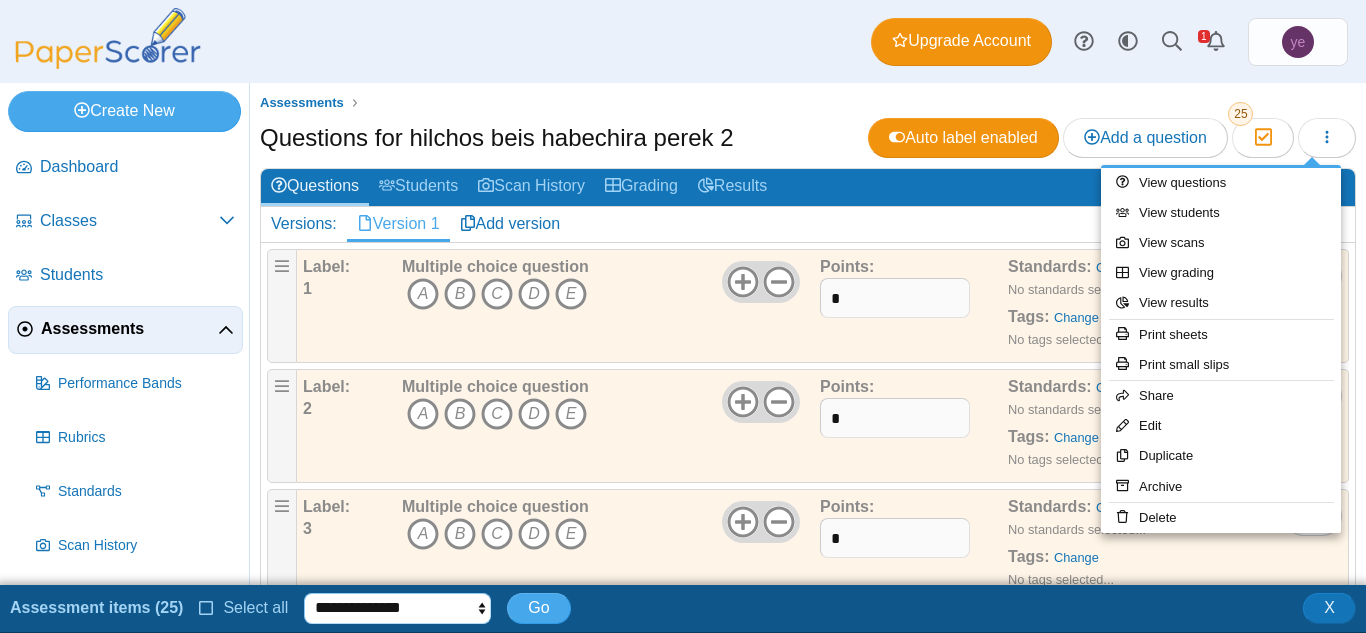 click on "**********" at bounding box center (397, 608) 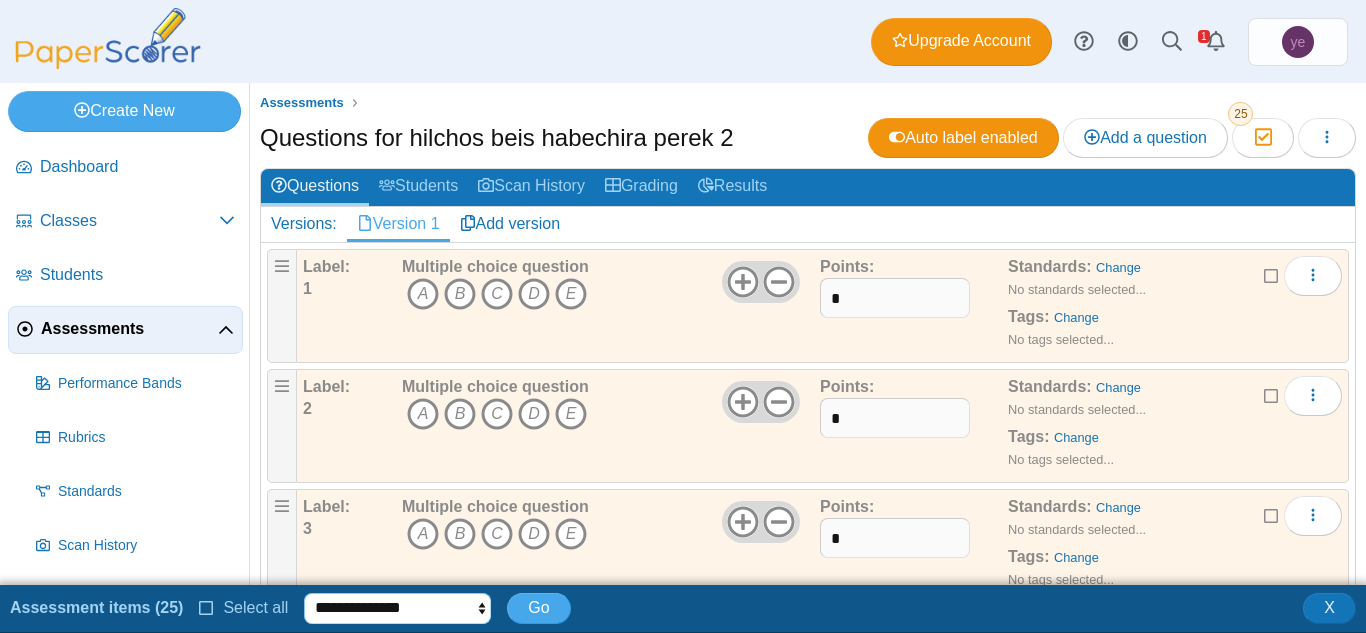 select on "******" 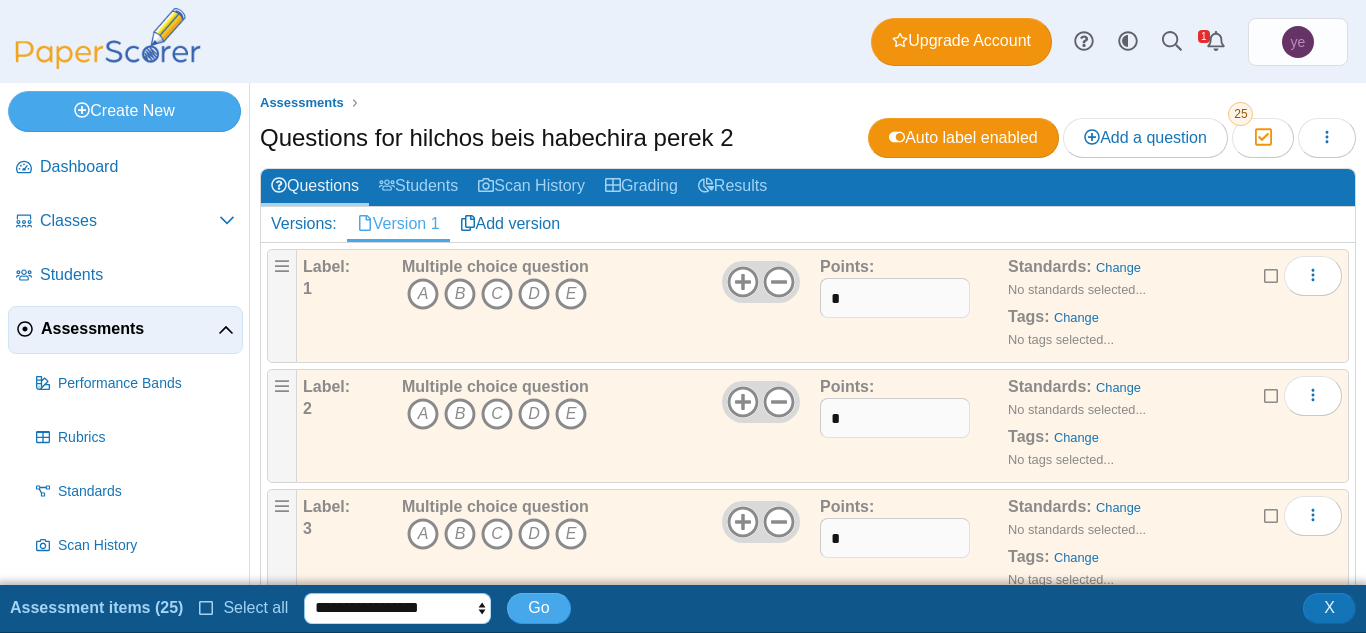 click on "**********" at bounding box center (397, 608) 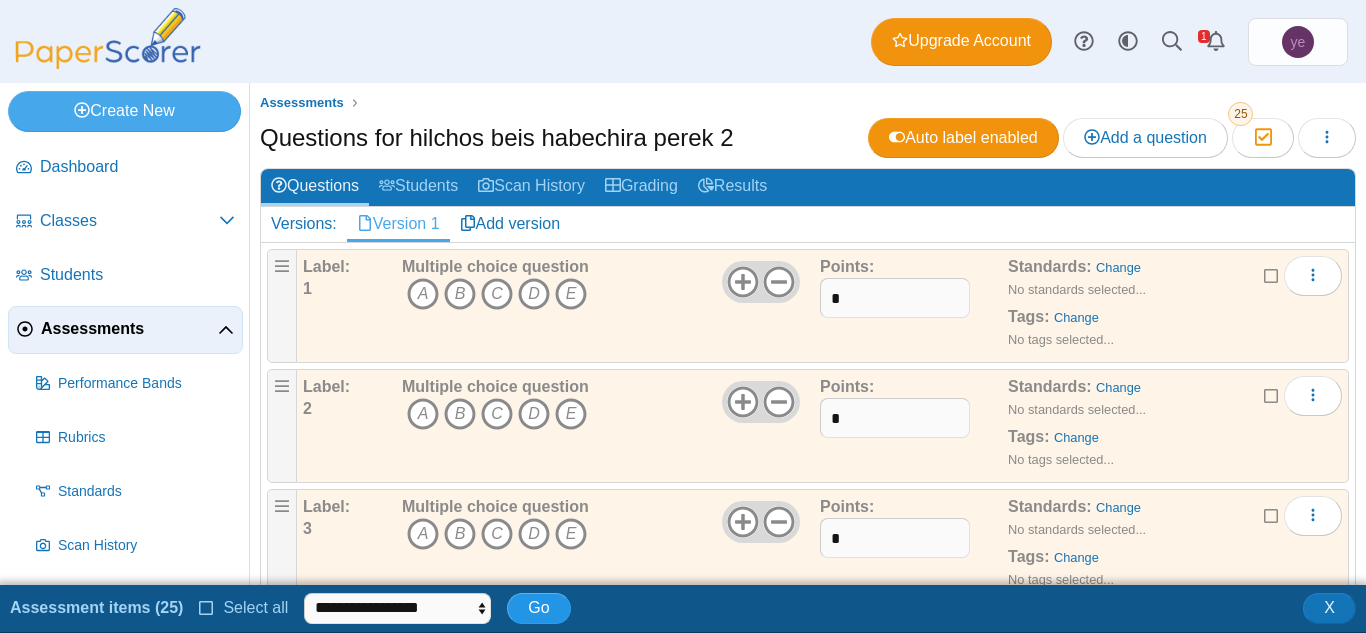 click on "Go" at bounding box center (538, 608) 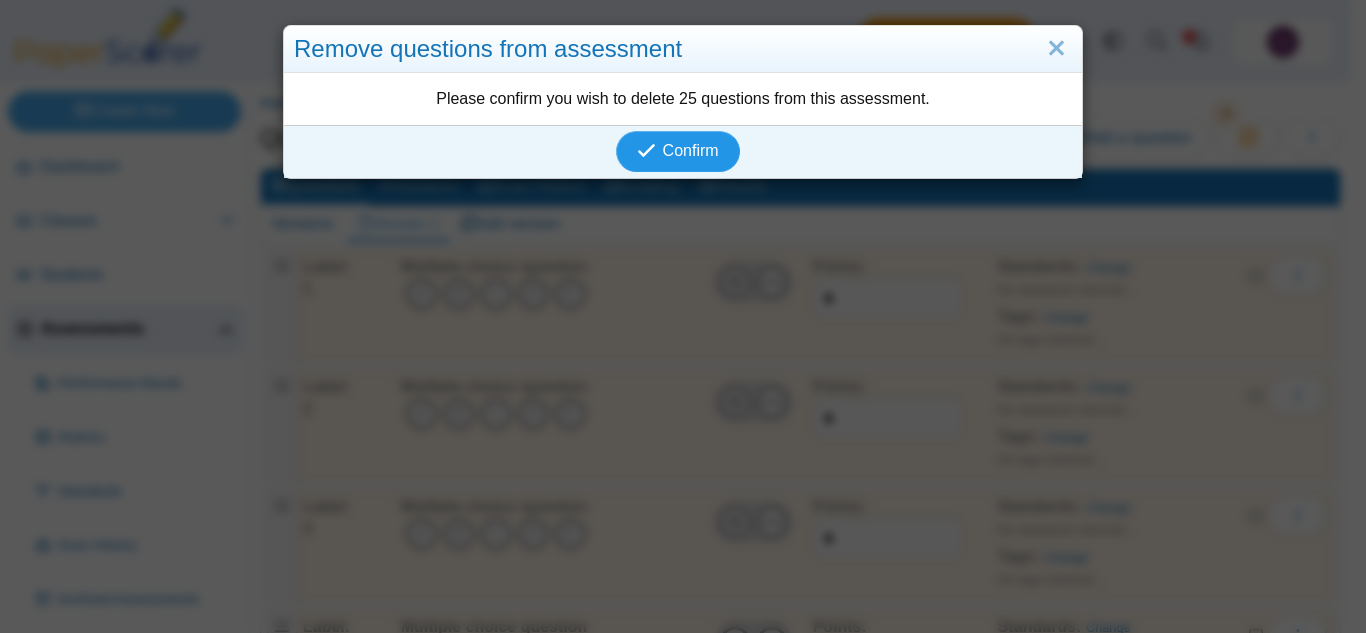 click on "Confirm" at bounding box center (691, 150) 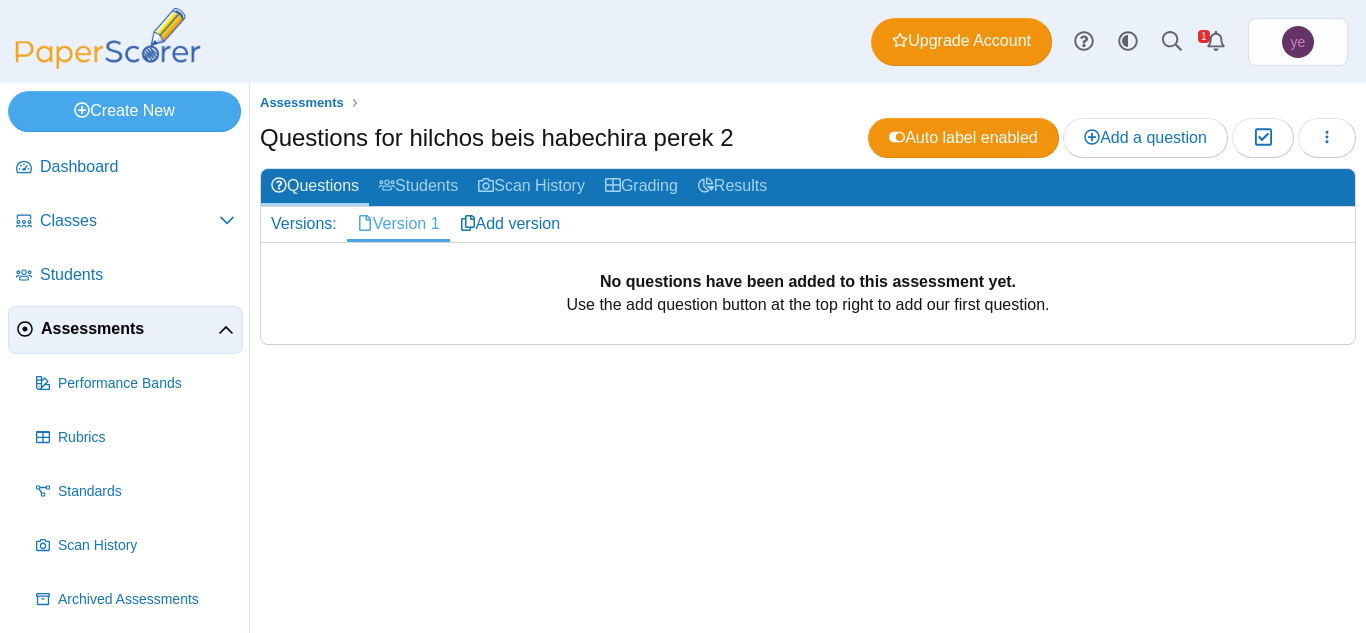 scroll, scrollTop: 0, scrollLeft: 0, axis: both 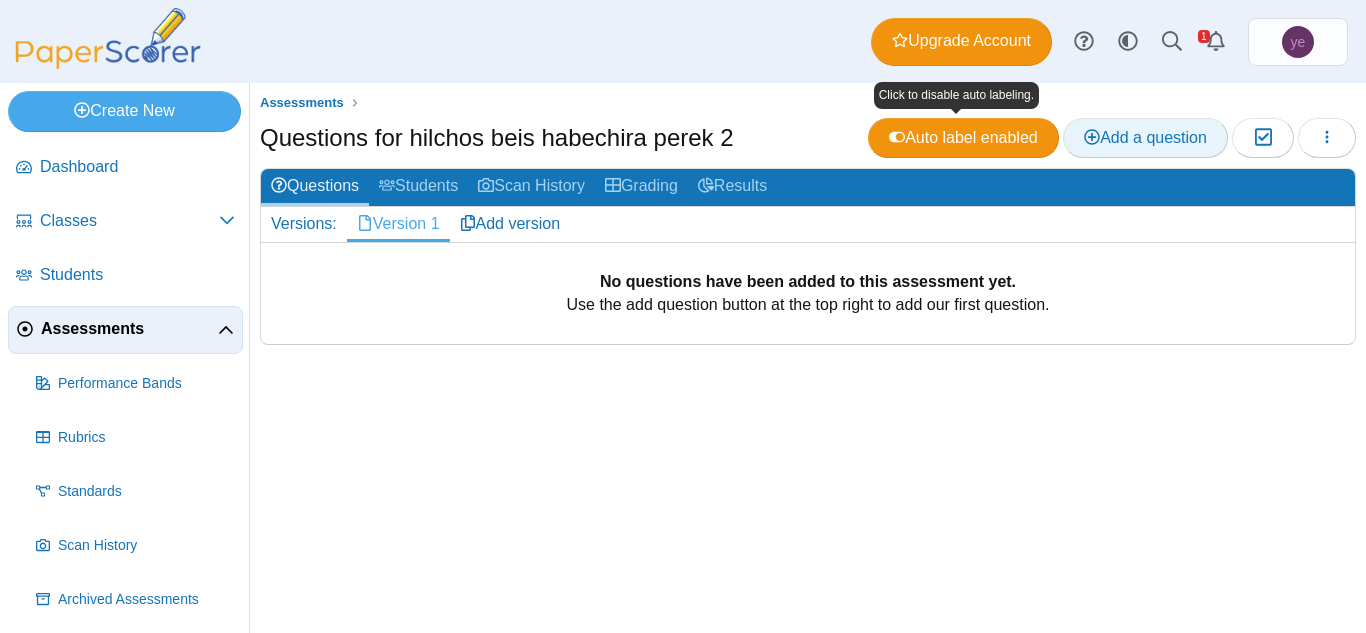 click on "Add a question" at bounding box center [1145, 137] 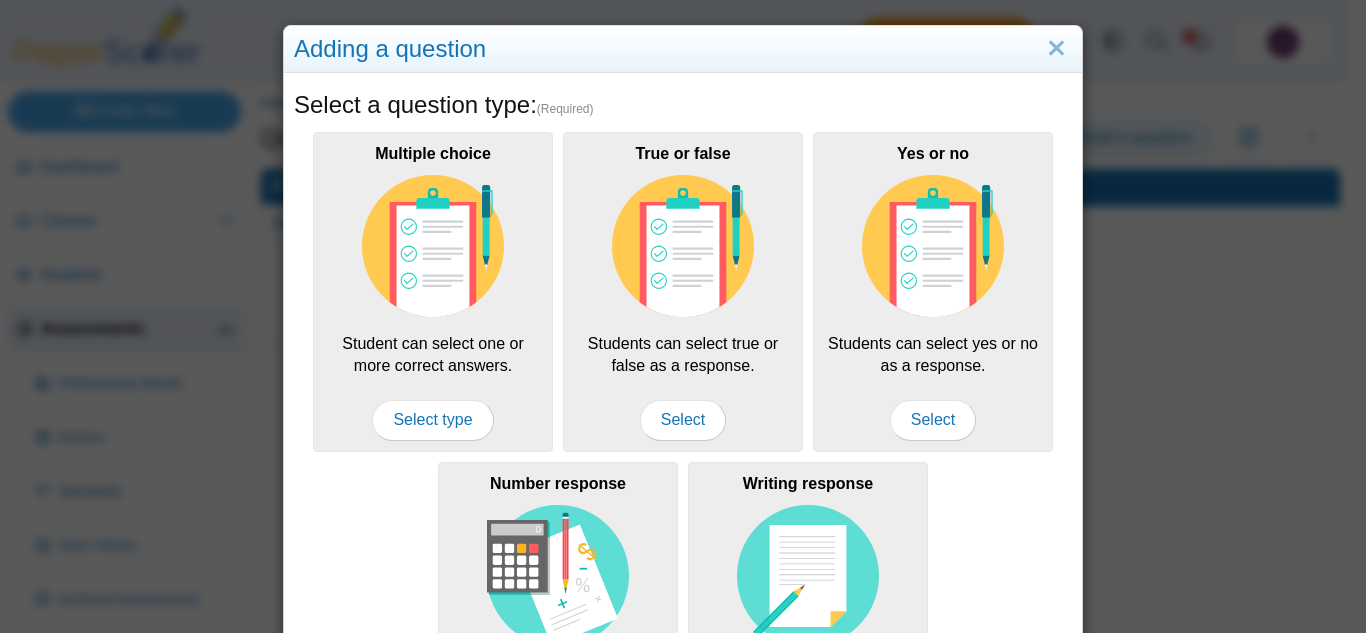 scroll, scrollTop: 0, scrollLeft: 0, axis: both 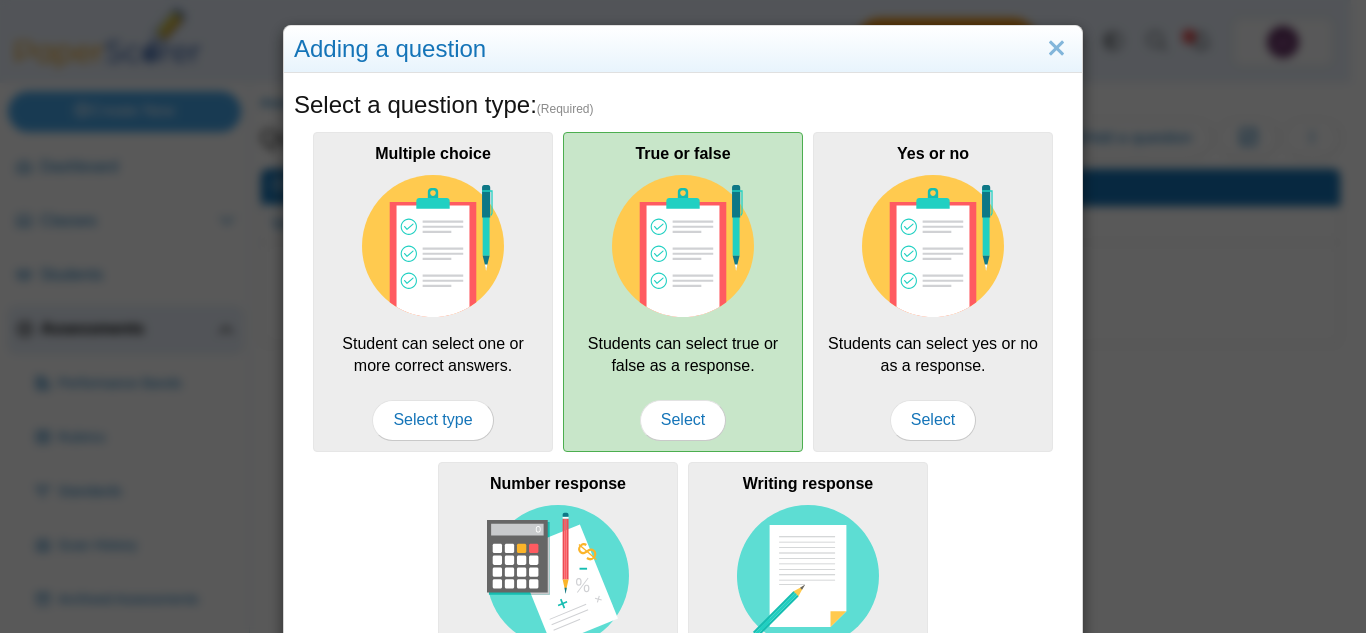 click at bounding box center [683, 246] 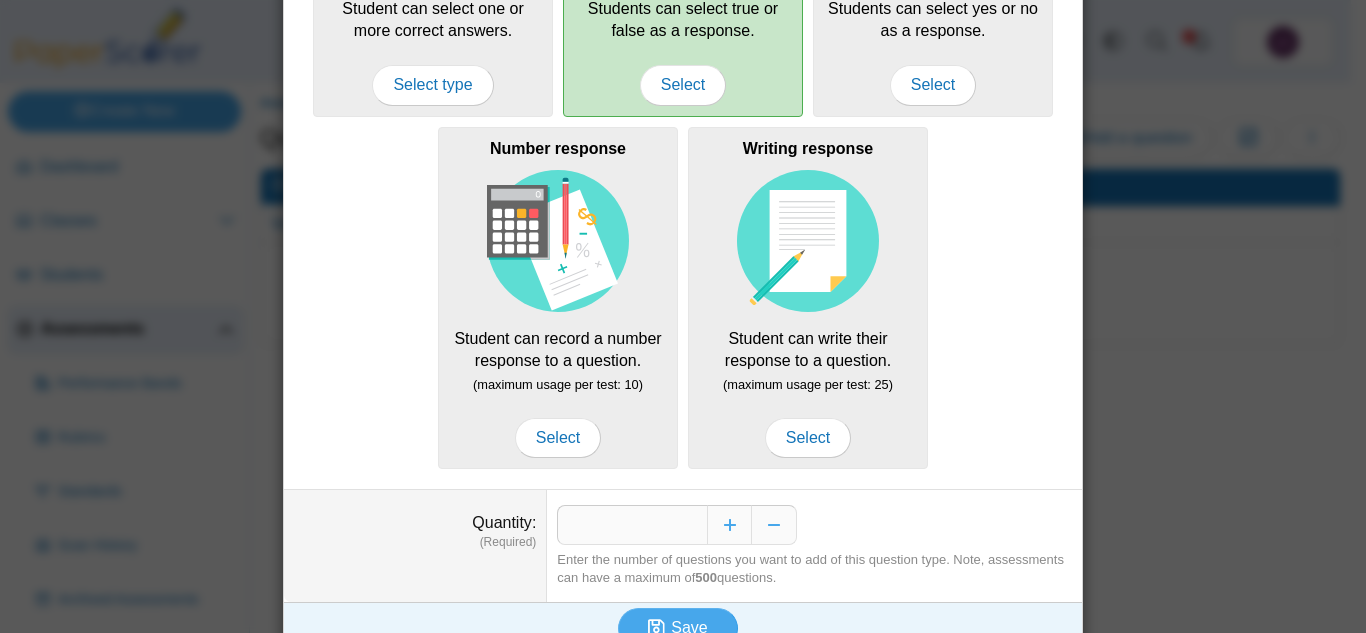 scroll, scrollTop: 335, scrollLeft: 0, axis: vertical 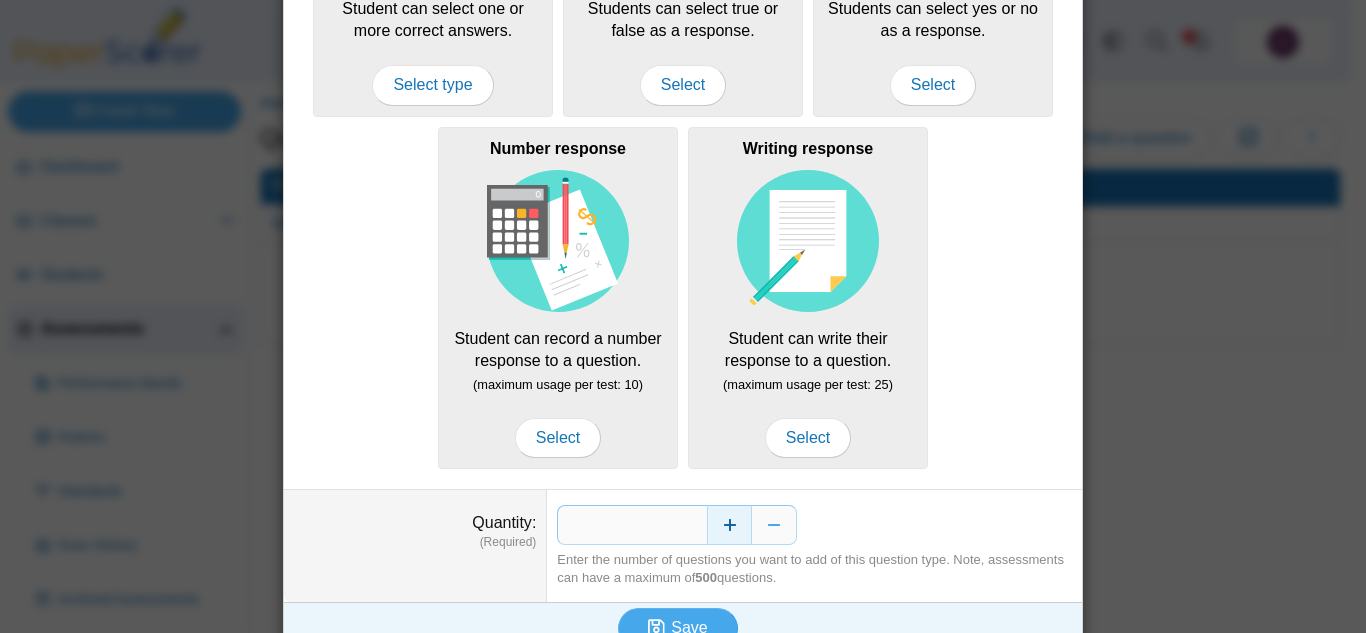 click at bounding box center [729, 525] 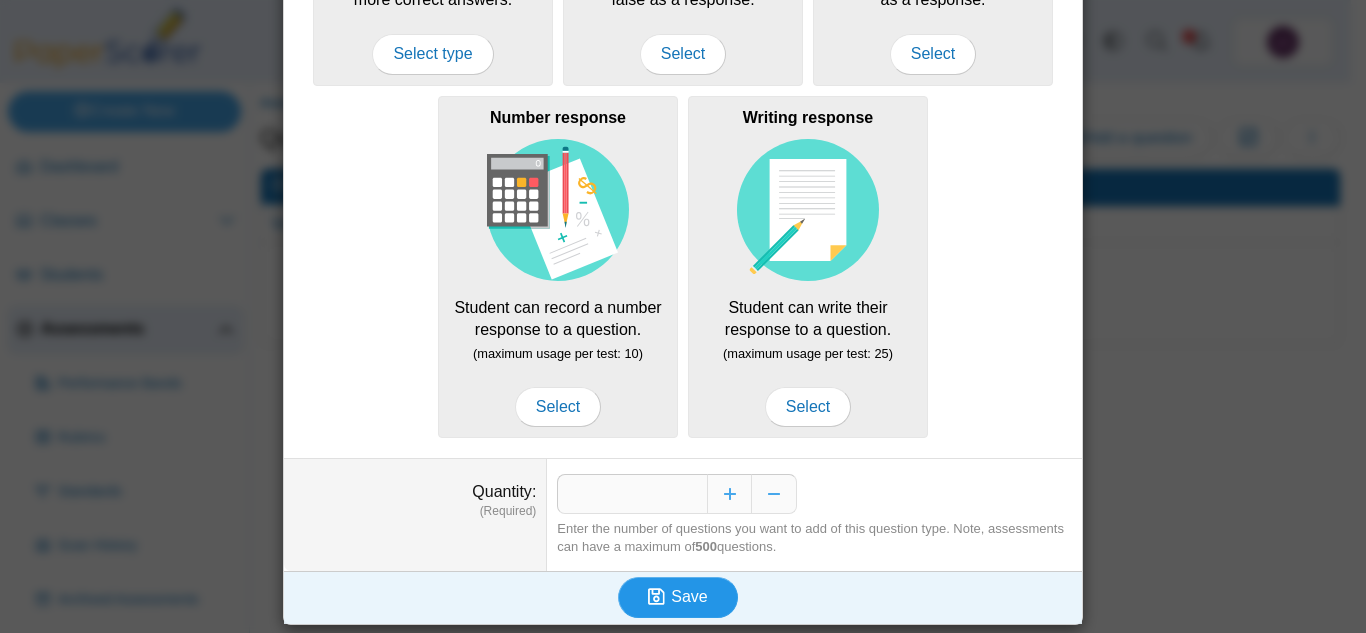 click at bounding box center [659, 597] 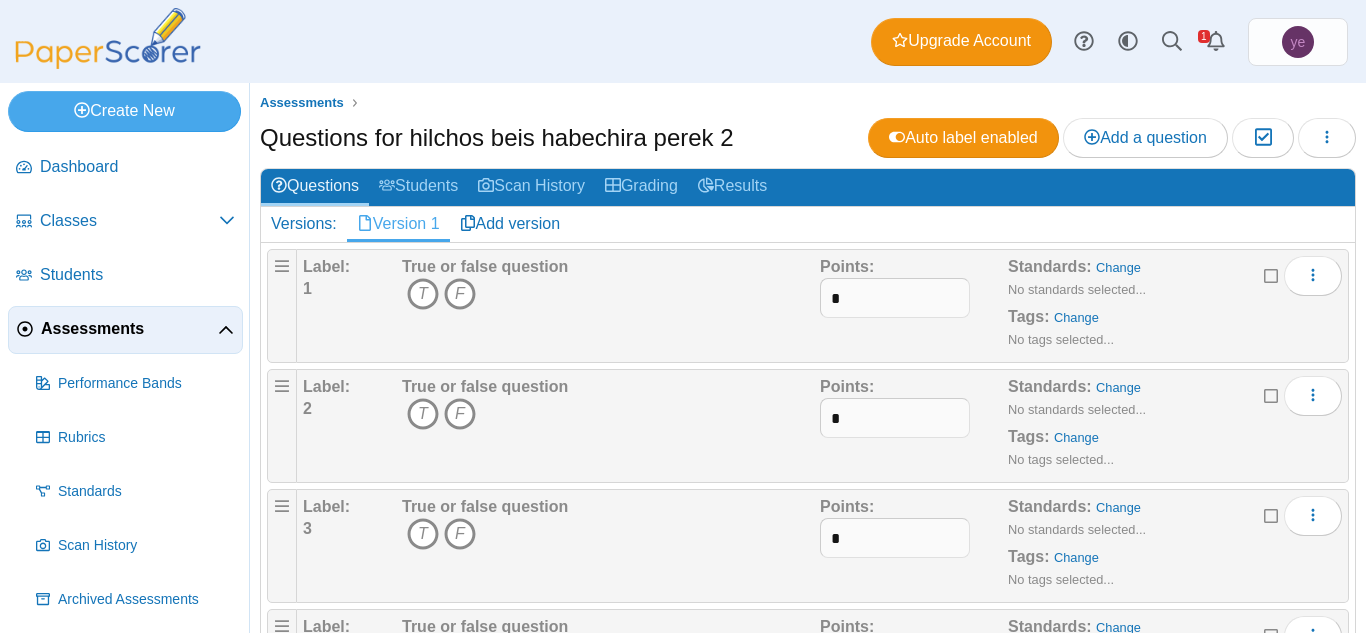 scroll, scrollTop: 0, scrollLeft: 0, axis: both 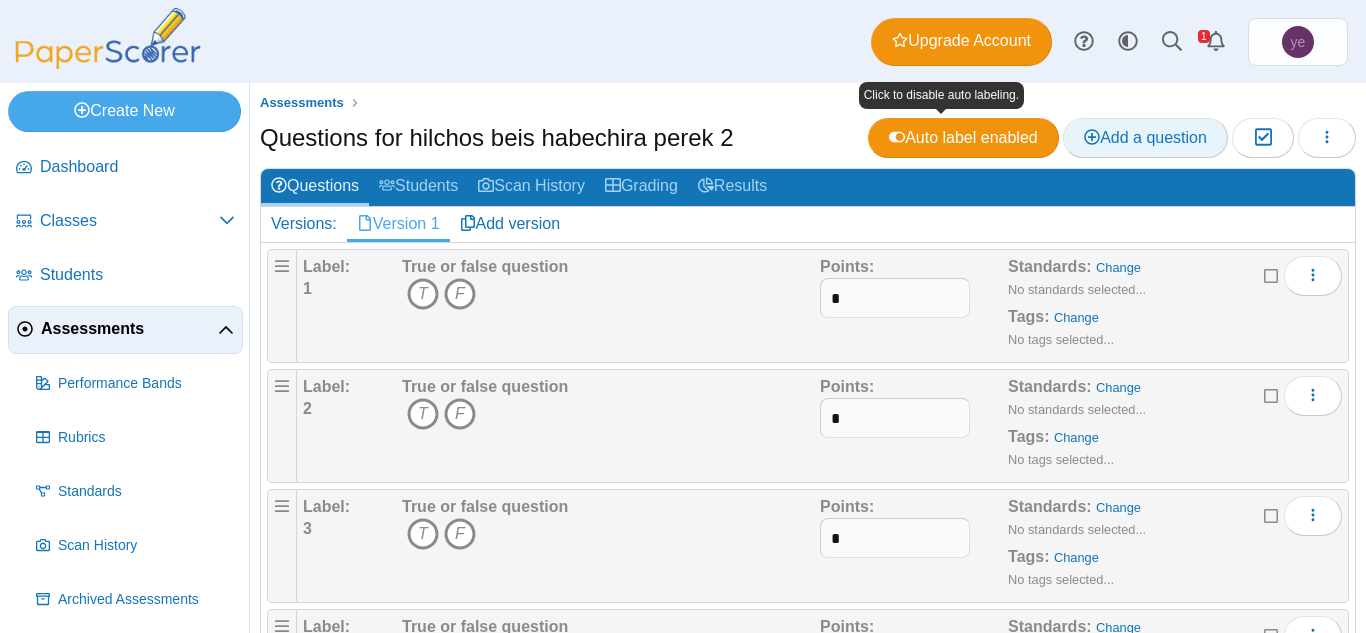 click on "Add a question" at bounding box center (1145, 138) 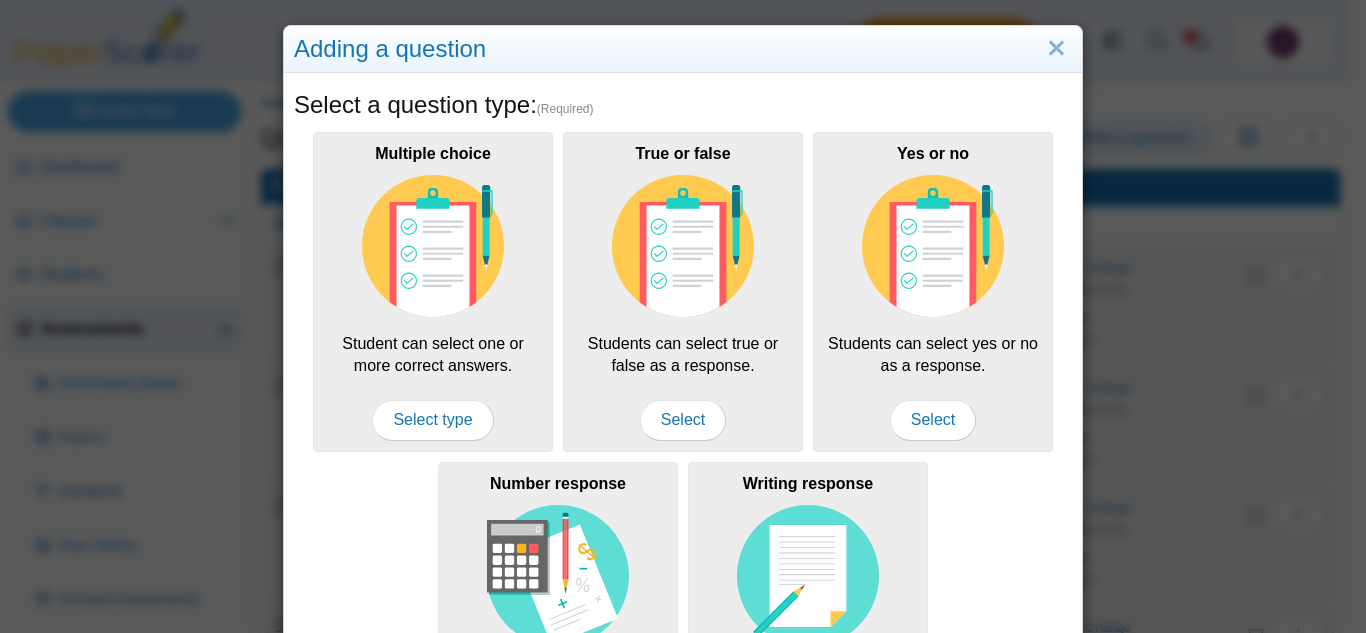 scroll, scrollTop: 0, scrollLeft: 0, axis: both 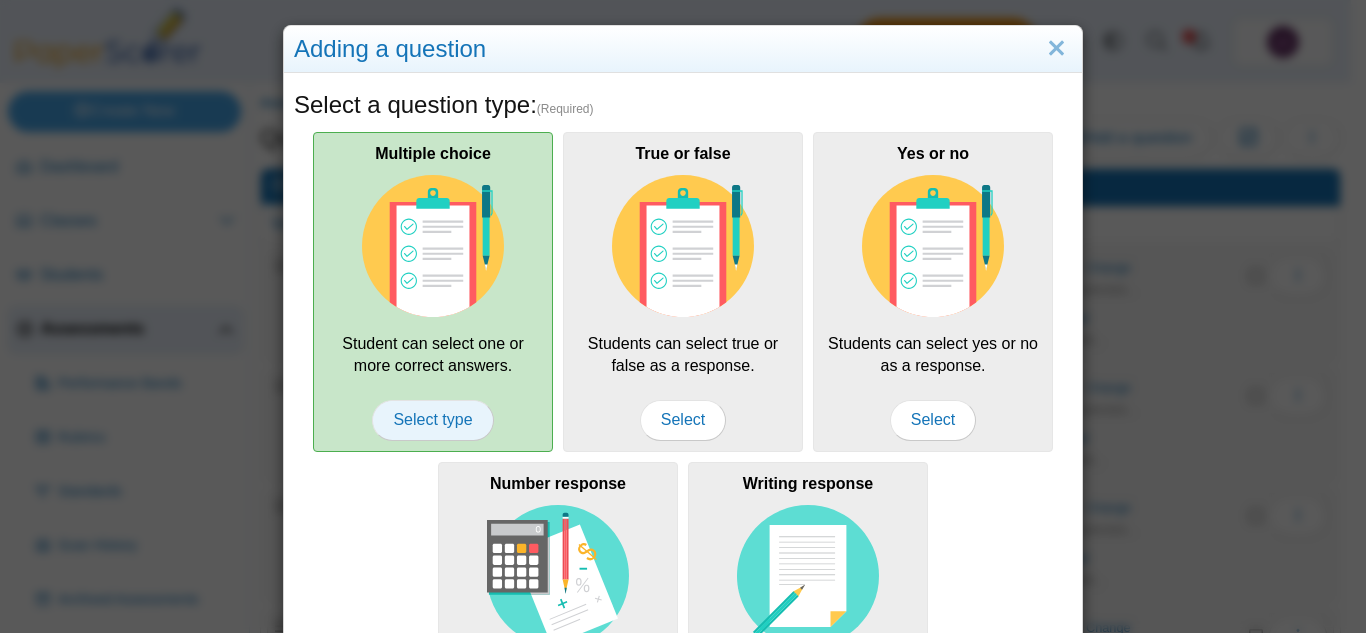click on "Select type" at bounding box center [432, 420] 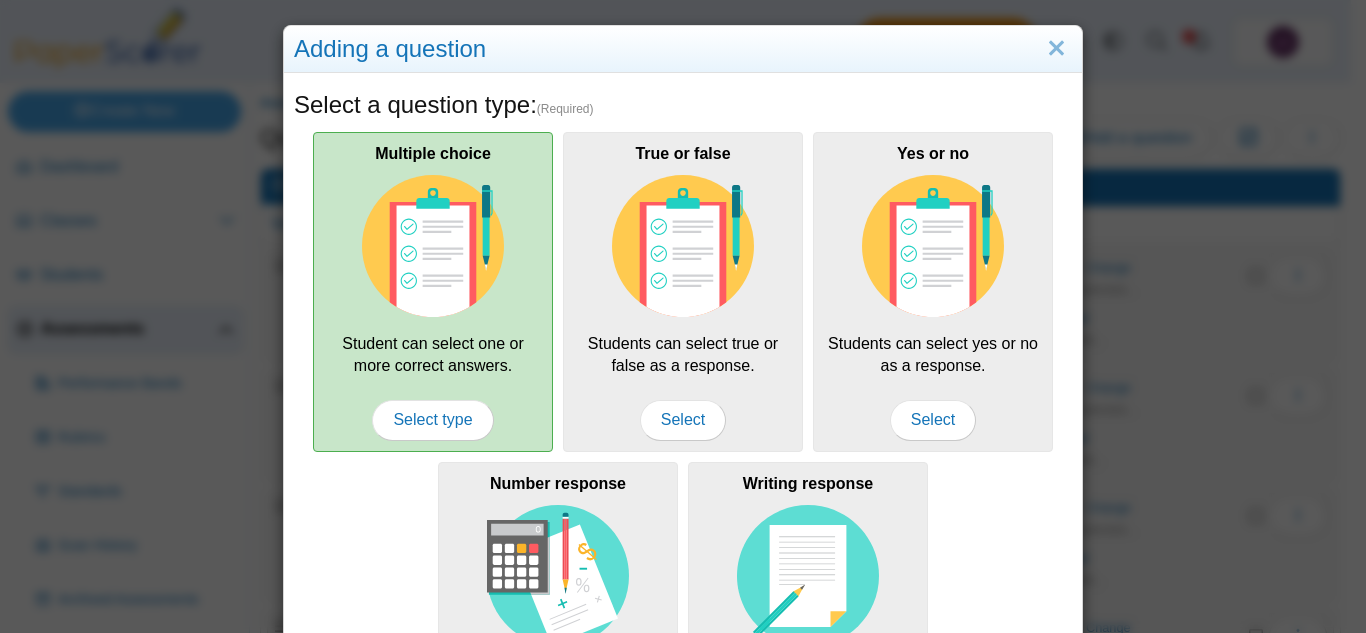 scroll, scrollTop: 122, scrollLeft: 0, axis: vertical 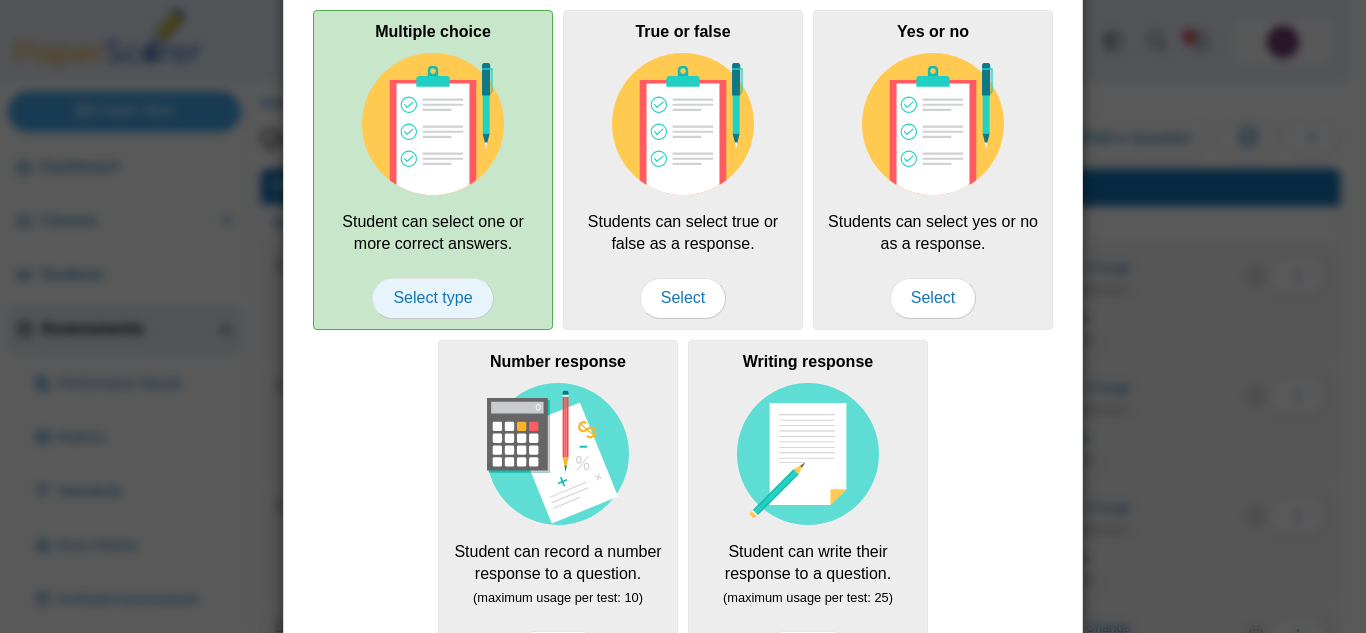 click on "Select type" at bounding box center (432, 298) 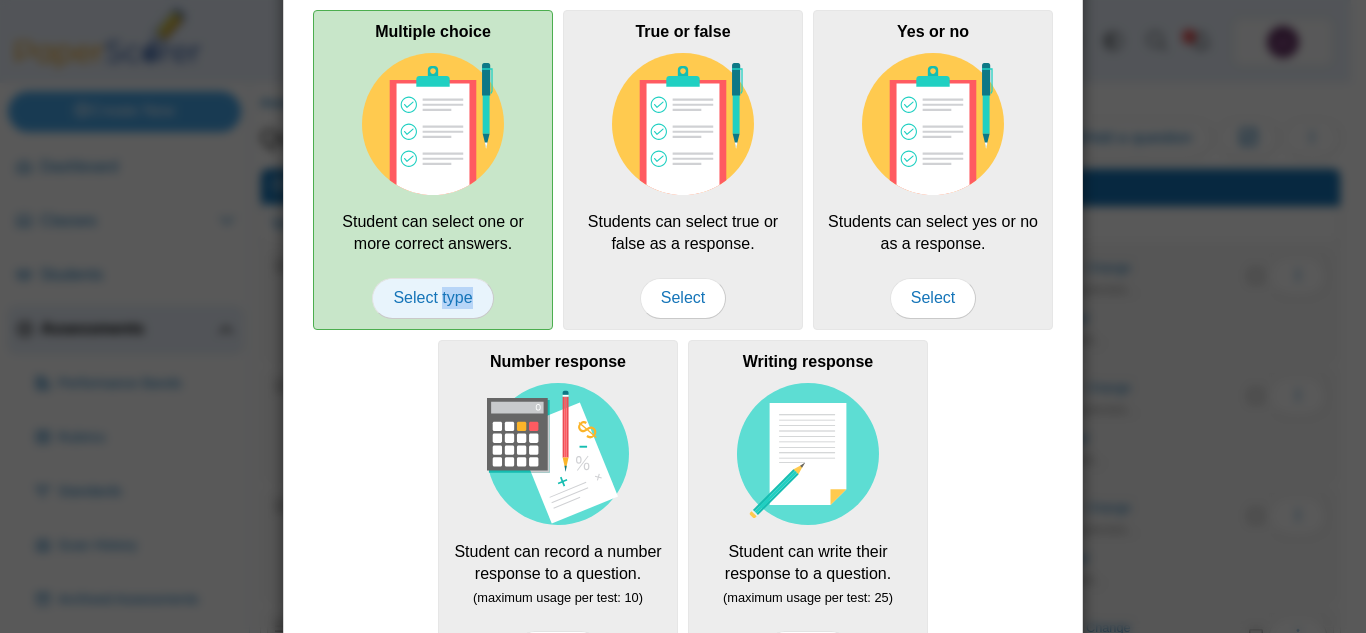 click on "Select type" at bounding box center (432, 298) 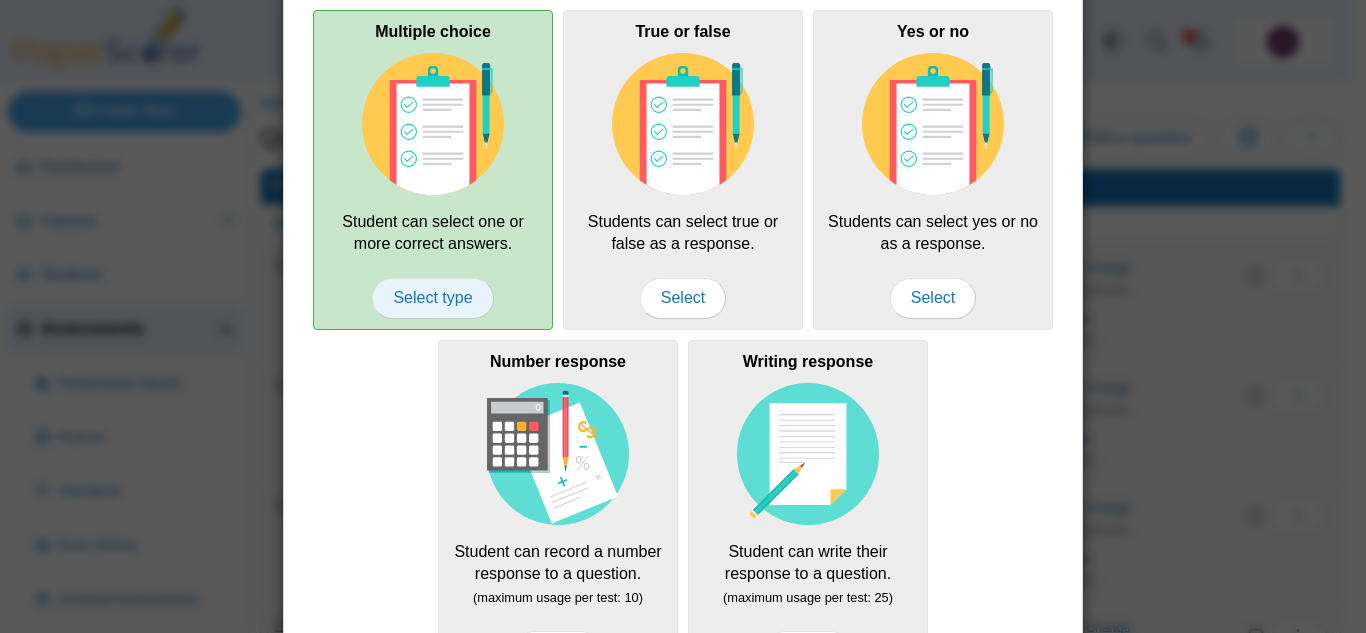 scroll, scrollTop: 366, scrollLeft: 0, axis: vertical 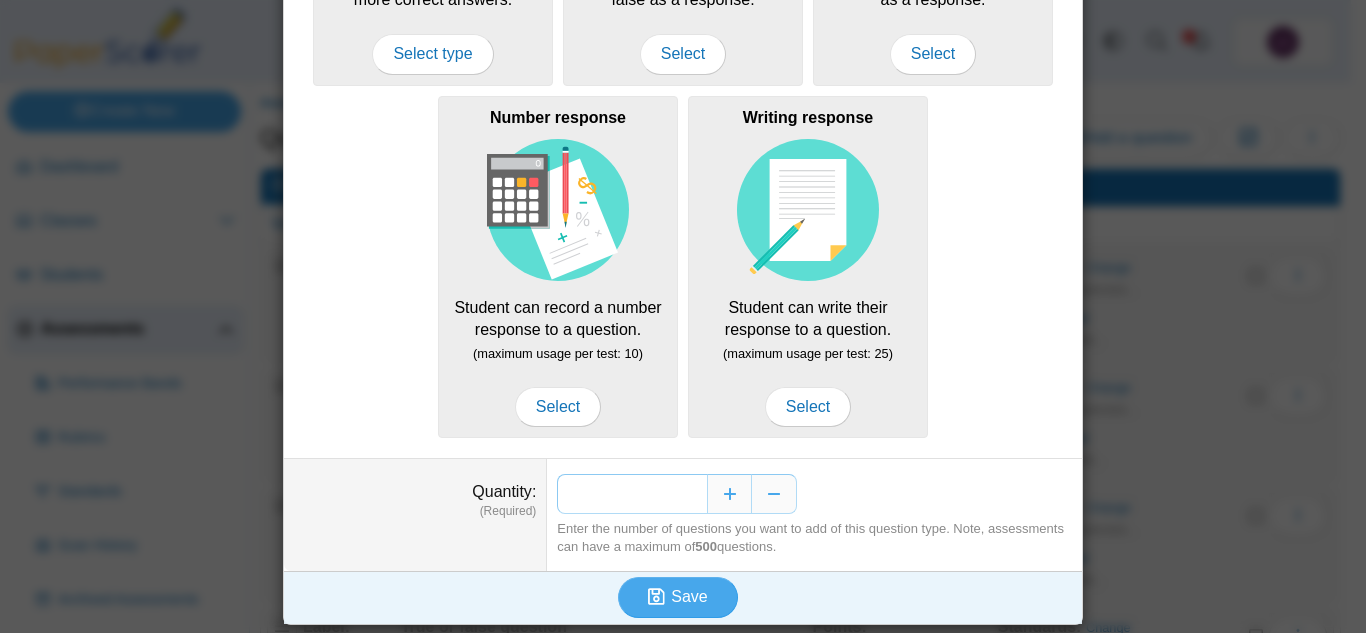 click on "*" at bounding box center (632, 494) 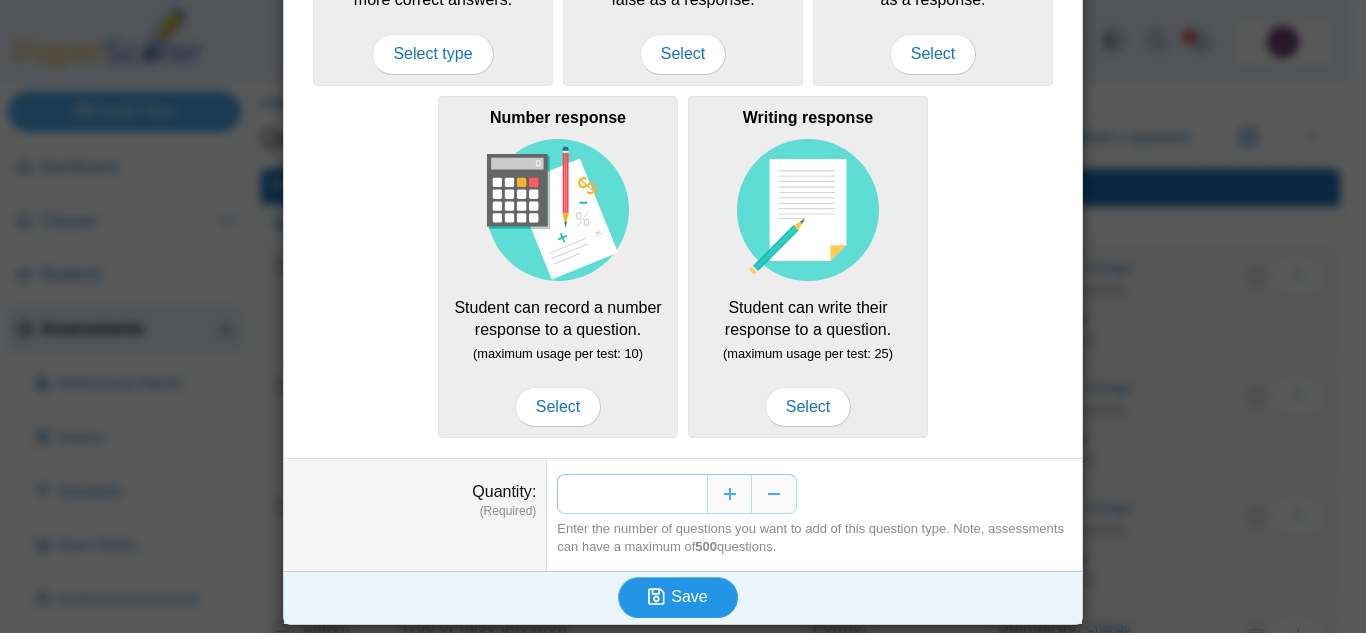 type on "**" 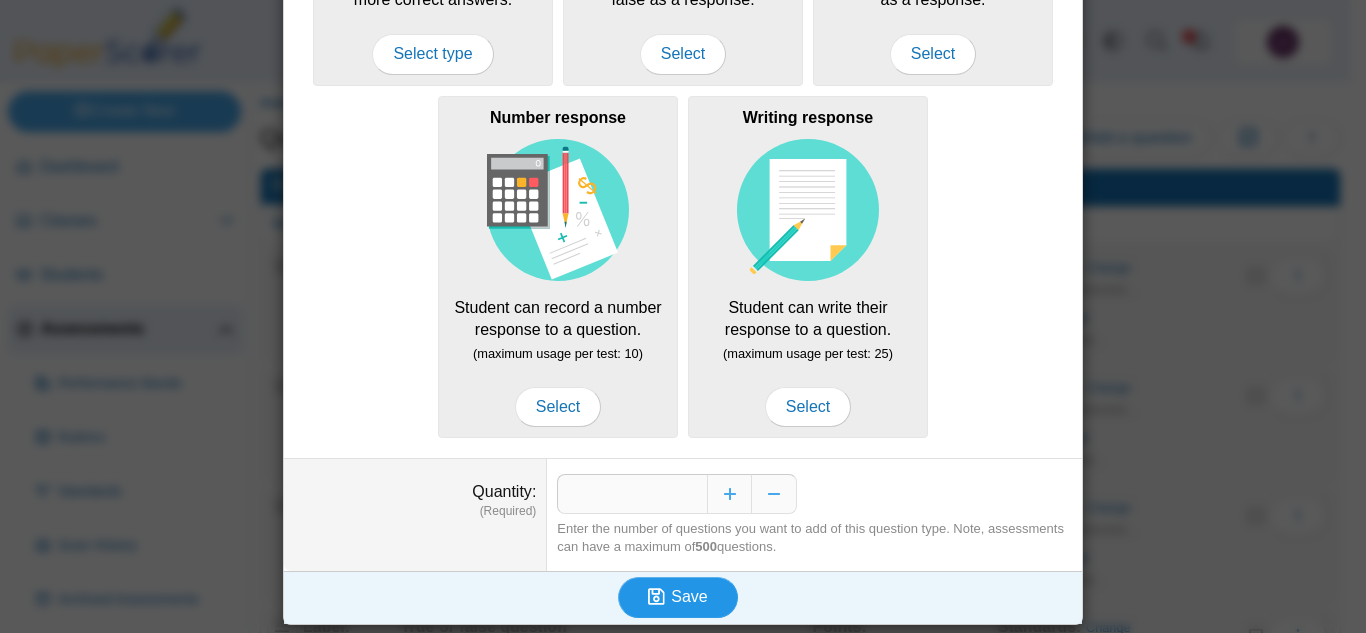 click on "Save" at bounding box center [678, 597] 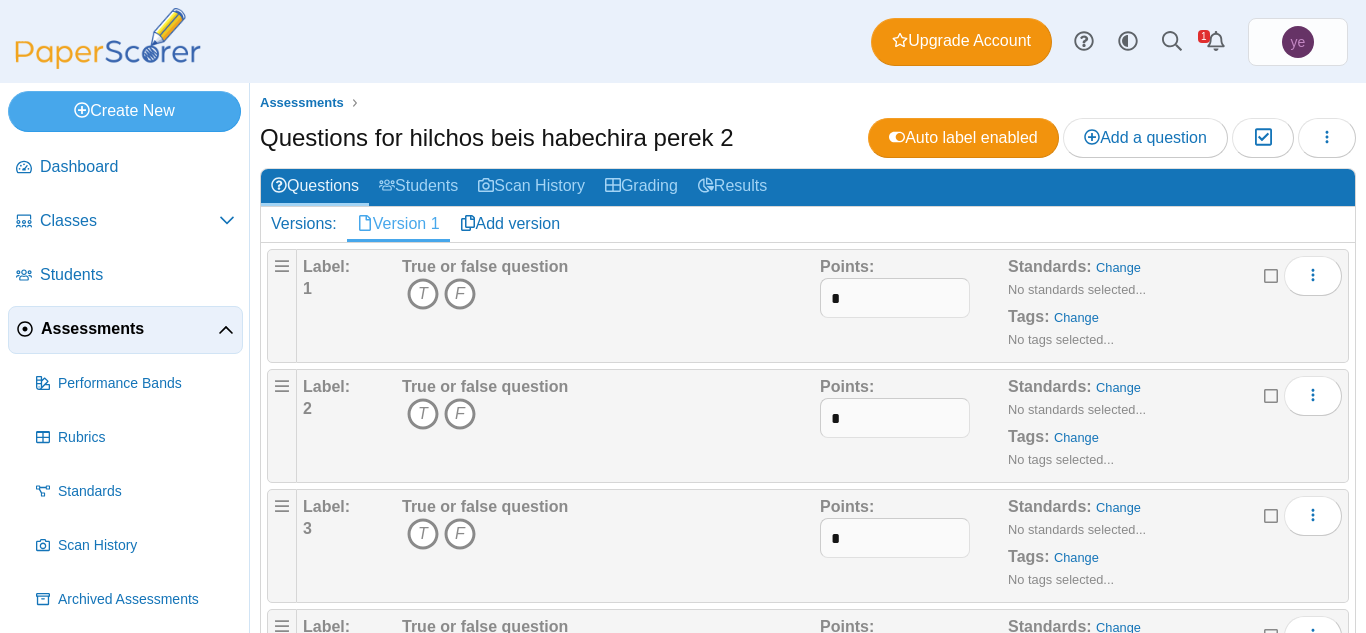 scroll, scrollTop: 0, scrollLeft: 0, axis: both 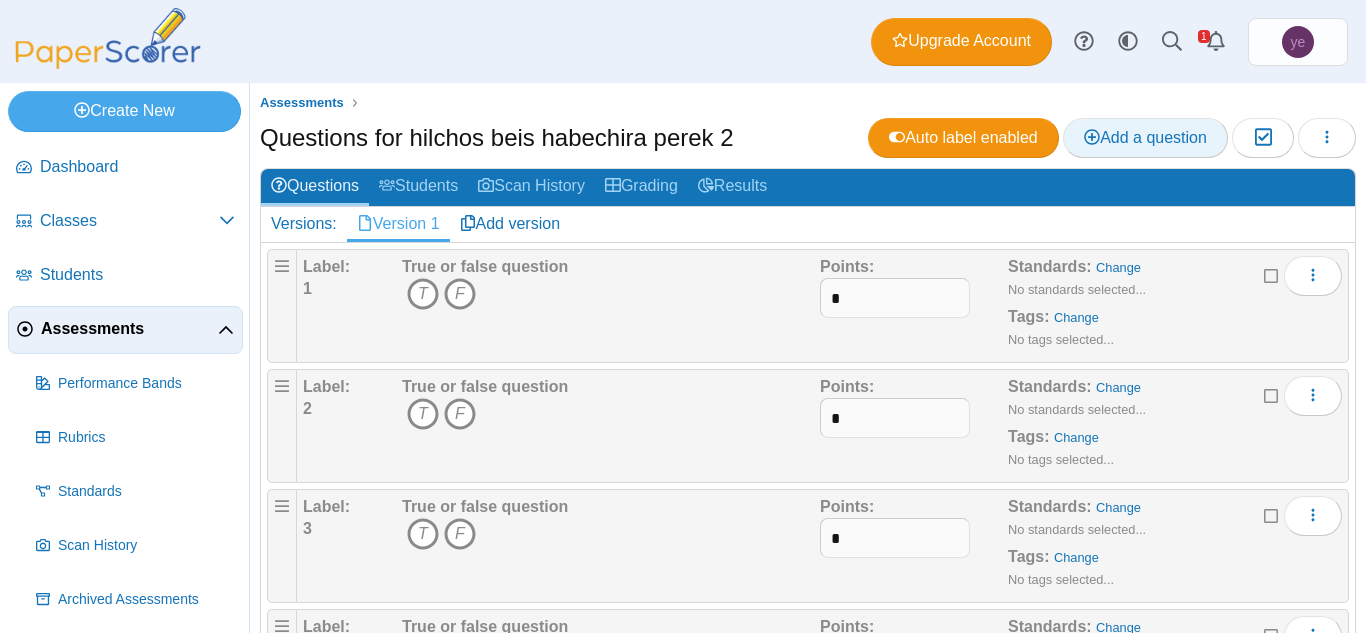 click on "Add a question" at bounding box center (1145, 137) 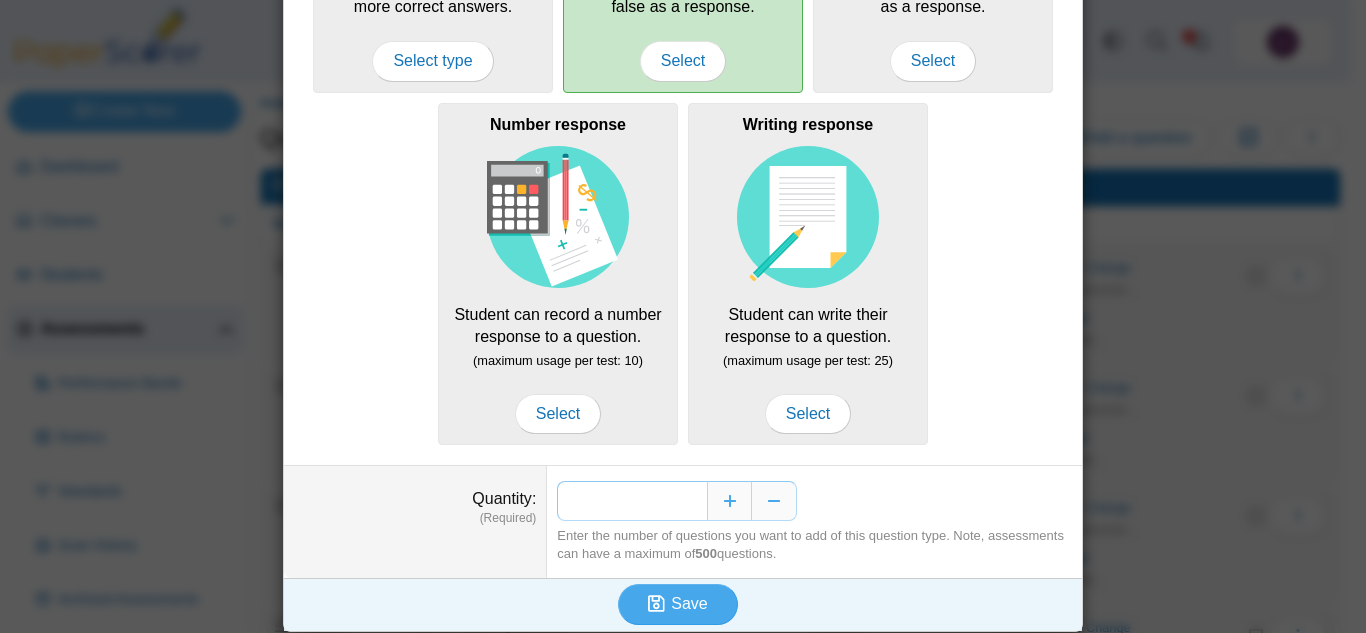 scroll, scrollTop: 366, scrollLeft: 0, axis: vertical 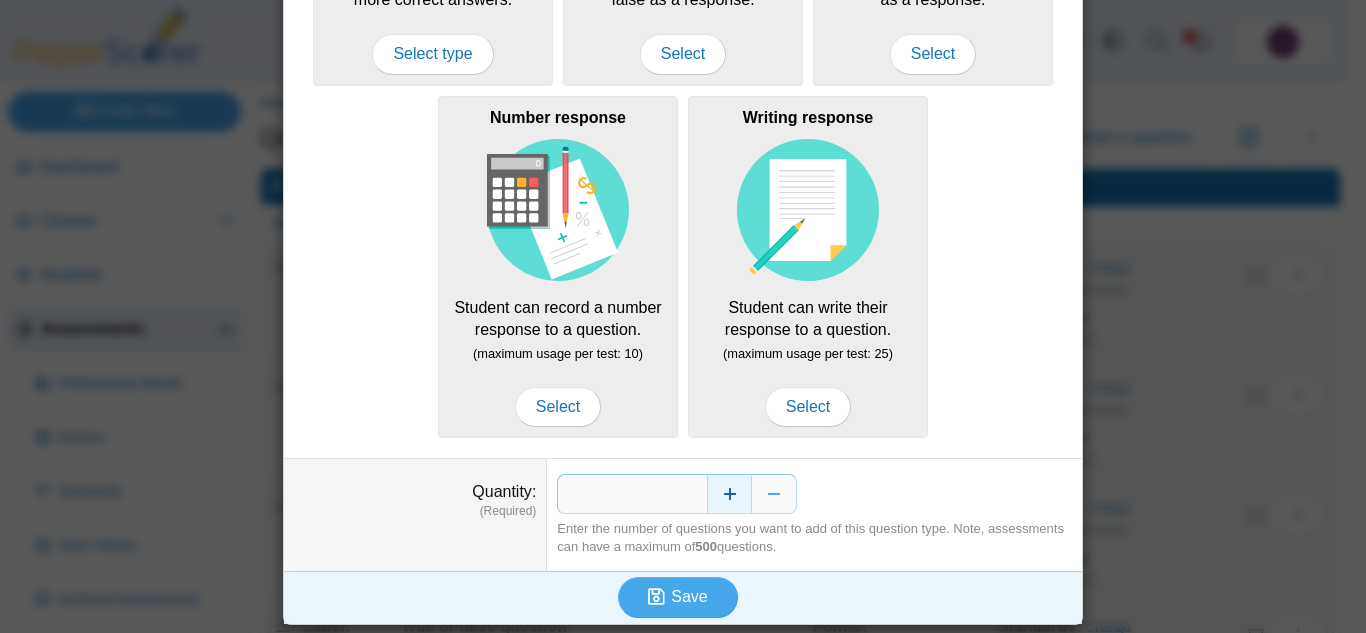 click at bounding box center [729, 494] 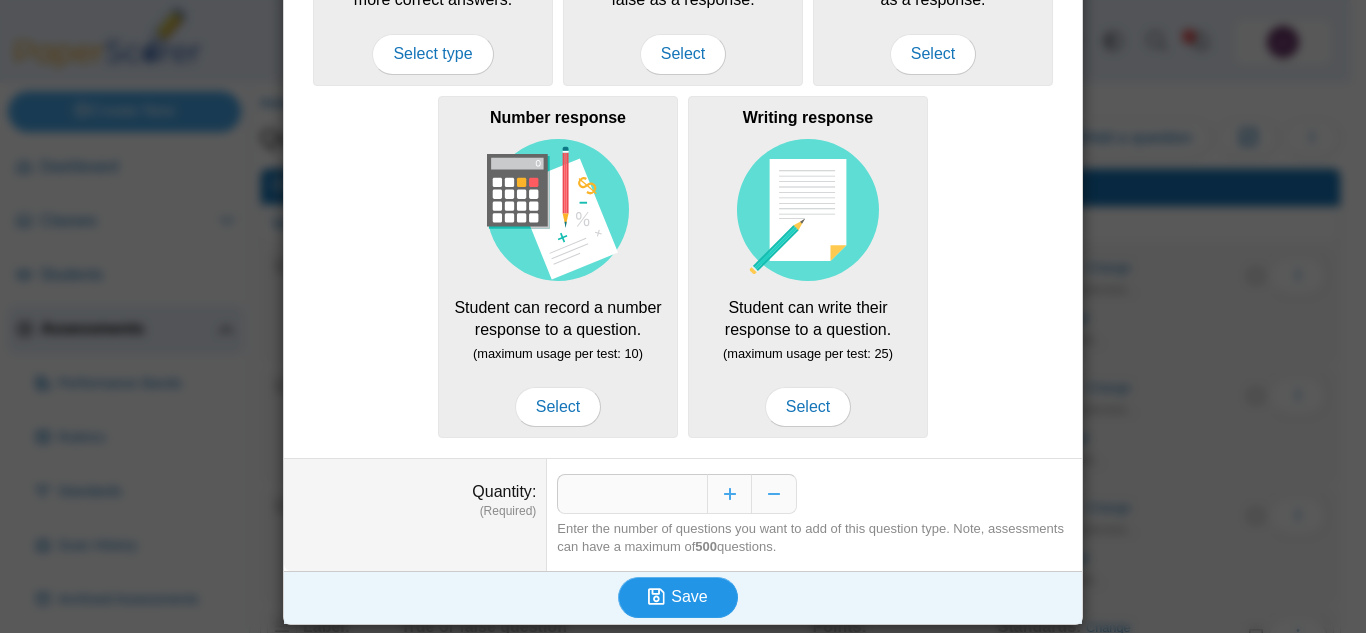 click on "Save" at bounding box center (689, 596) 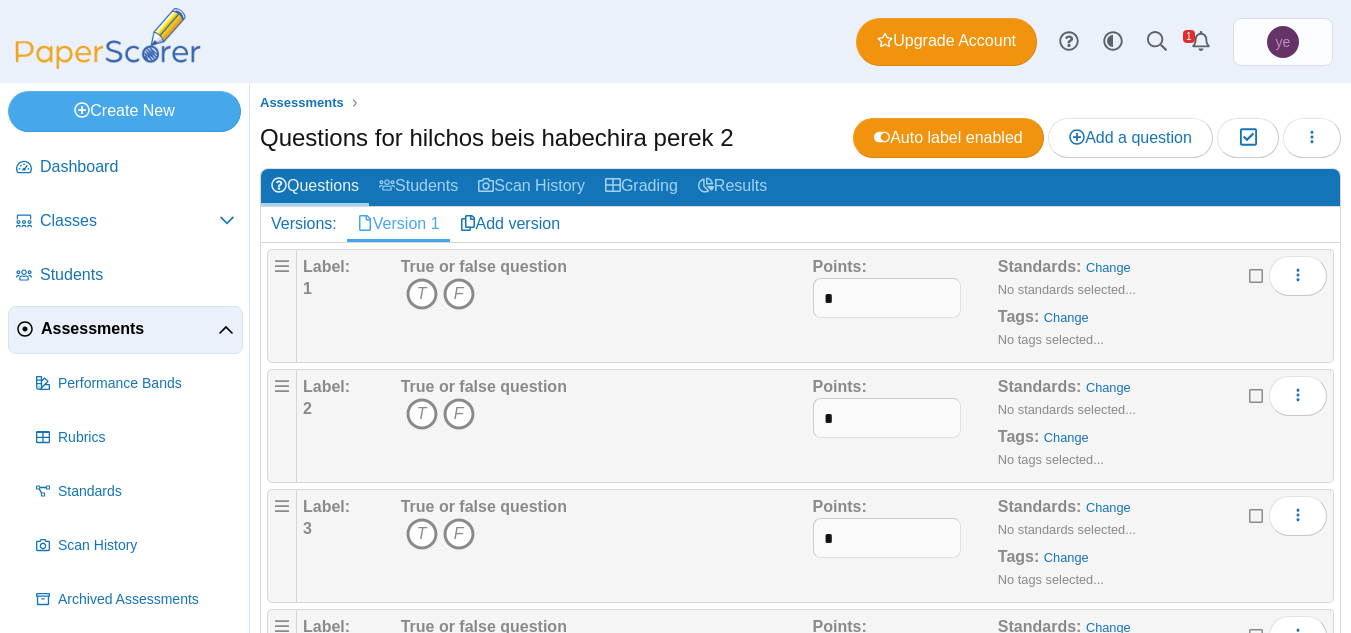 scroll, scrollTop: 0, scrollLeft: 0, axis: both 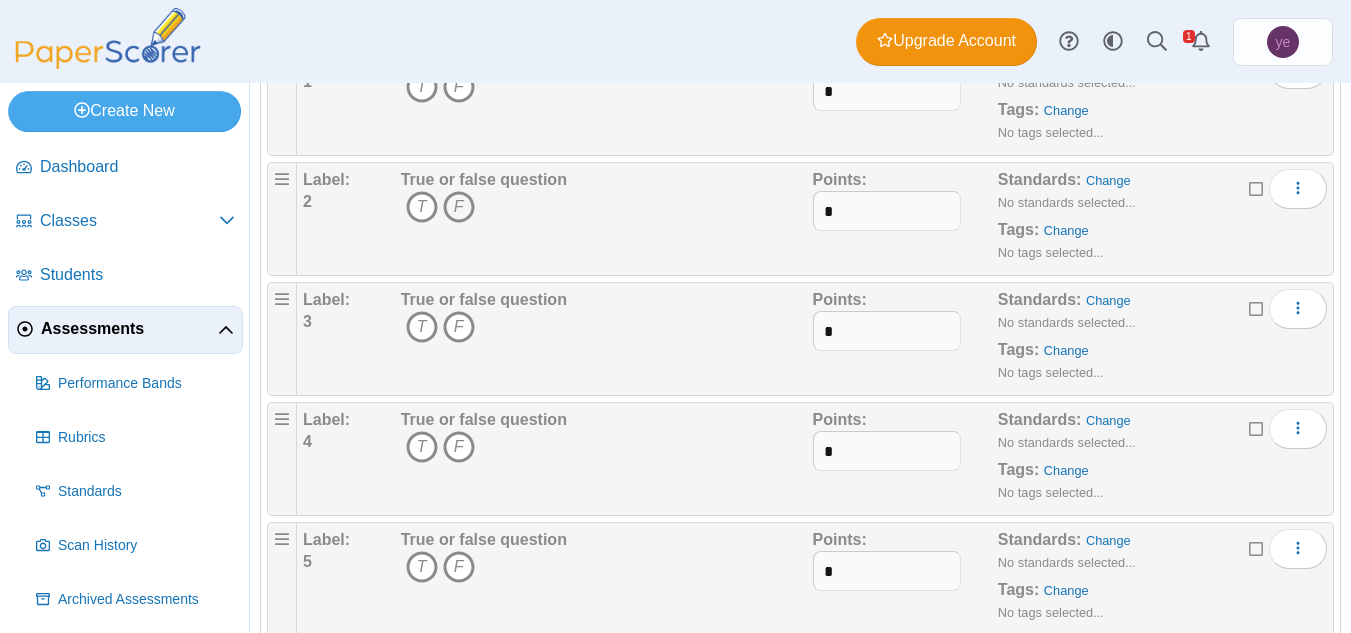 click 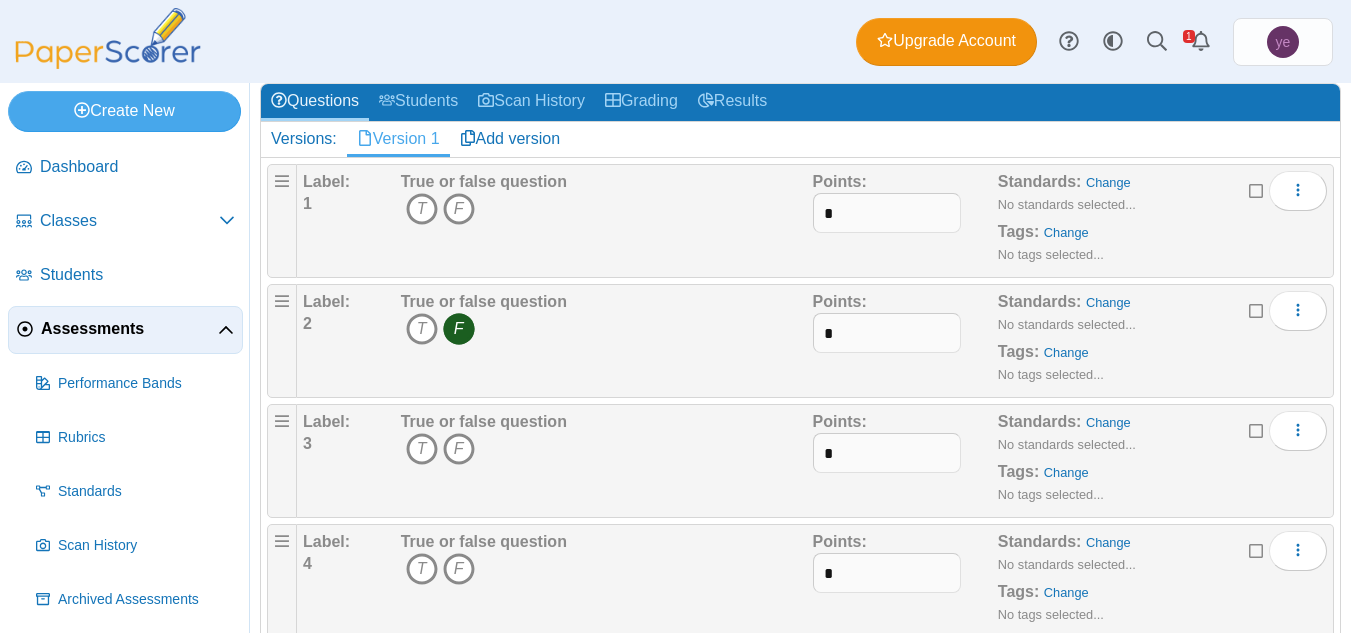 scroll, scrollTop: 64, scrollLeft: 0, axis: vertical 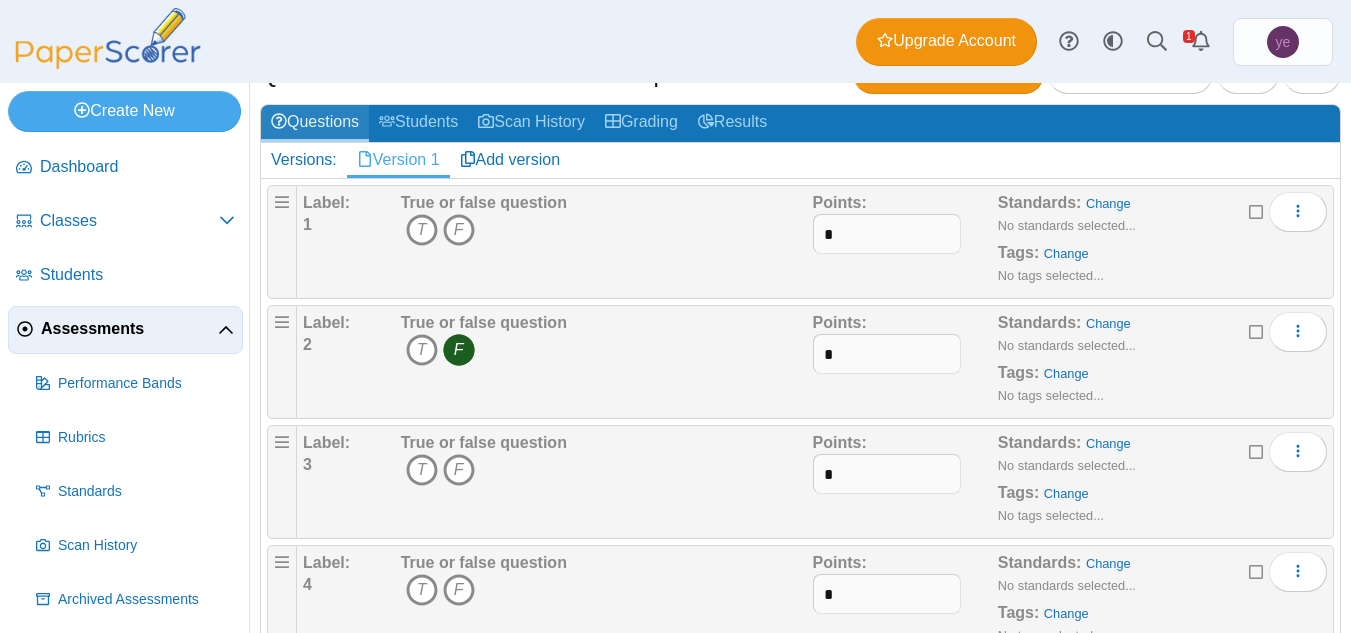 click on "Questions" at bounding box center (315, 123) 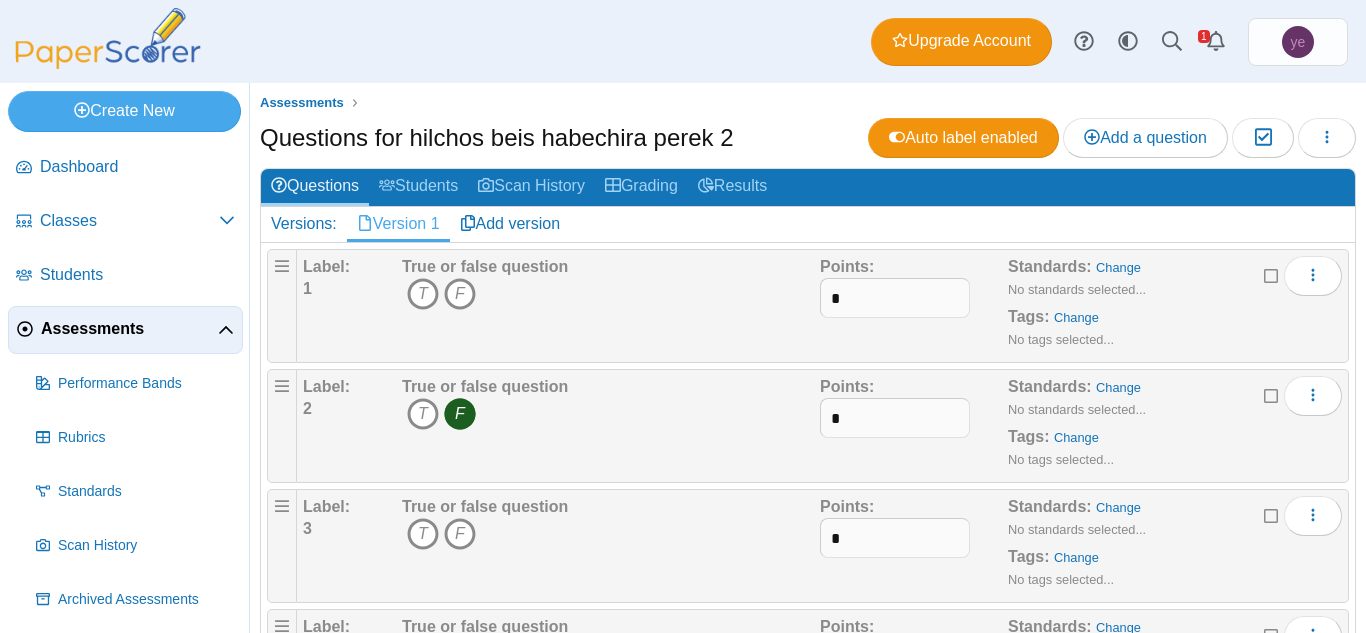 scroll, scrollTop: 0, scrollLeft: 0, axis: both 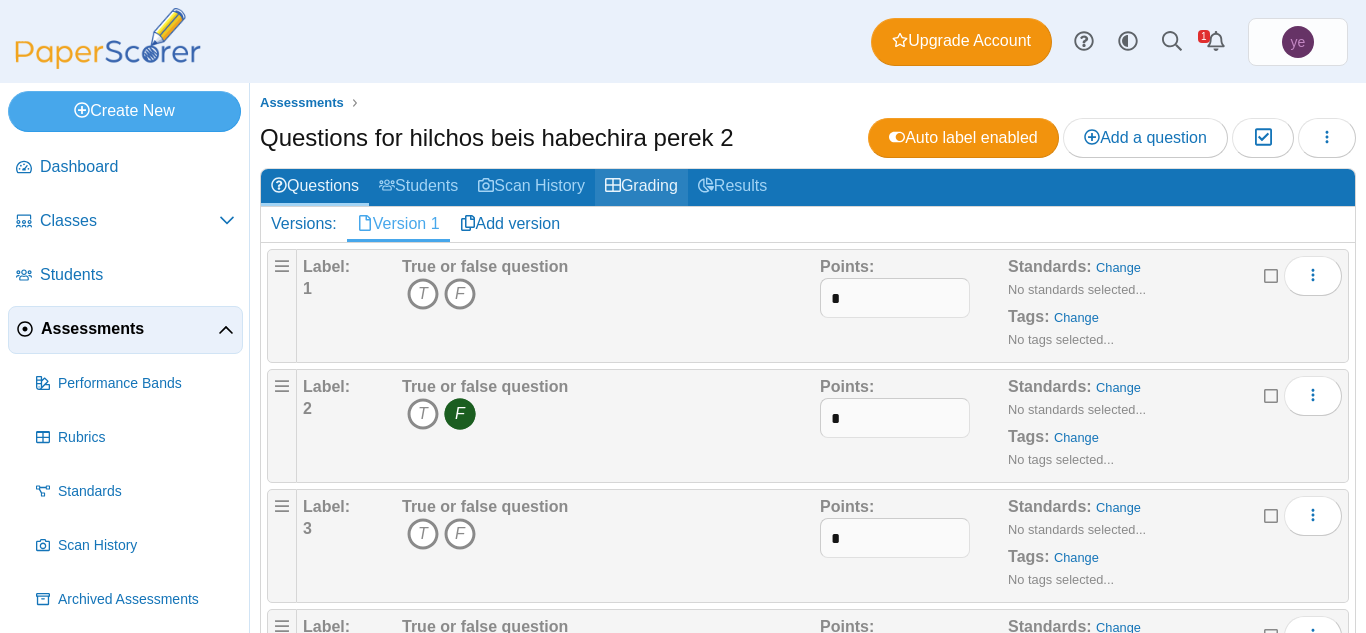 click on "Grading" at bounding box center [641, 187] 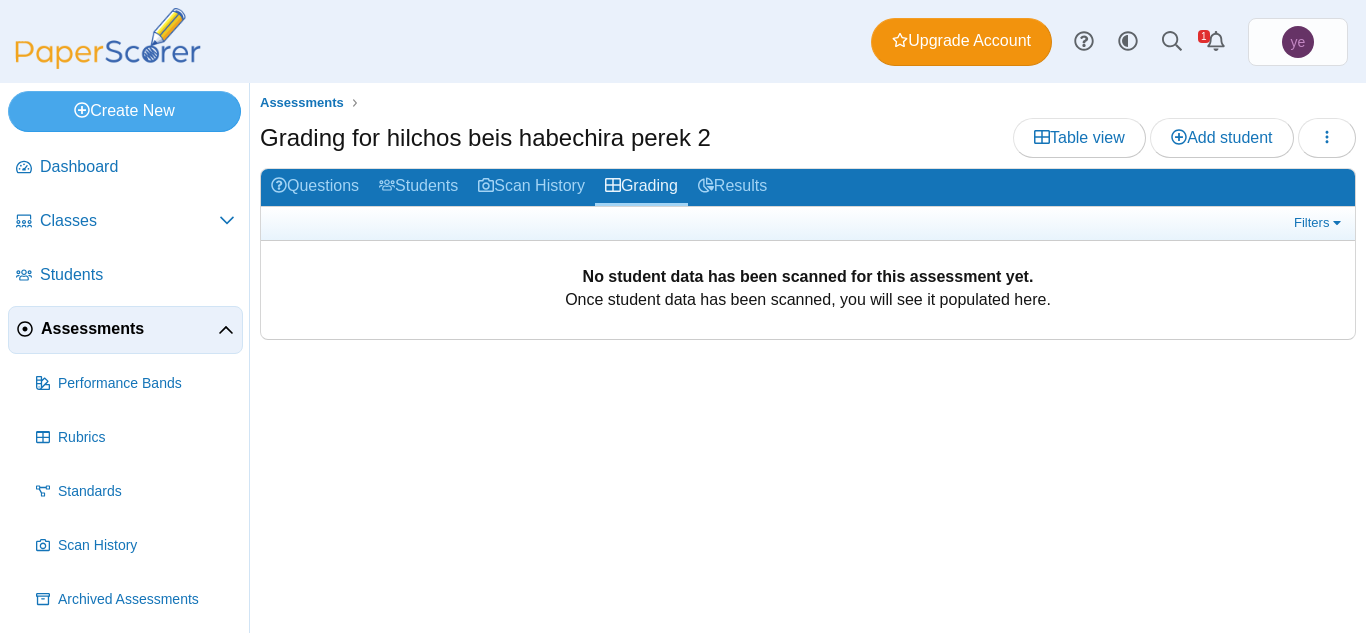 scroll, scrollTop: 0, scrollLeft: 0, axis: both 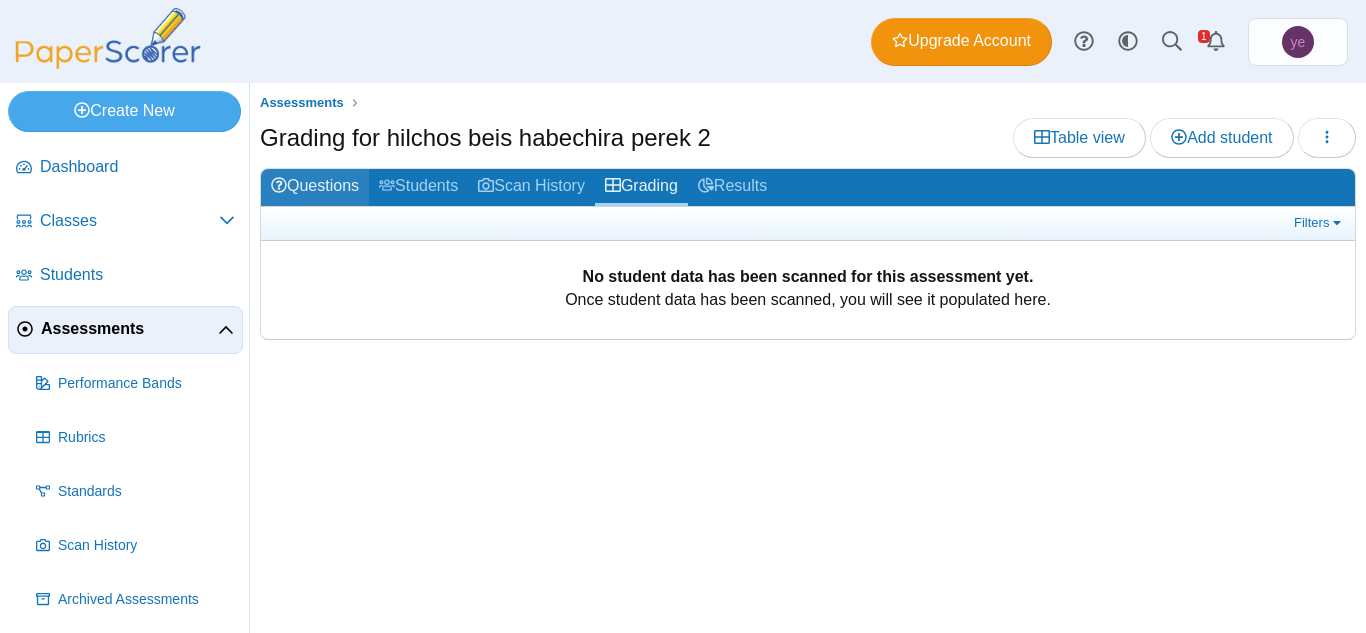 click on "Questions" at bounding box center [315, 187] 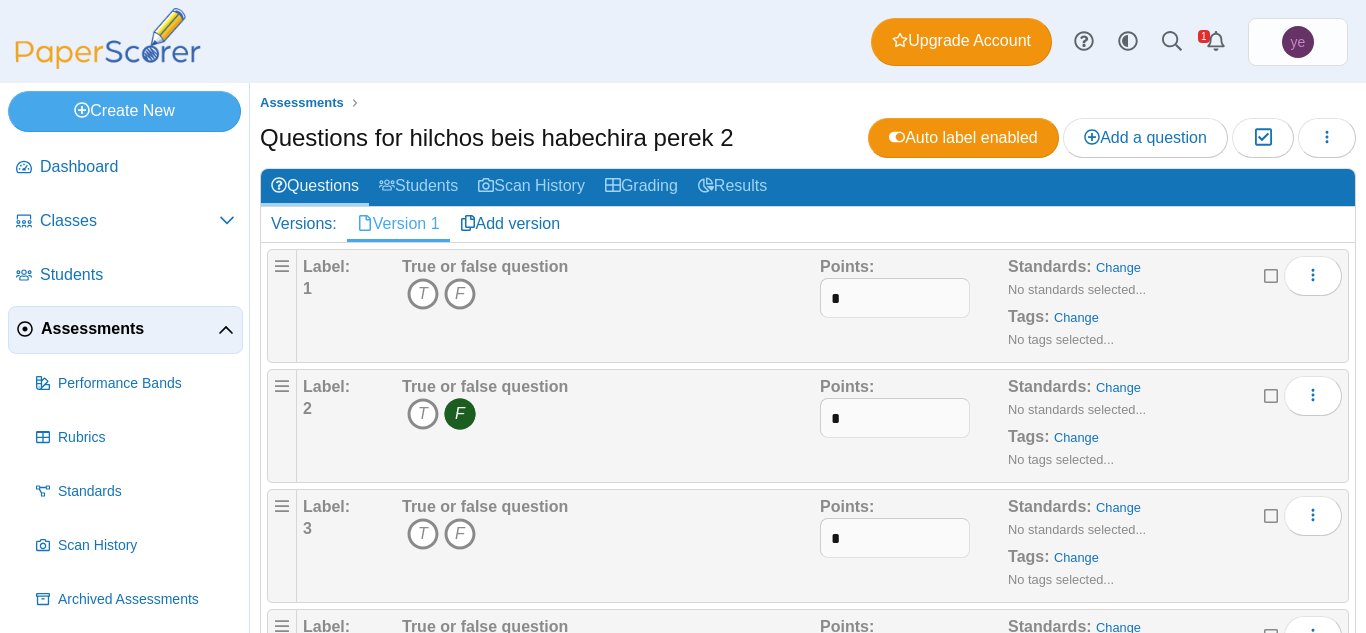 scroll, scrollTop: 0, scrollLeft: 0, axis: both 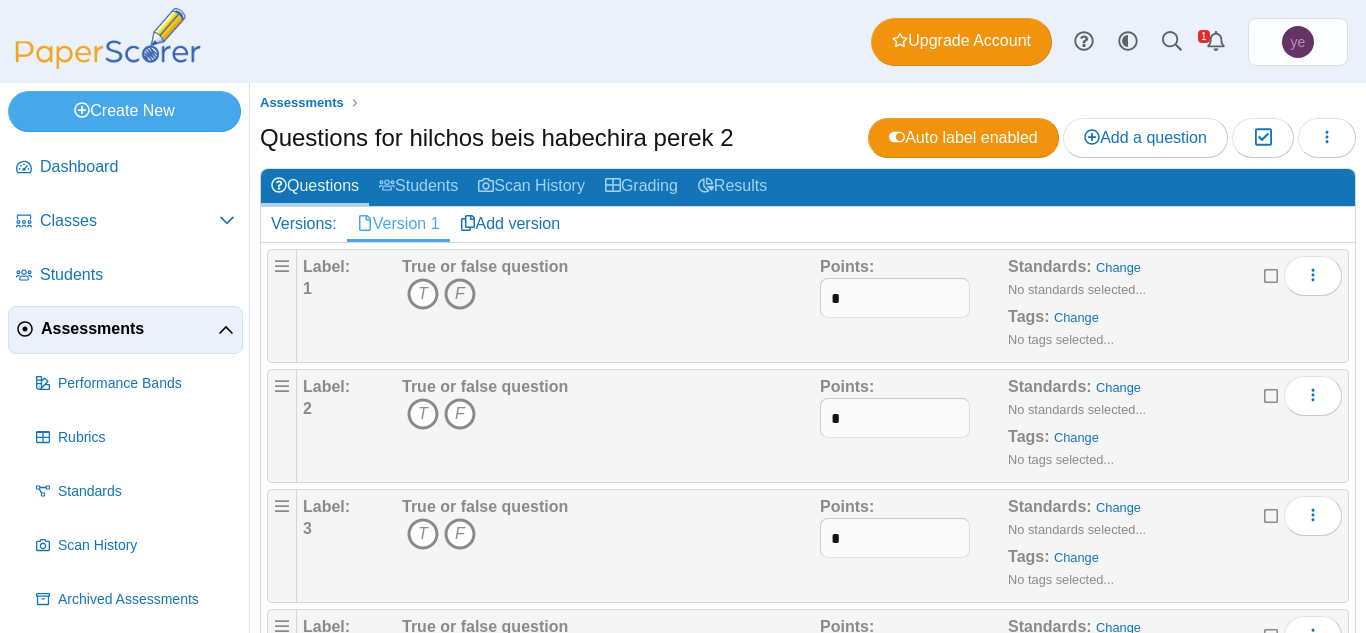 click on "F" at bounding box center (460, 294) 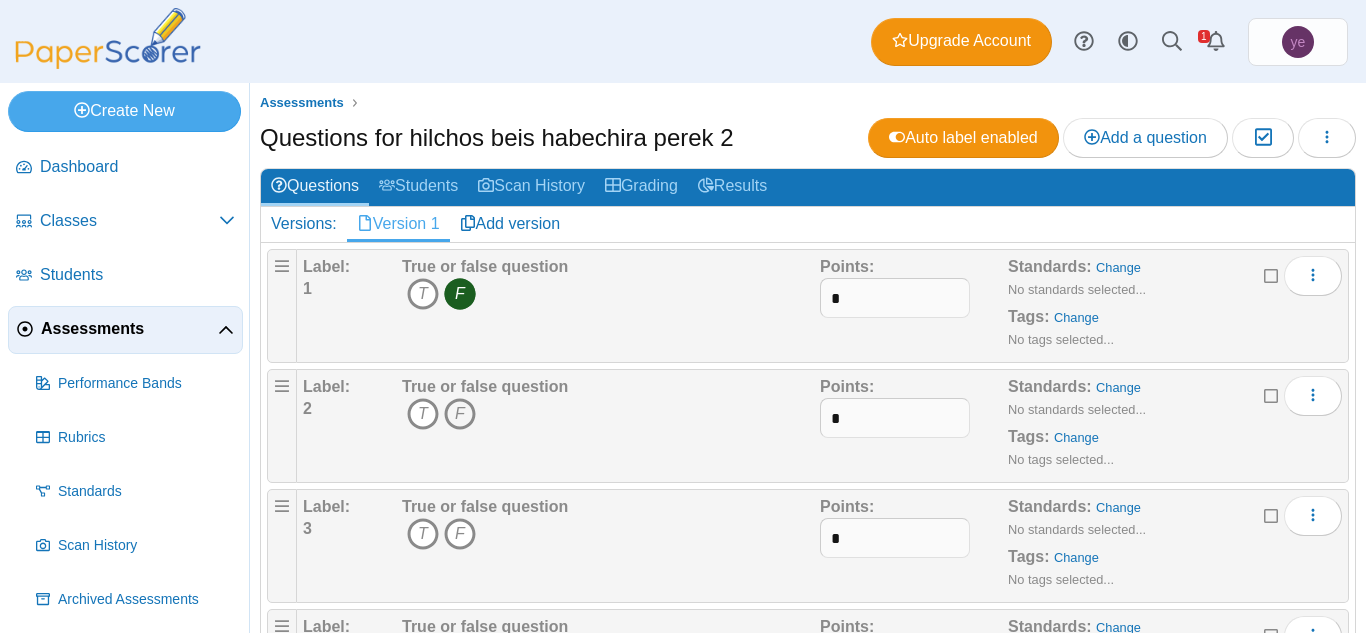 click on "F" at bounding box center (460, 414) 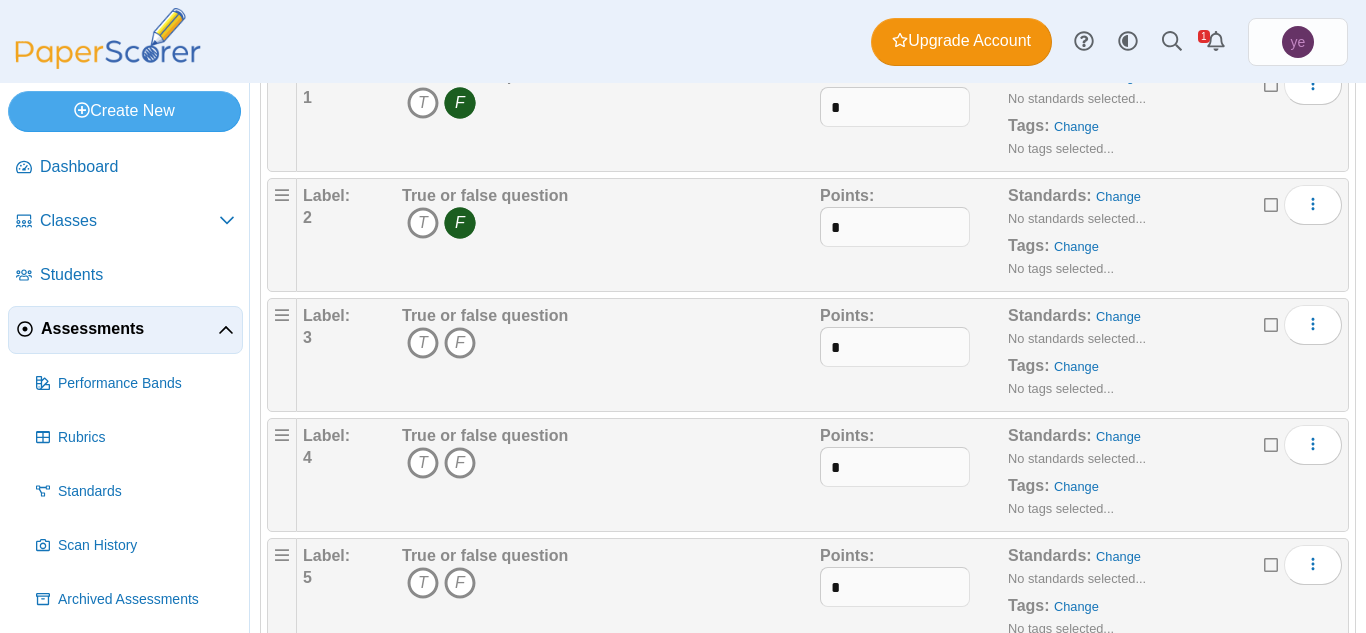 scroll, scrollTop: 191, scrollLeft: 0, axis: vertical 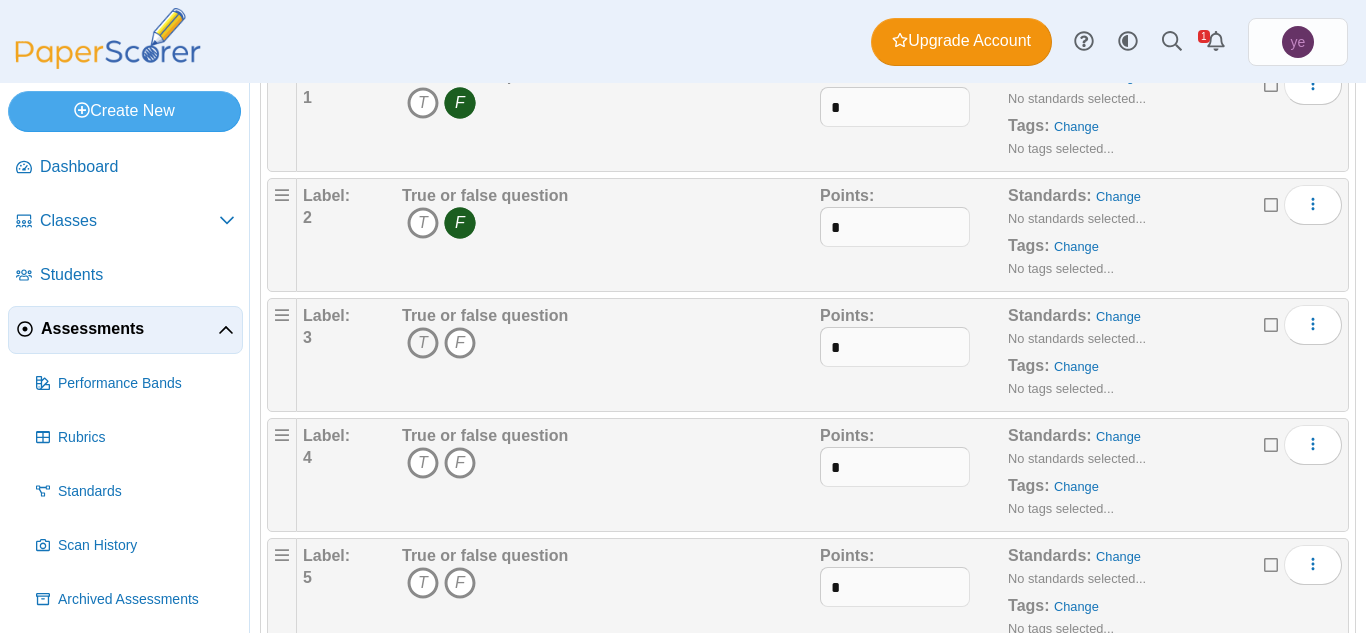 click on "T" at bounding box center [423, 343] 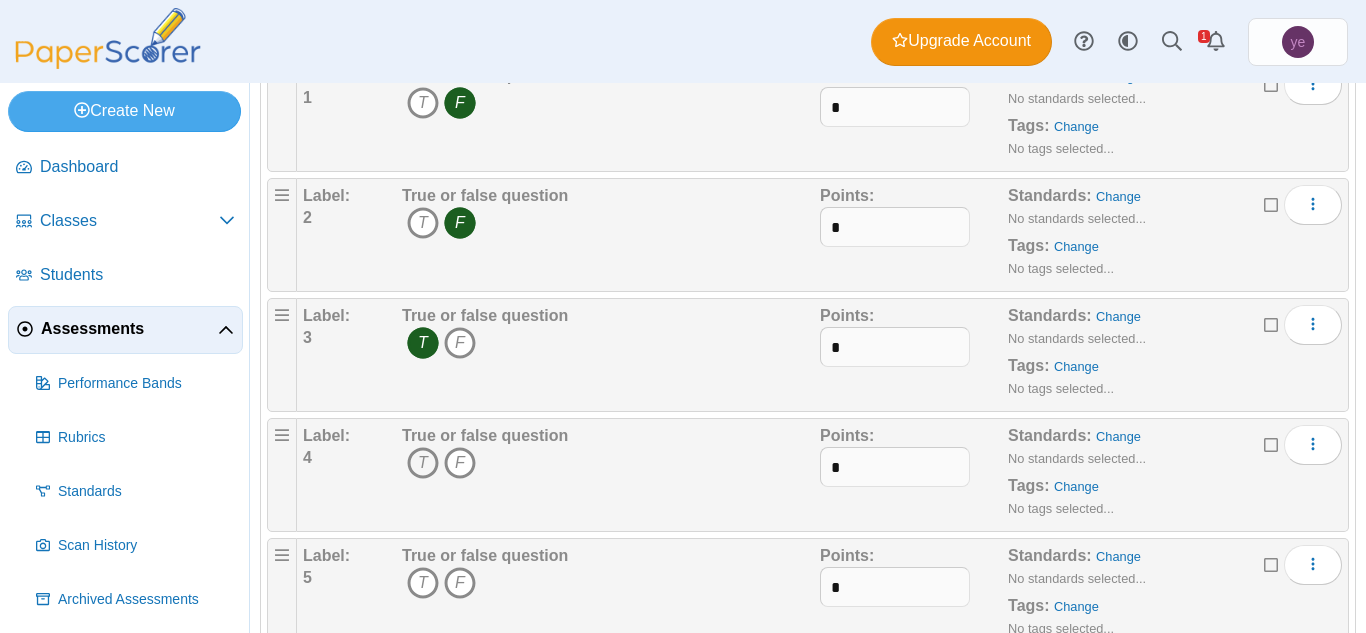 click on "T" at bounding box center [423, 463] 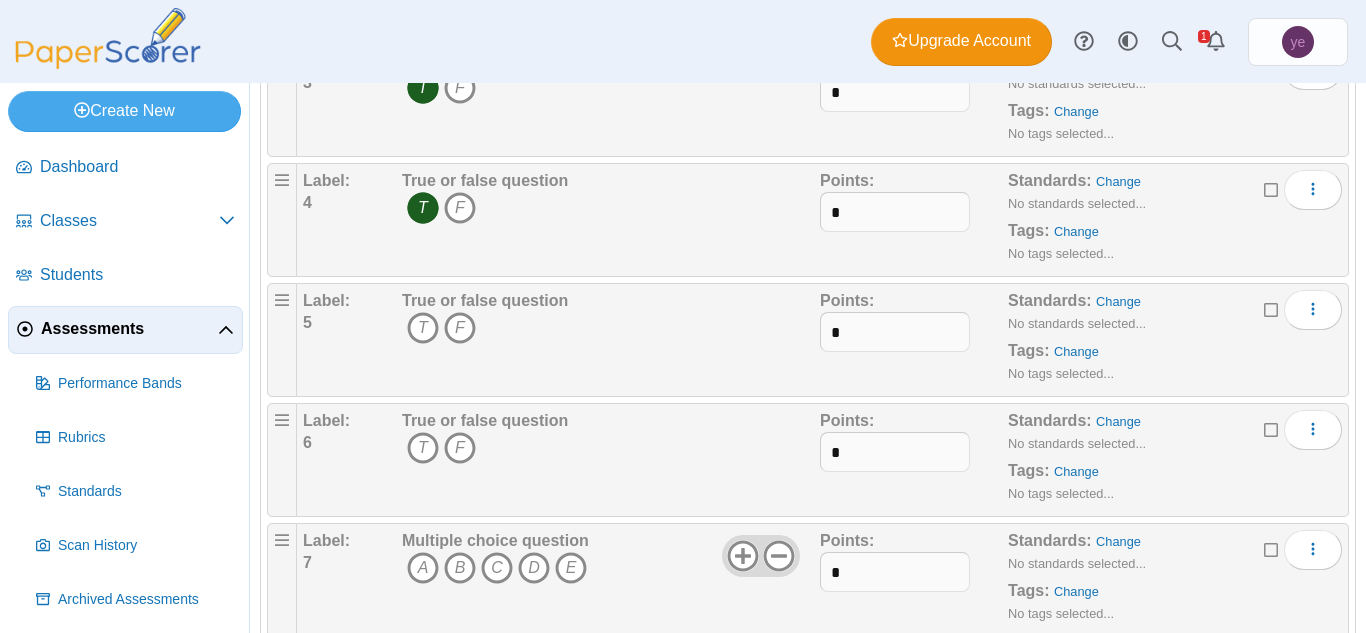 scroll, scrollTop: 461, scrollLeft: 0, axis: vertical 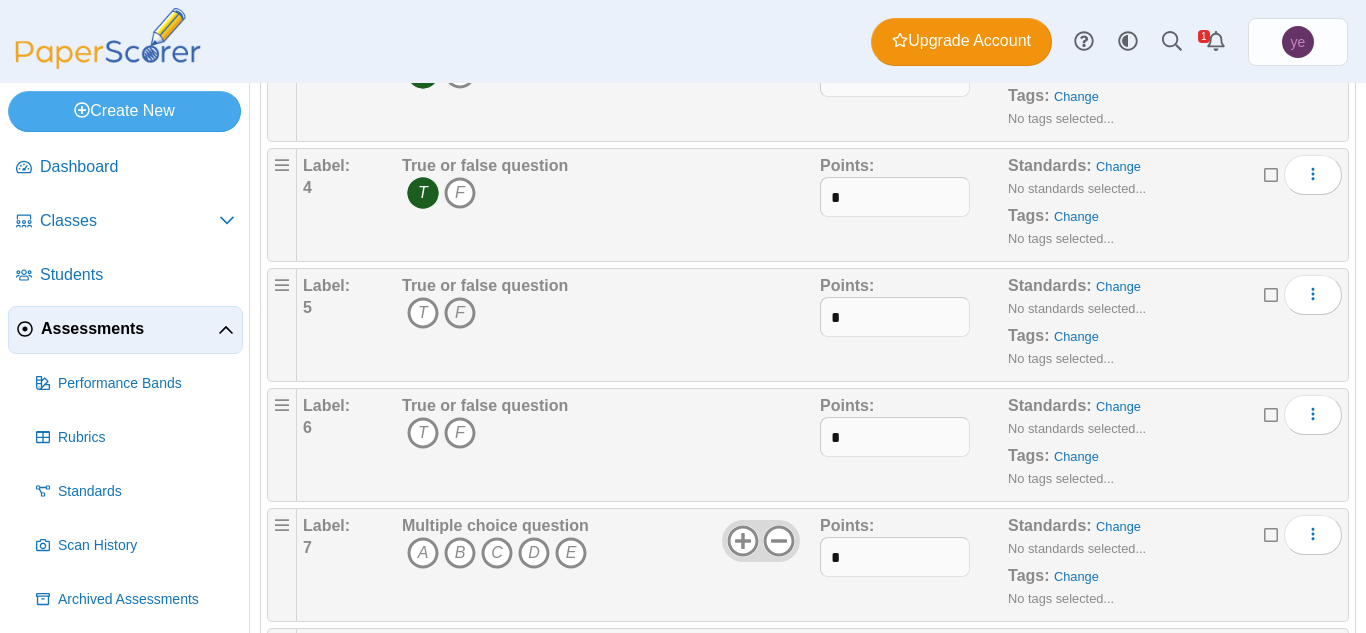 click on "F" at bounding box center [460, 313] 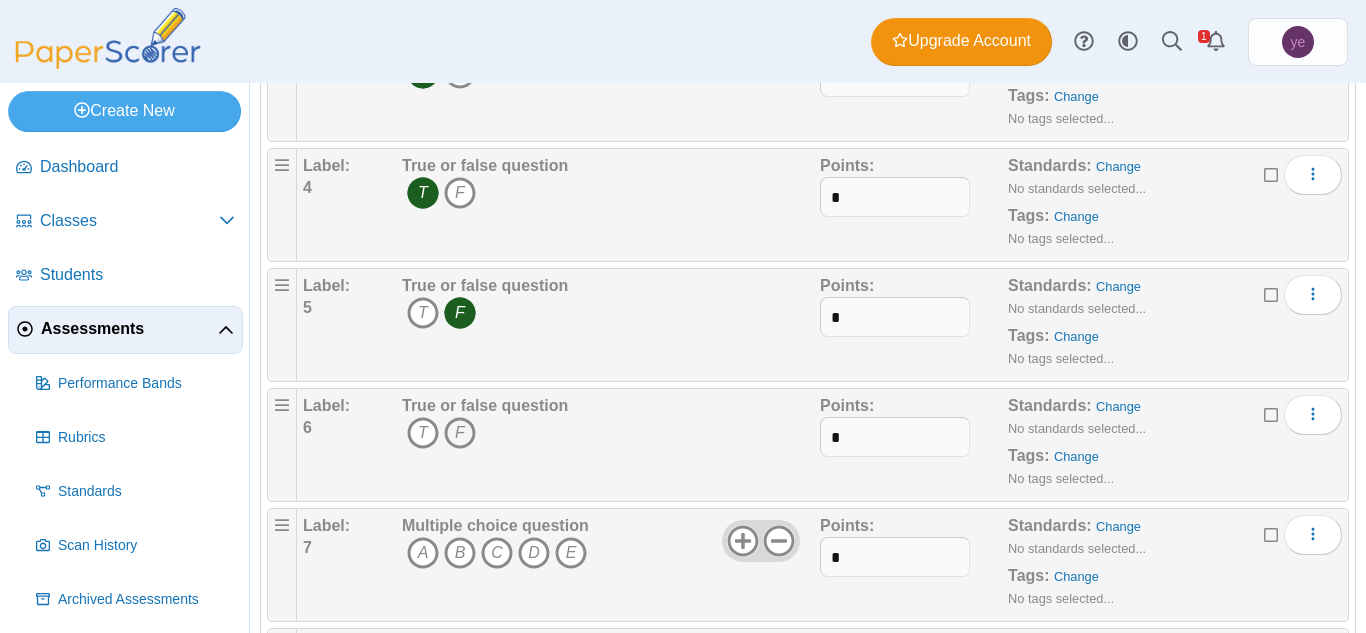 click on "F" at bounding box center (460, 433) 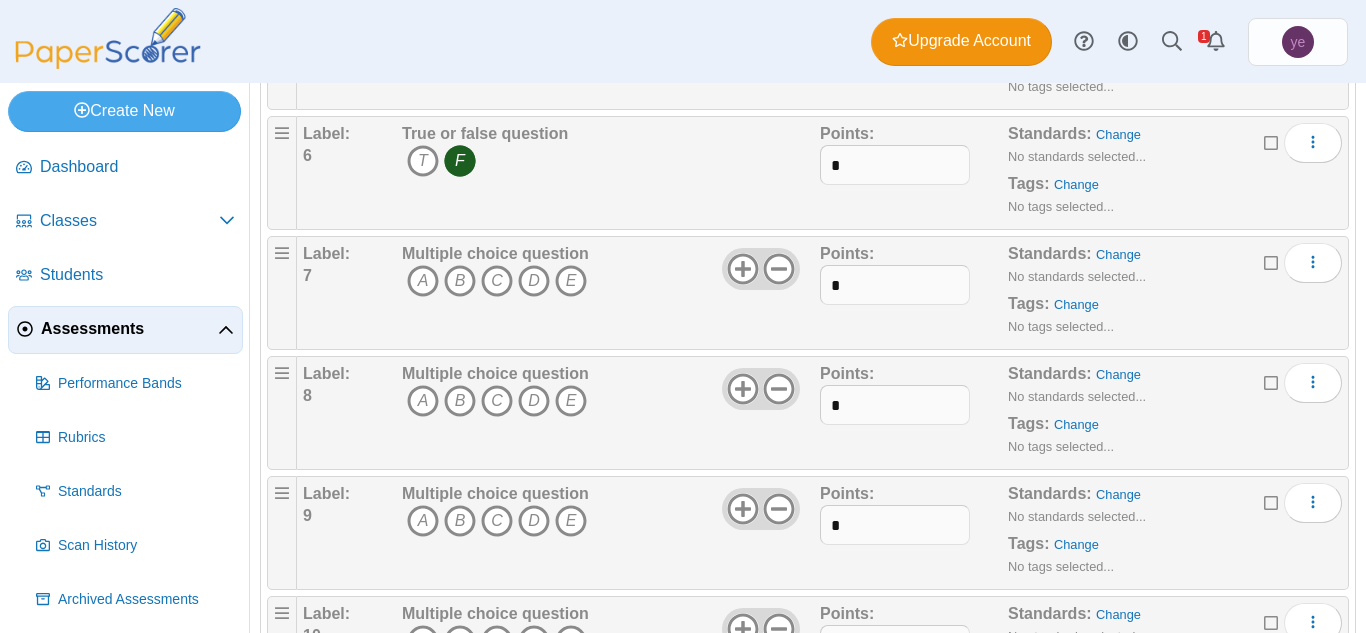 scroll, scrollTop: 733, scrollLeft: 0, axis: vertical 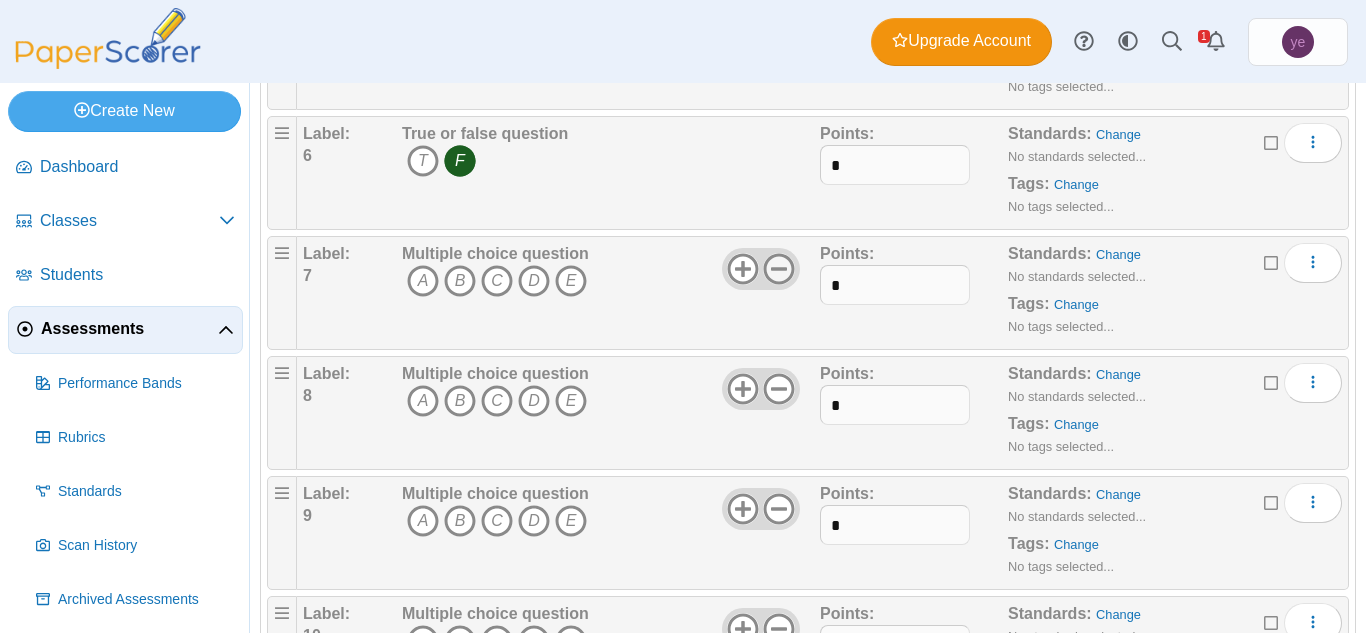 click 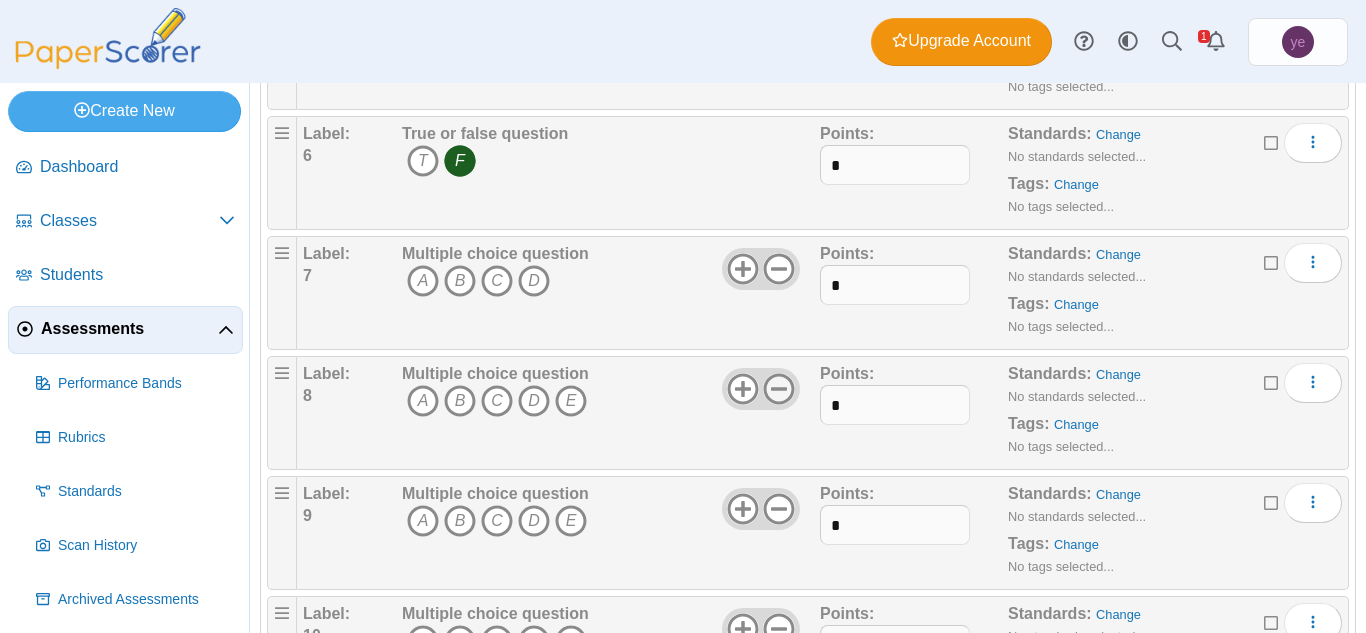 click 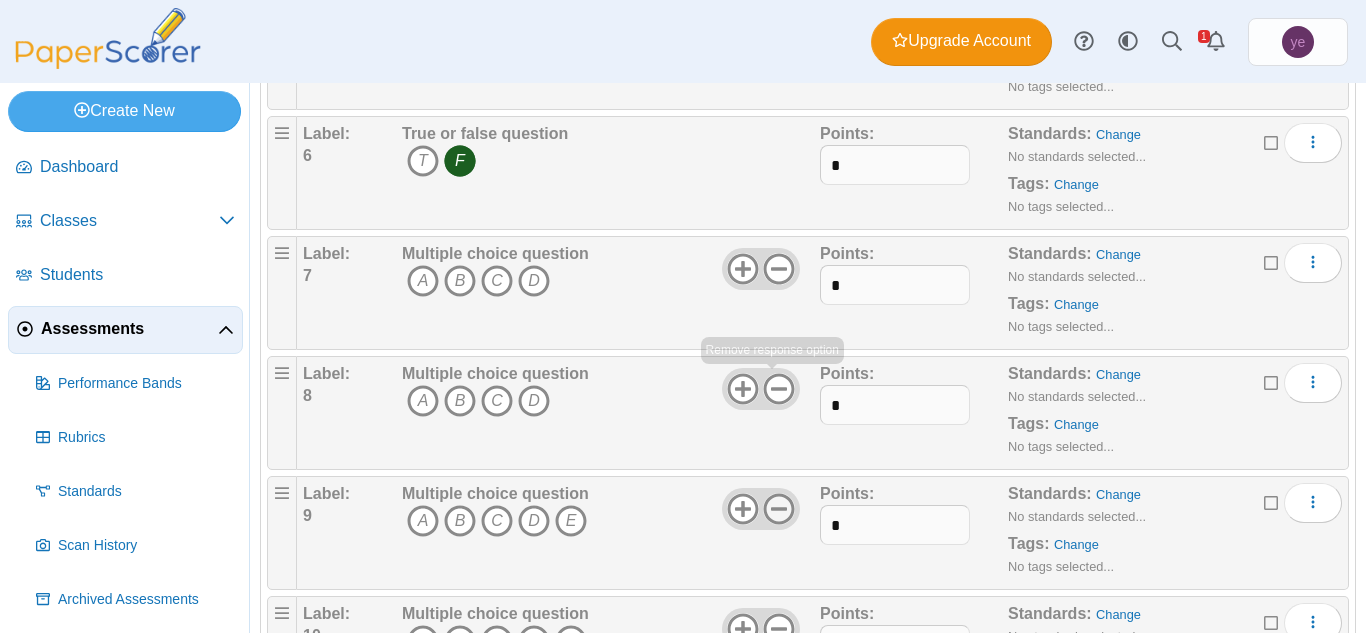 click 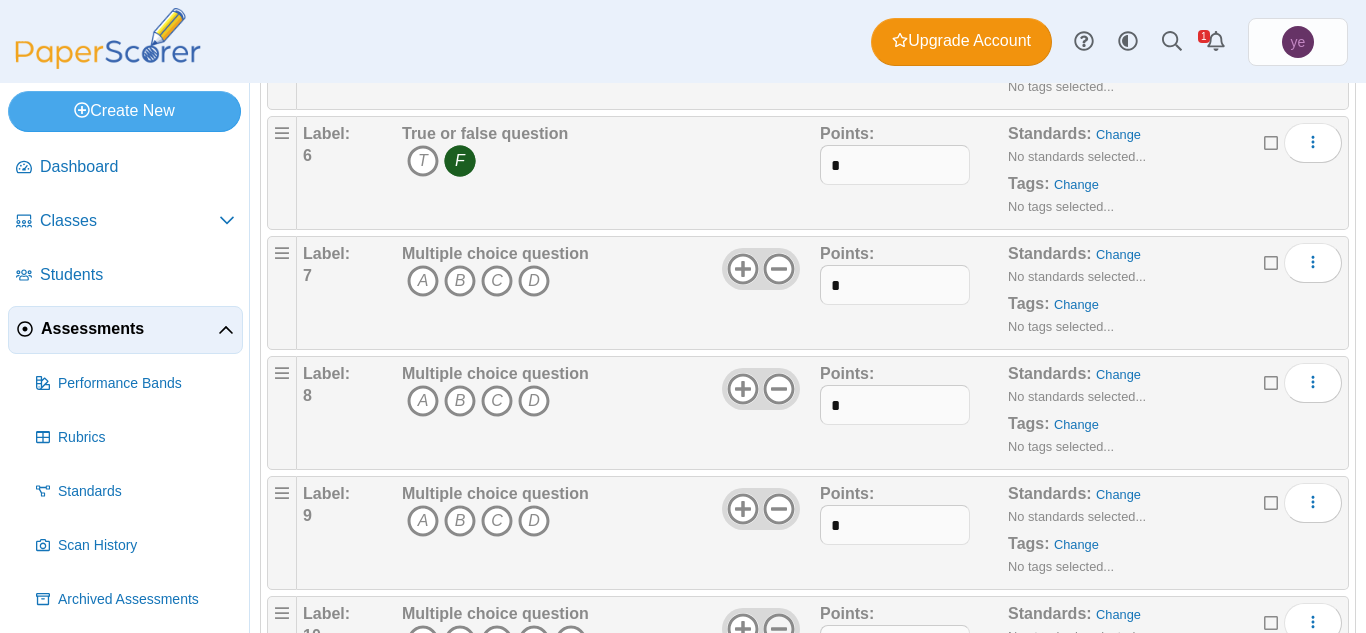click 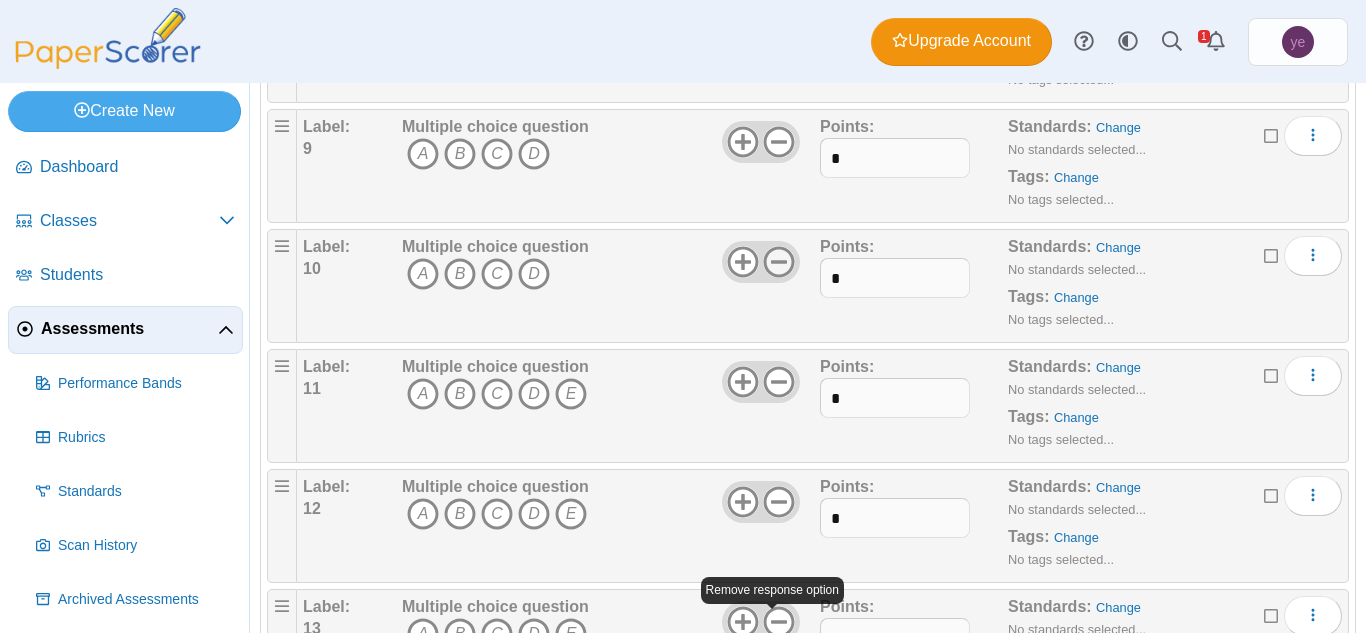 scroll, scrollTop: 1101, scrollLeft: 0, axis: vertical 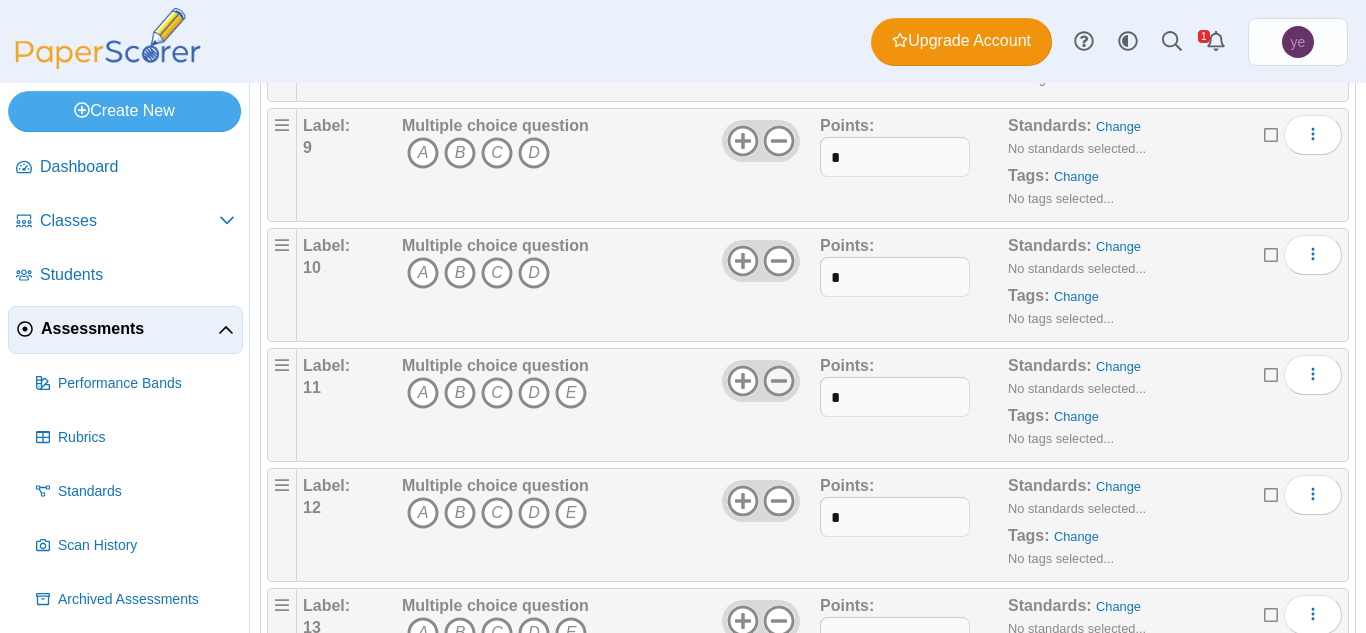 click 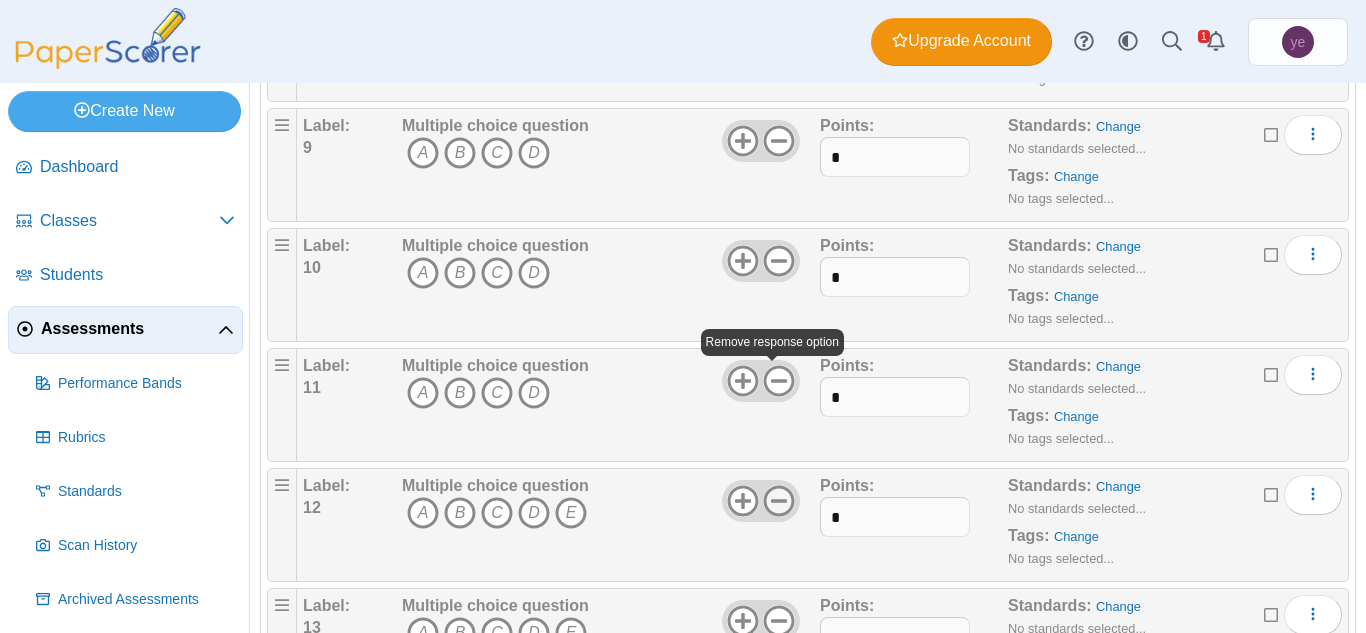 click 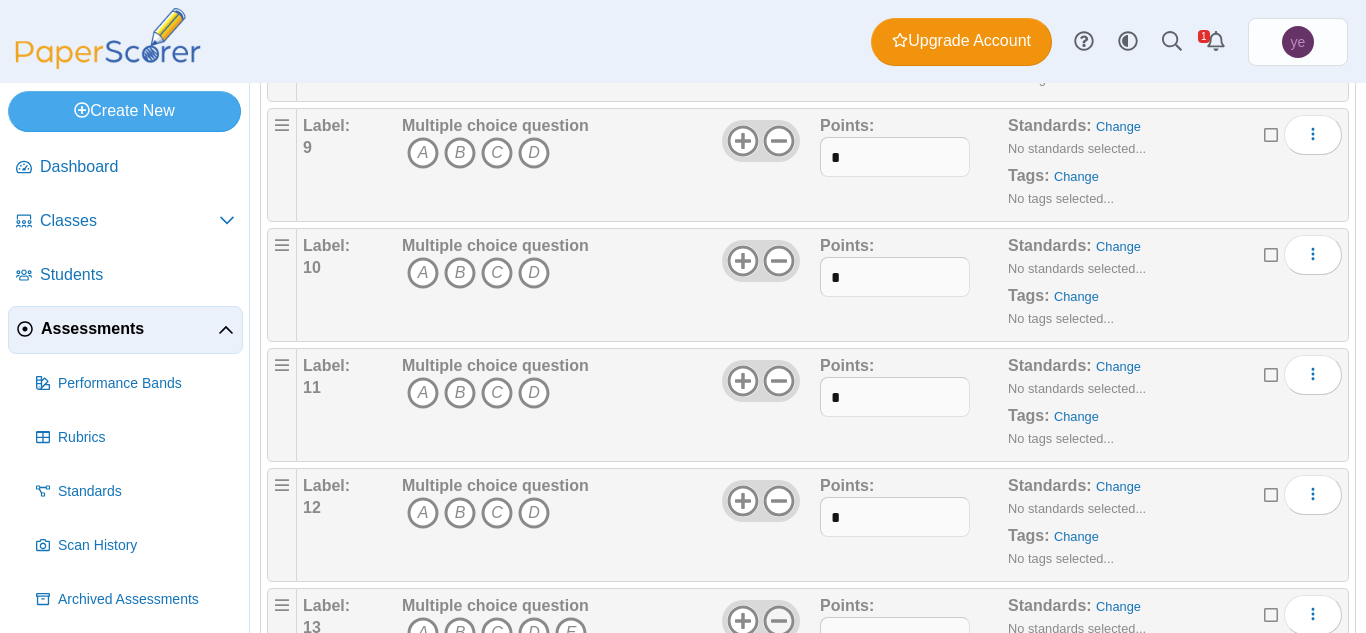 click 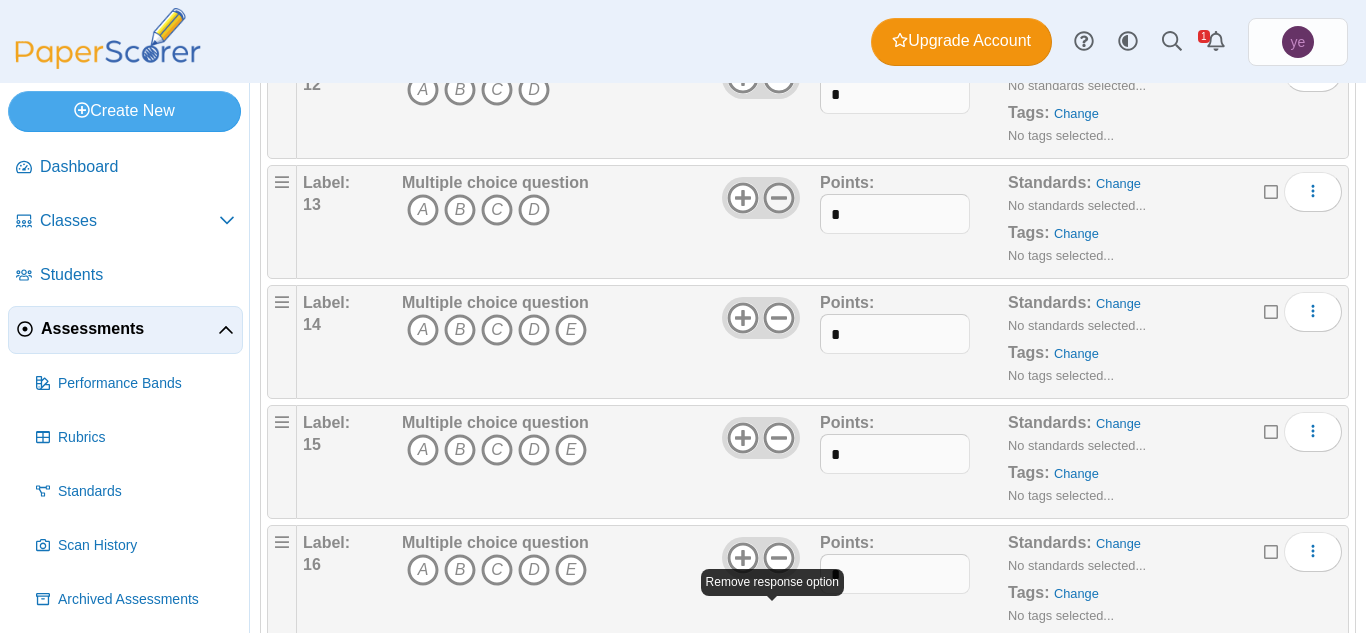 scroll, scrollTop: 1526, scrollLeft: 0, axis: vertical 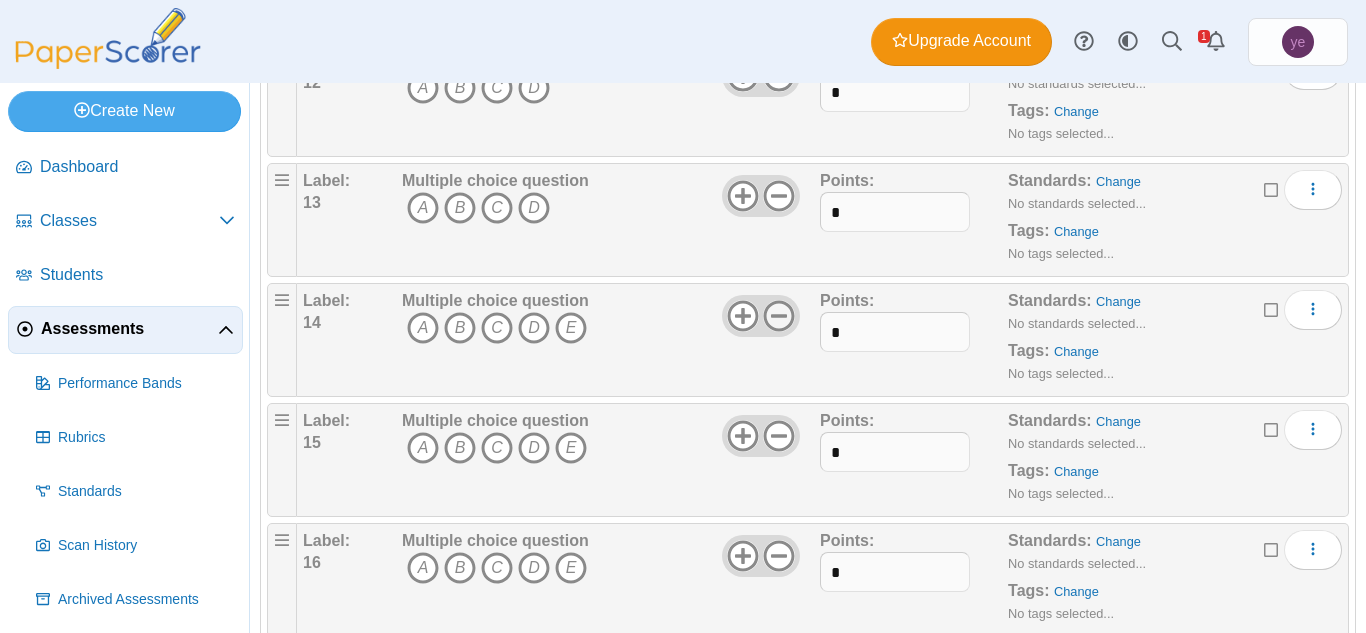 click 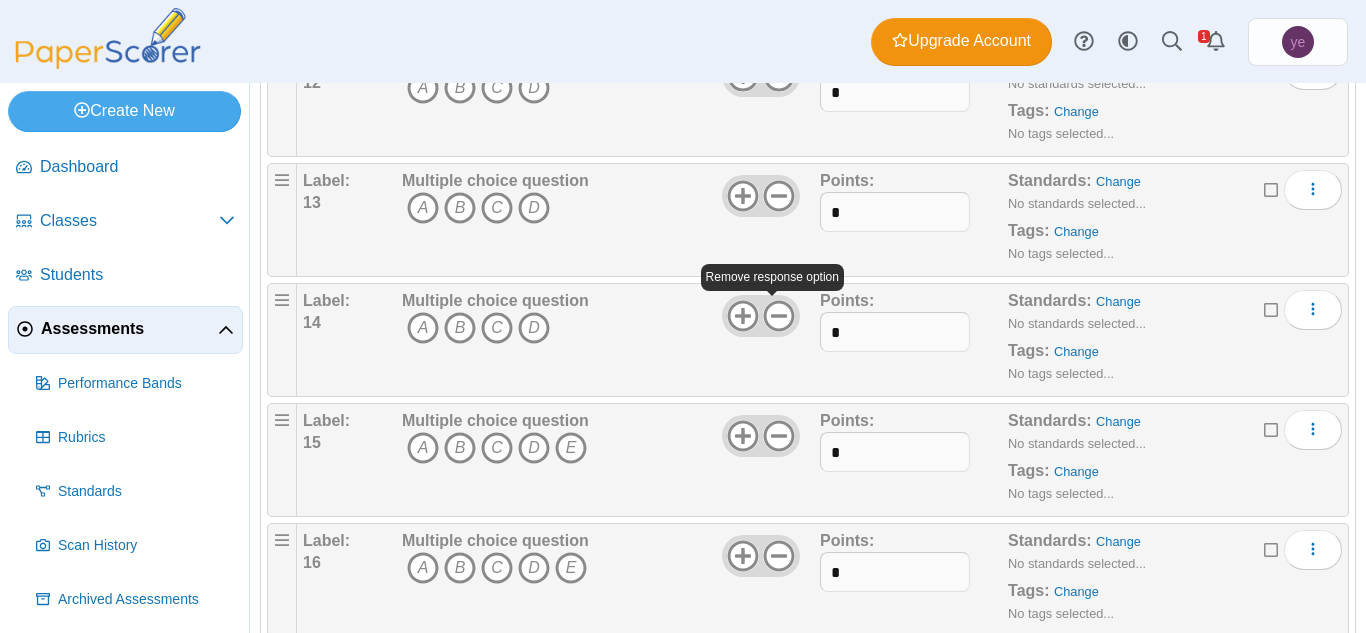 click at bounding box center (761, 436) 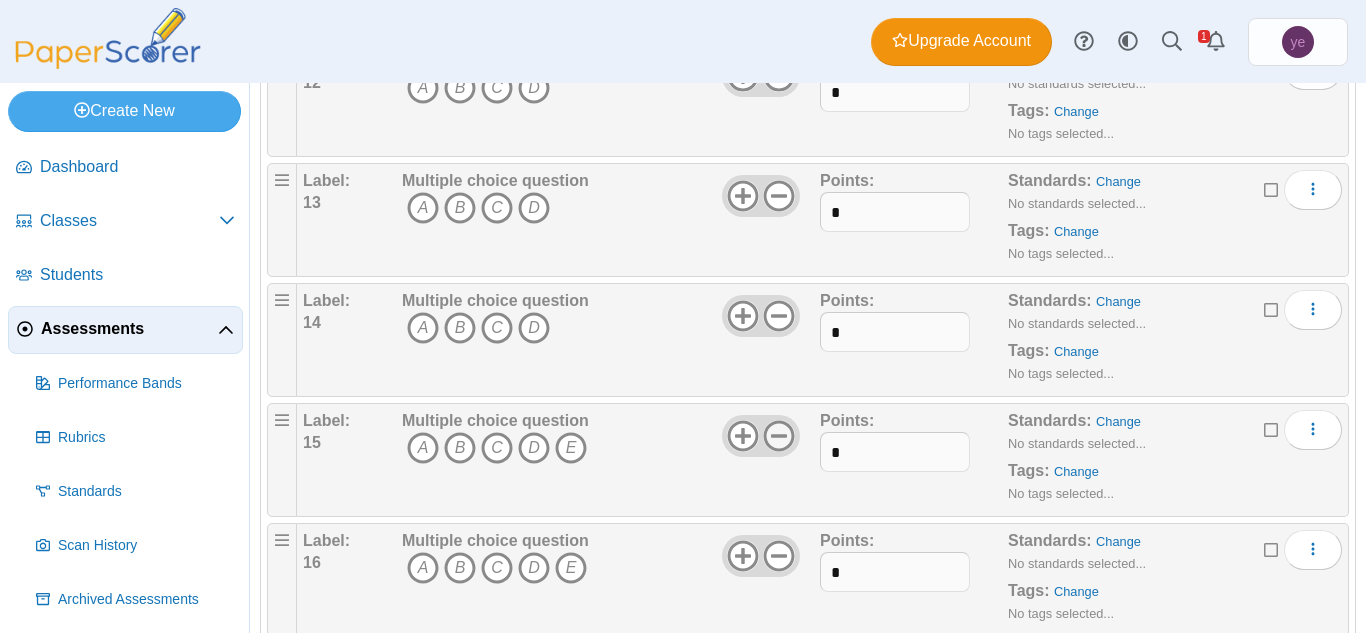 click 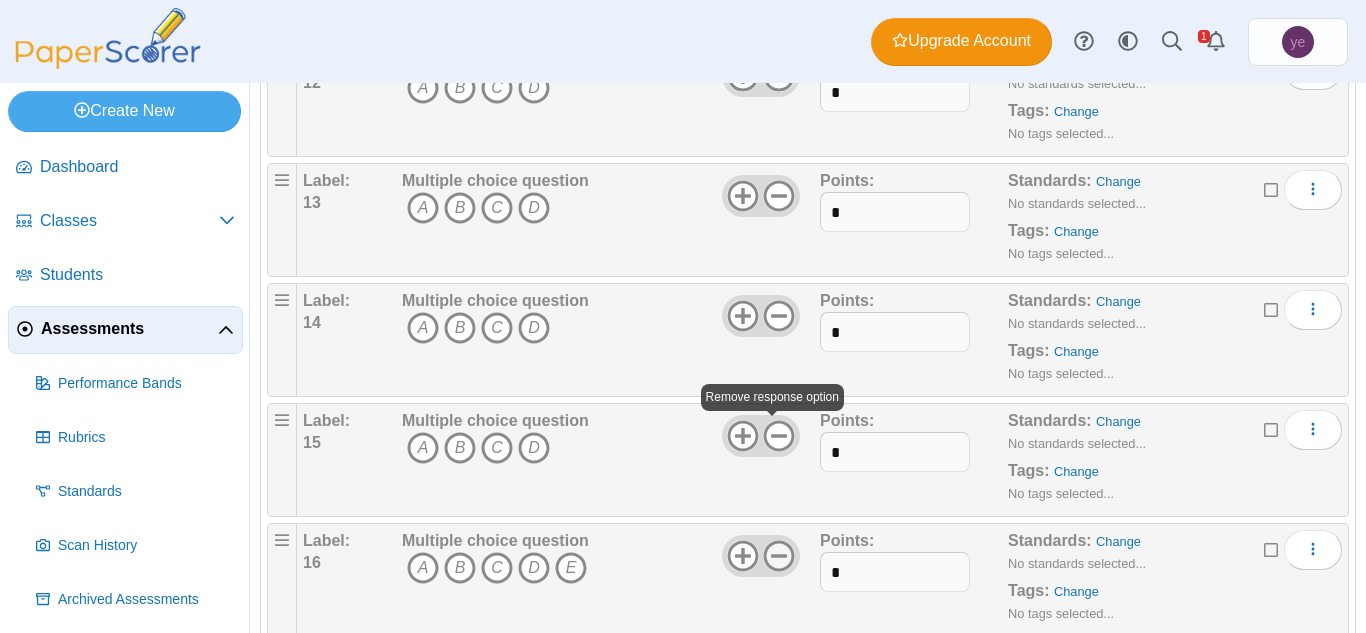click 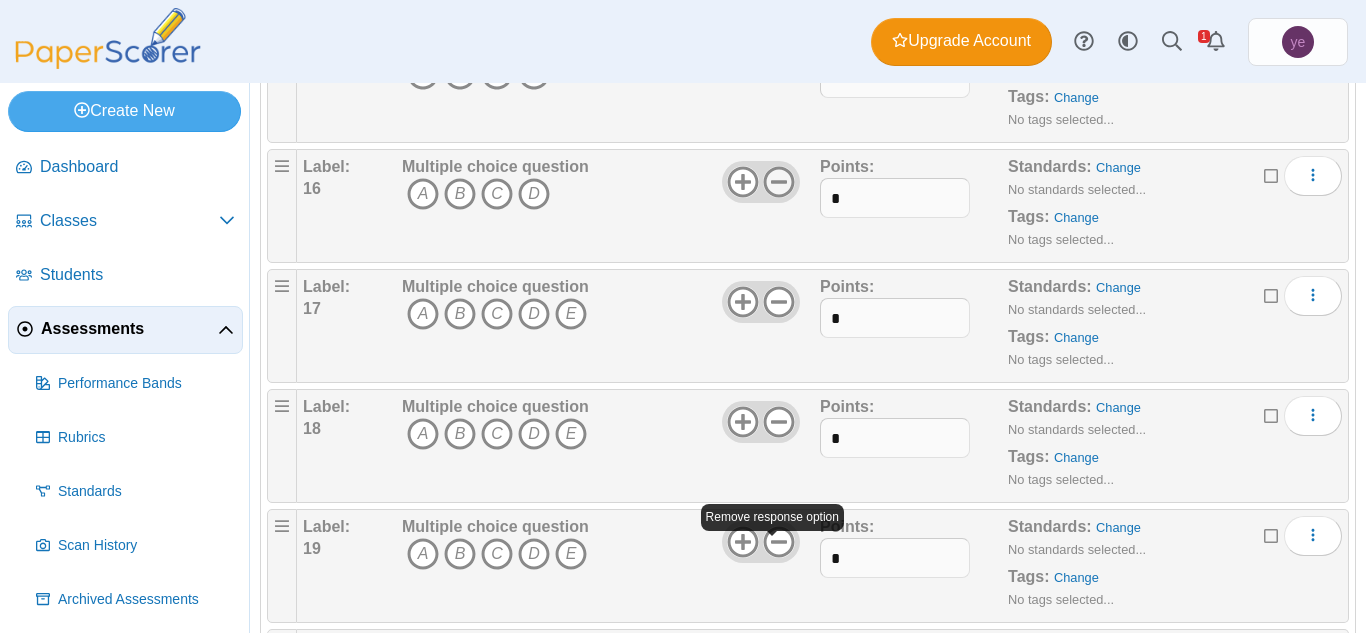 scroll, scrollTop: 1900, scrollLeft: 0, axis: vertical 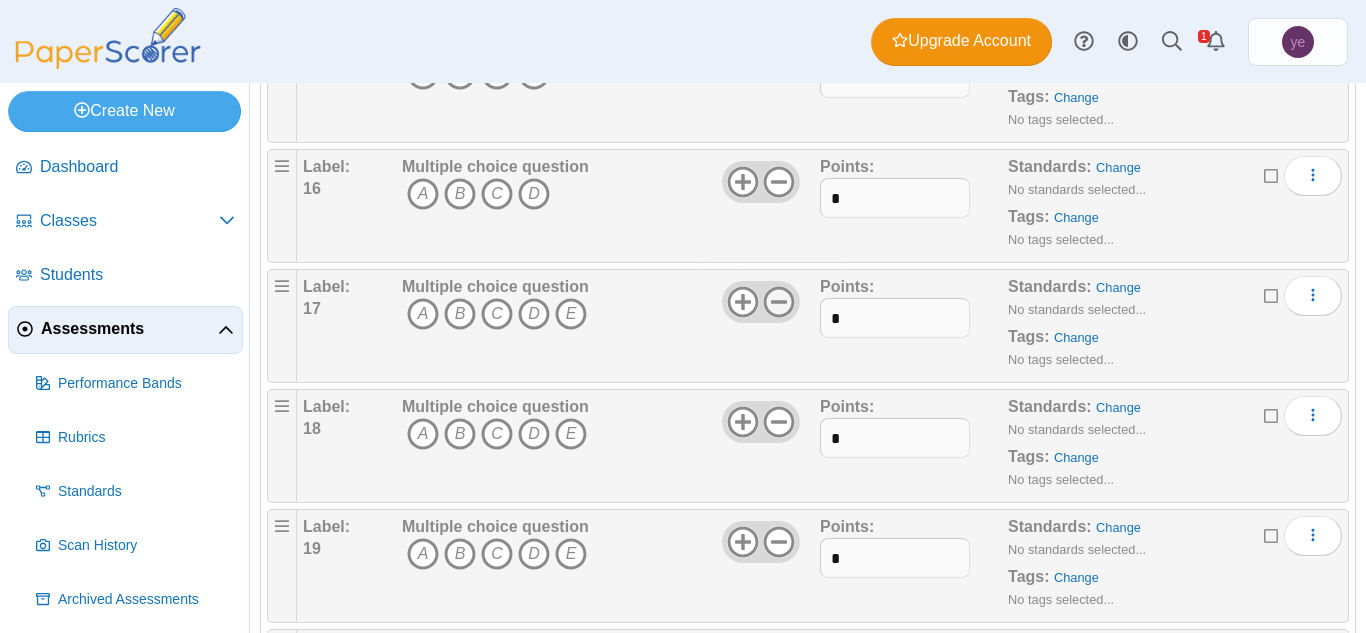 click 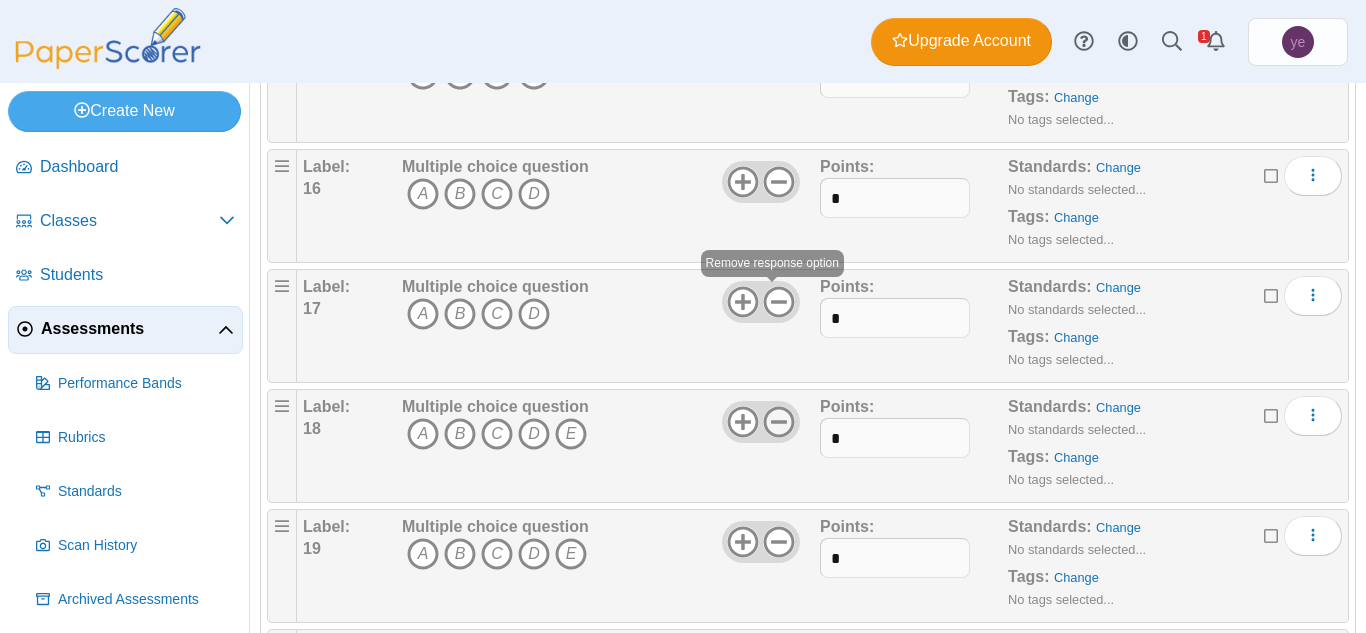 click 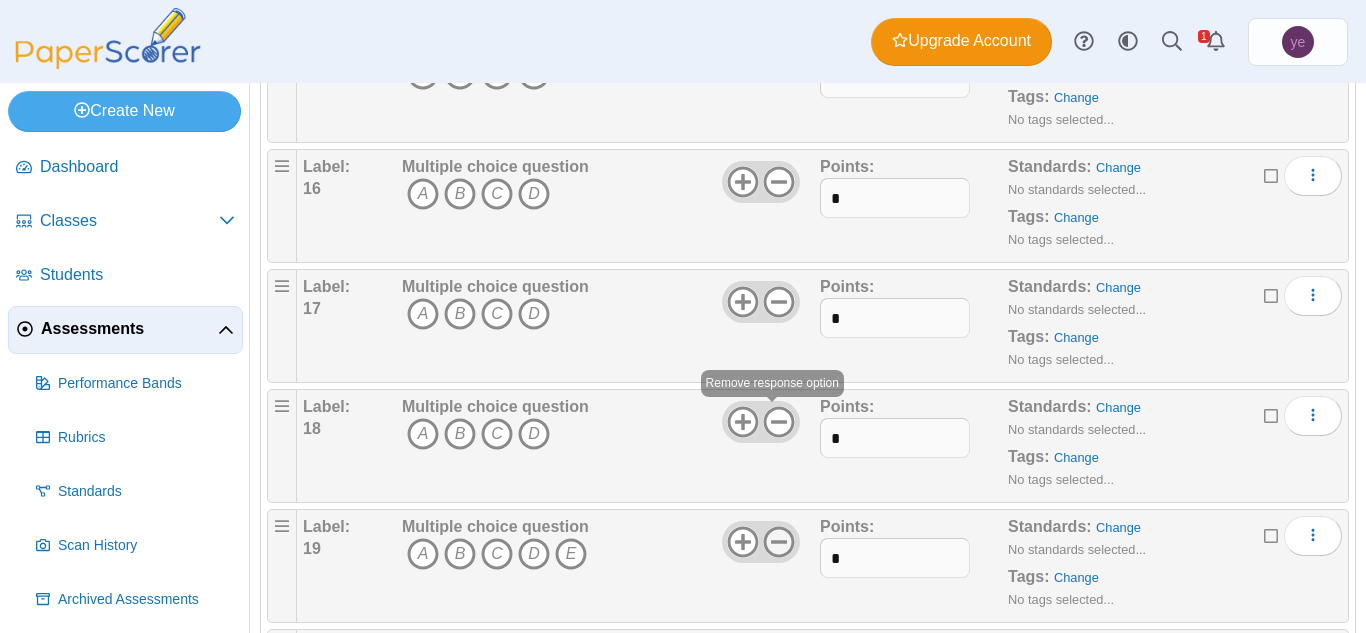 click 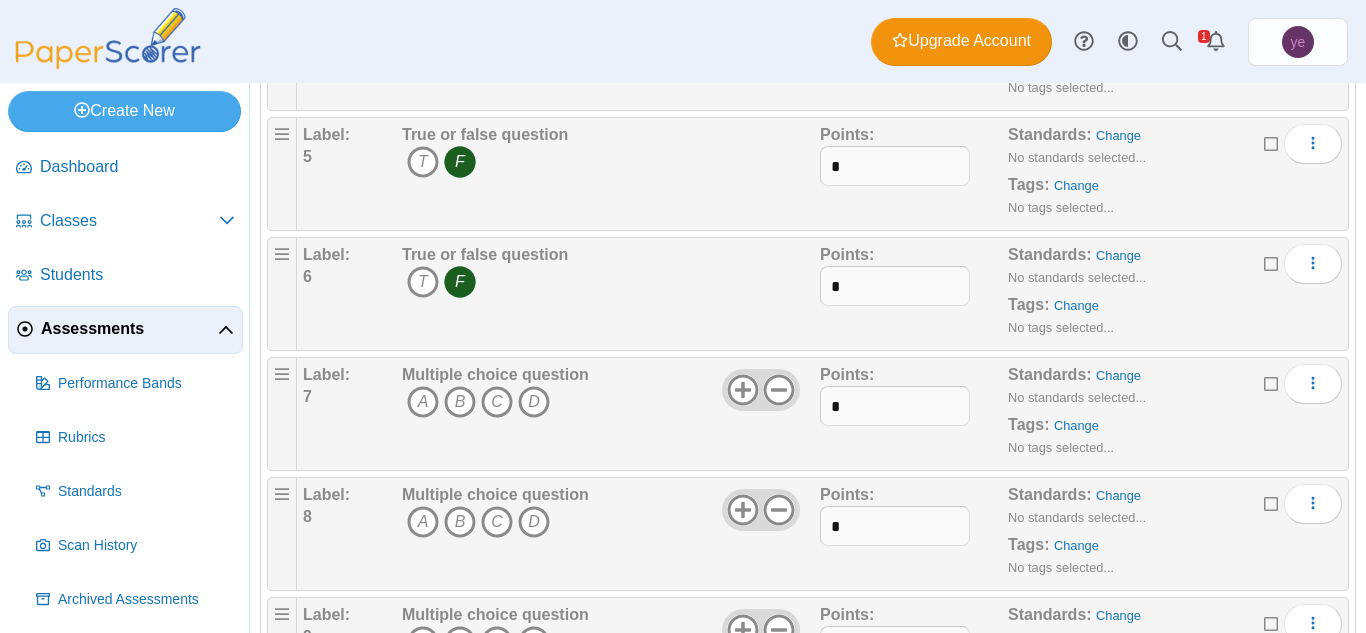 scroll, scrollTop: 611, scrollLeft: 0, axis: vertical 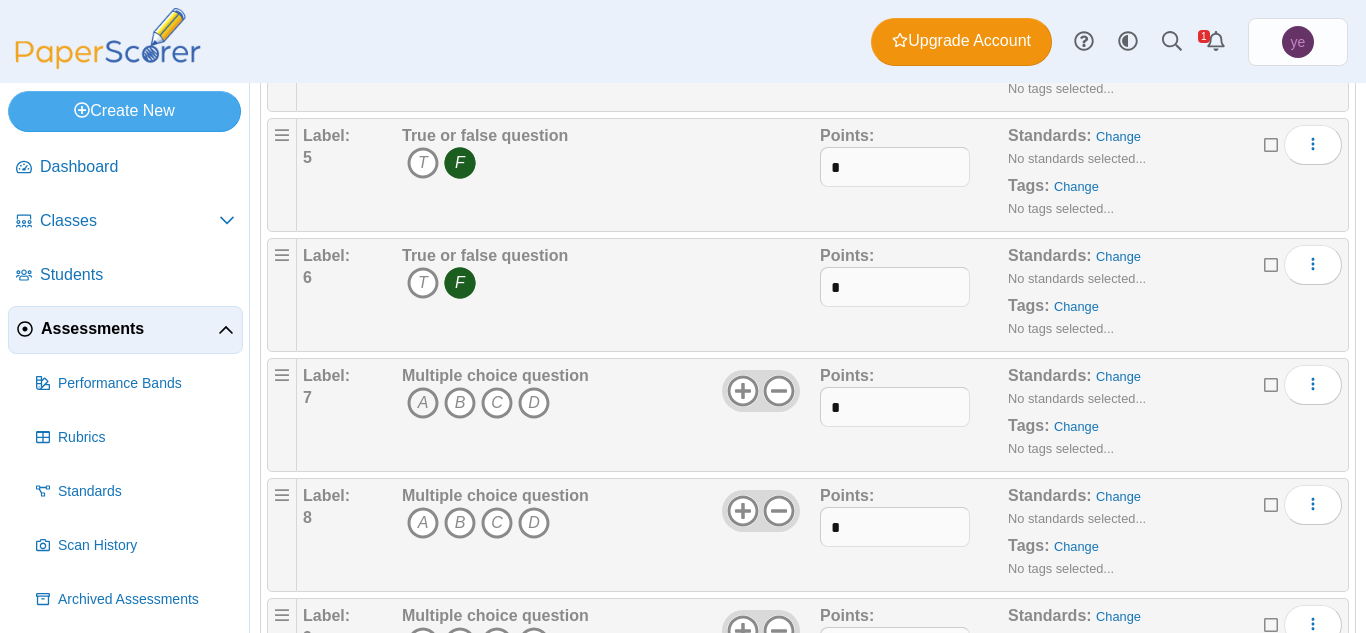 click on "A" at bounding box center (423, 403) 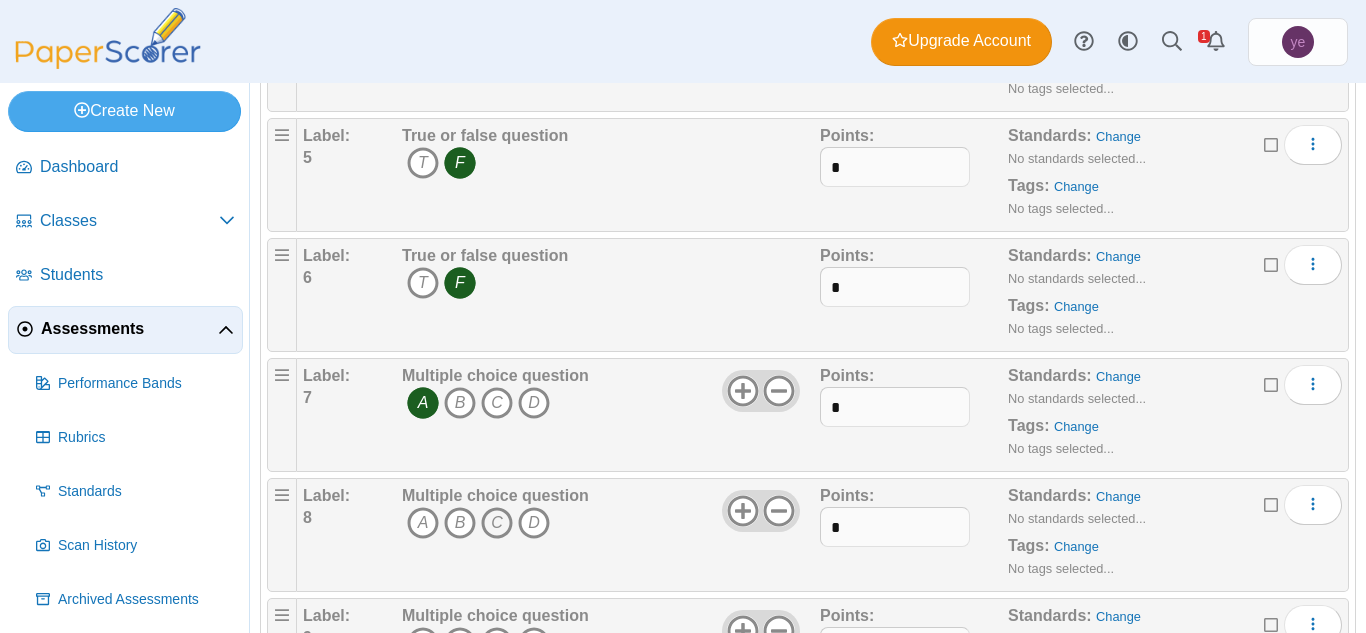 click on "C" at bounding box center (497, 523) 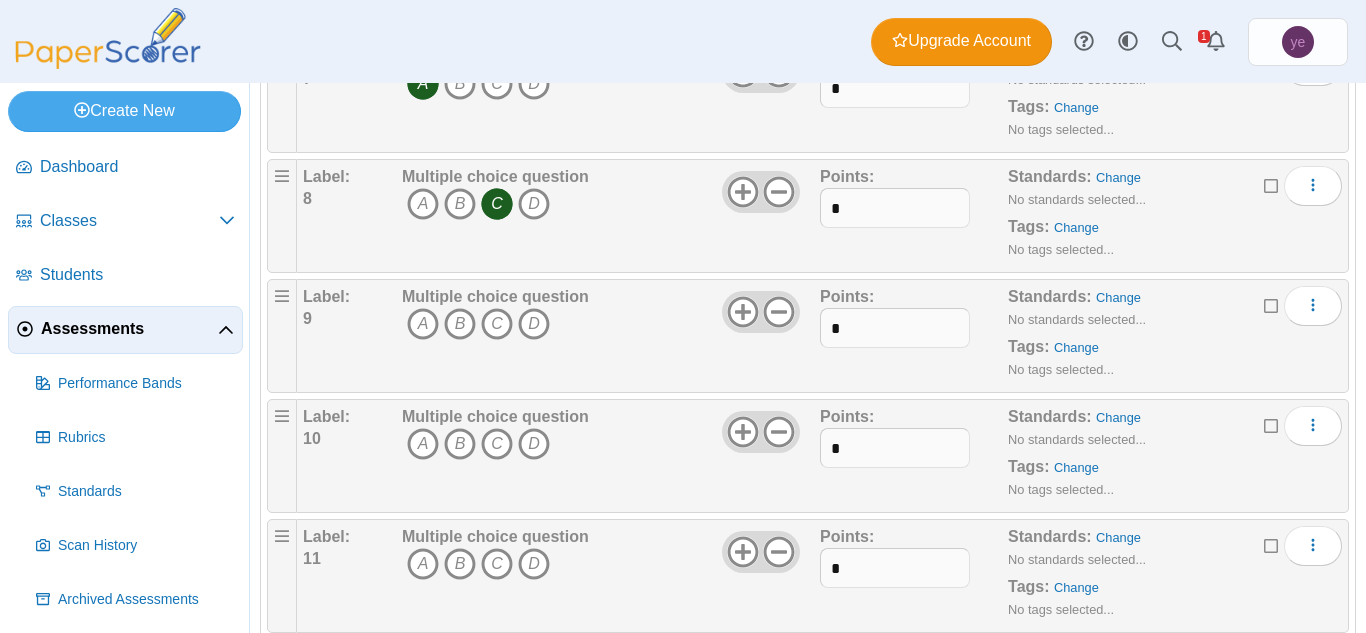 scroll, scrollTop: 932, scrollLeft: 0, axis: vertical 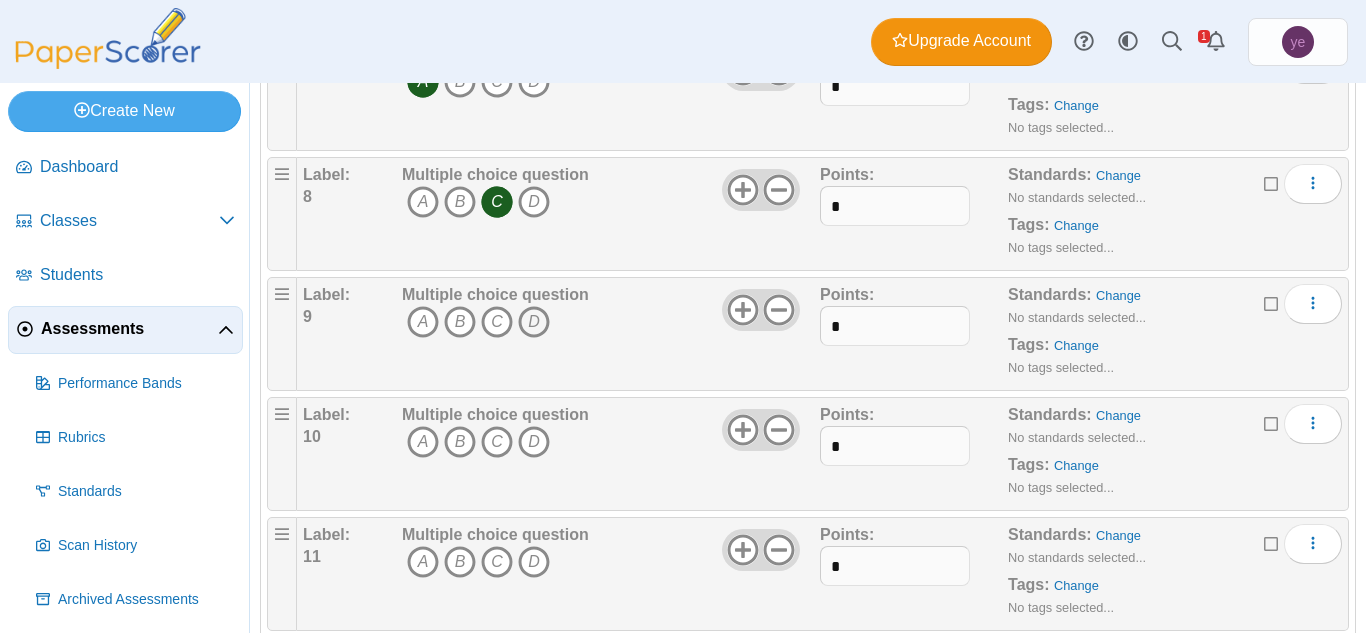 click on "D" at bounding box center [534, 322] 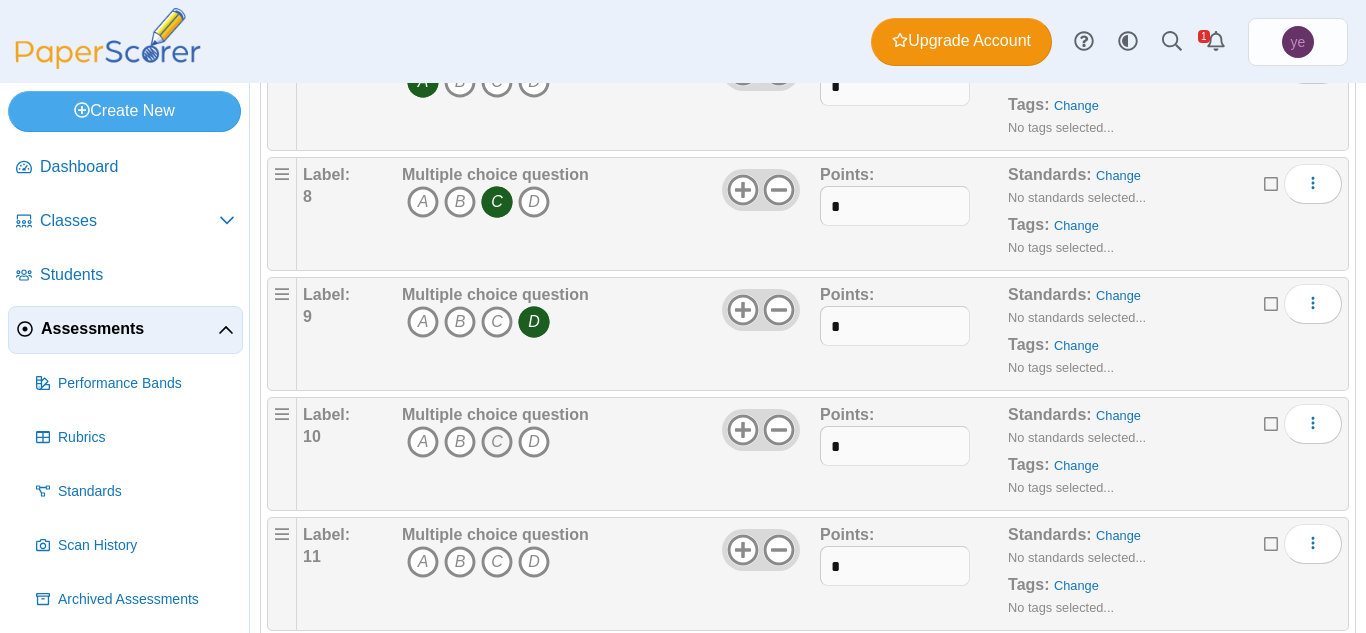 click on "C" at bounding box center (497, 442) 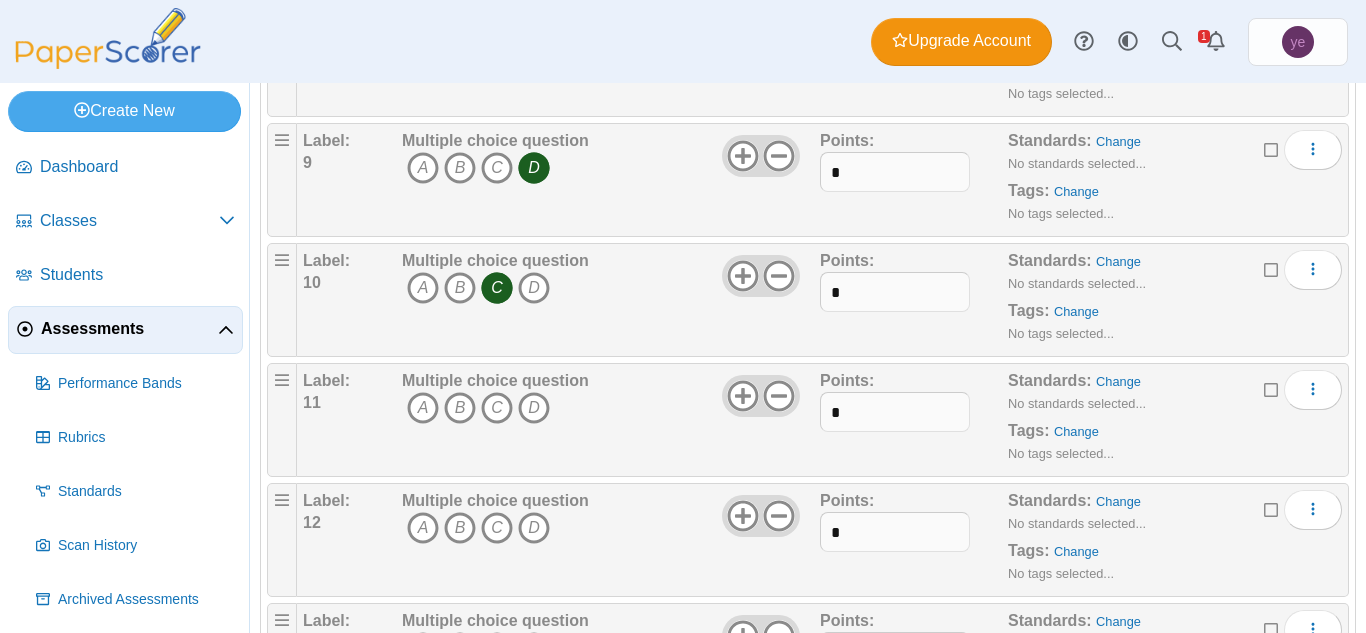 scroll, scrollTop: 1087, scrollLeft: 0, axis: vertical 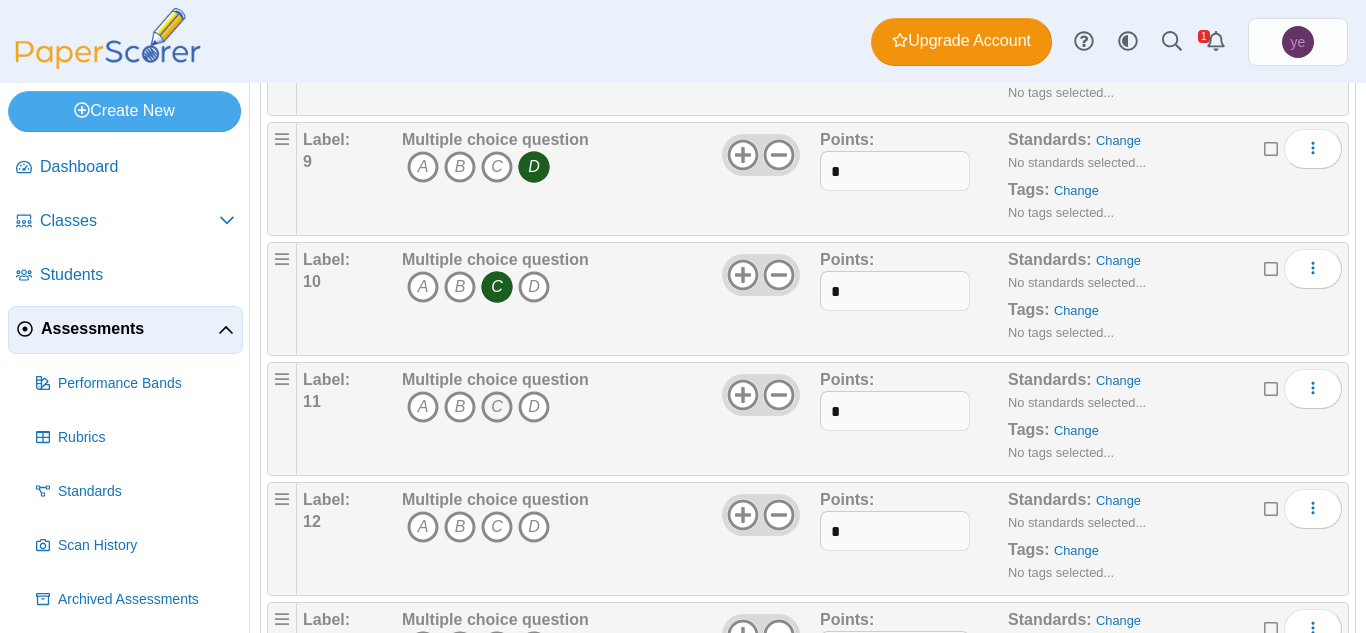 click on "C" at bounding box center [497, 407] 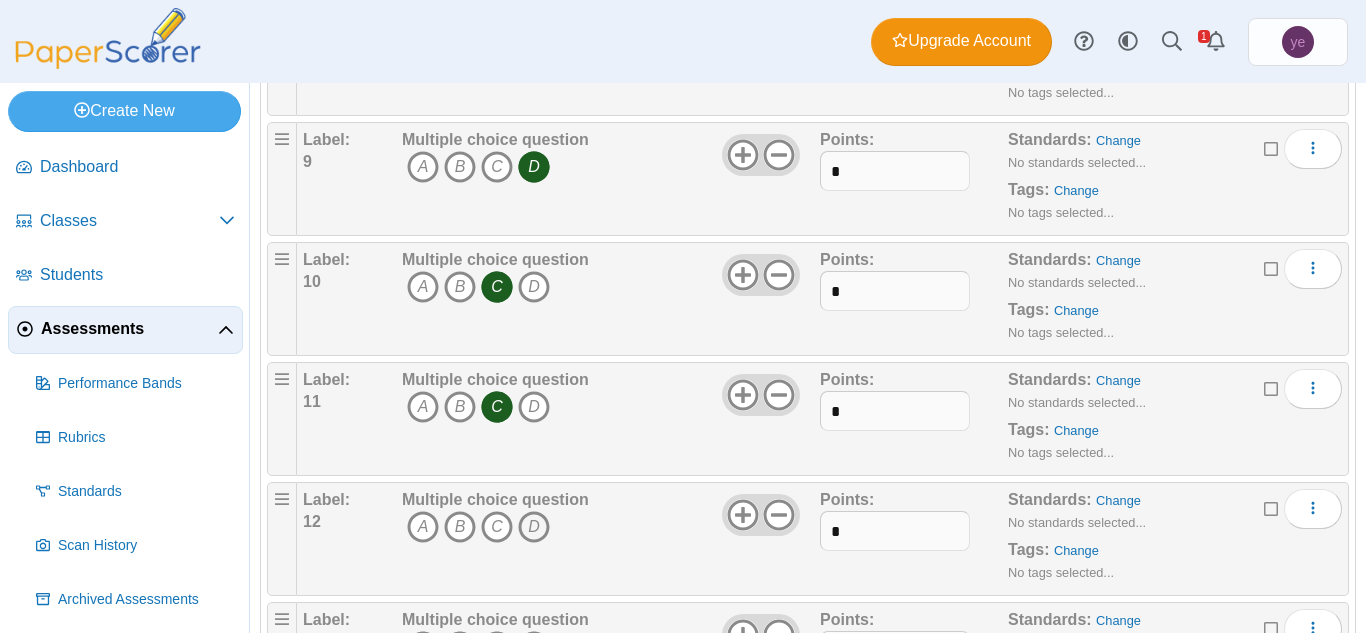 click on "D" at bounding box center [534, 527] 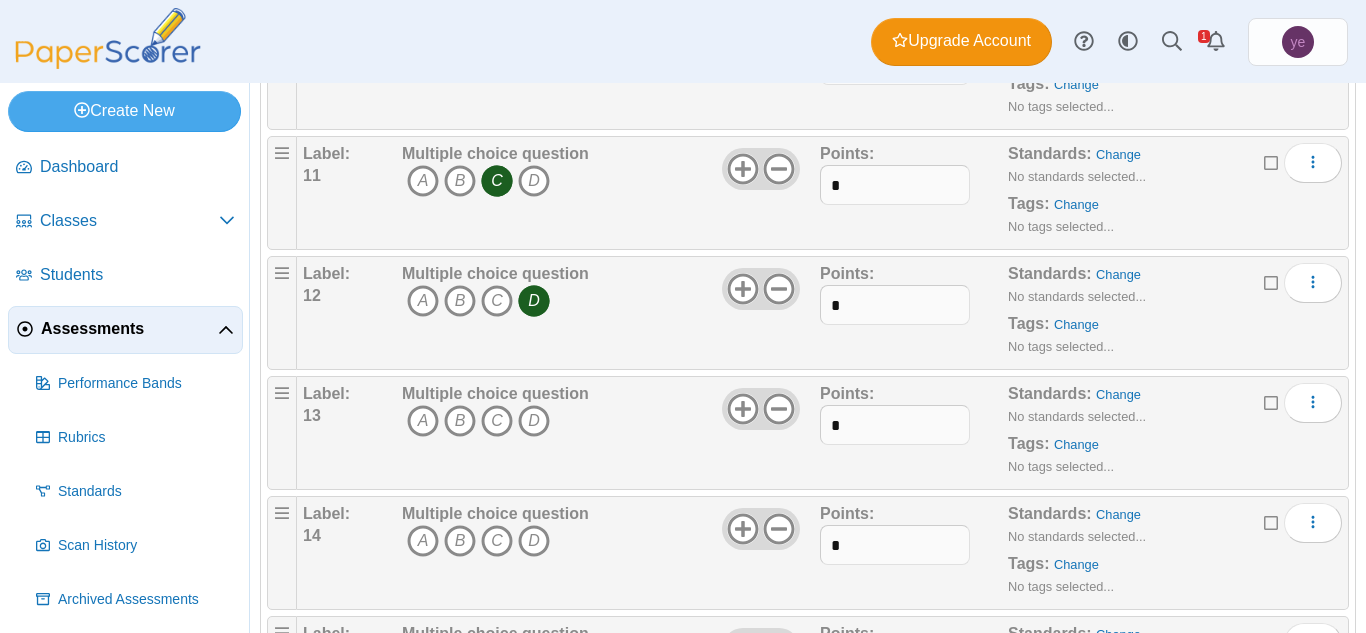 scroll, scrollTop: 1314, scrollLeft: 0, axis: vertical 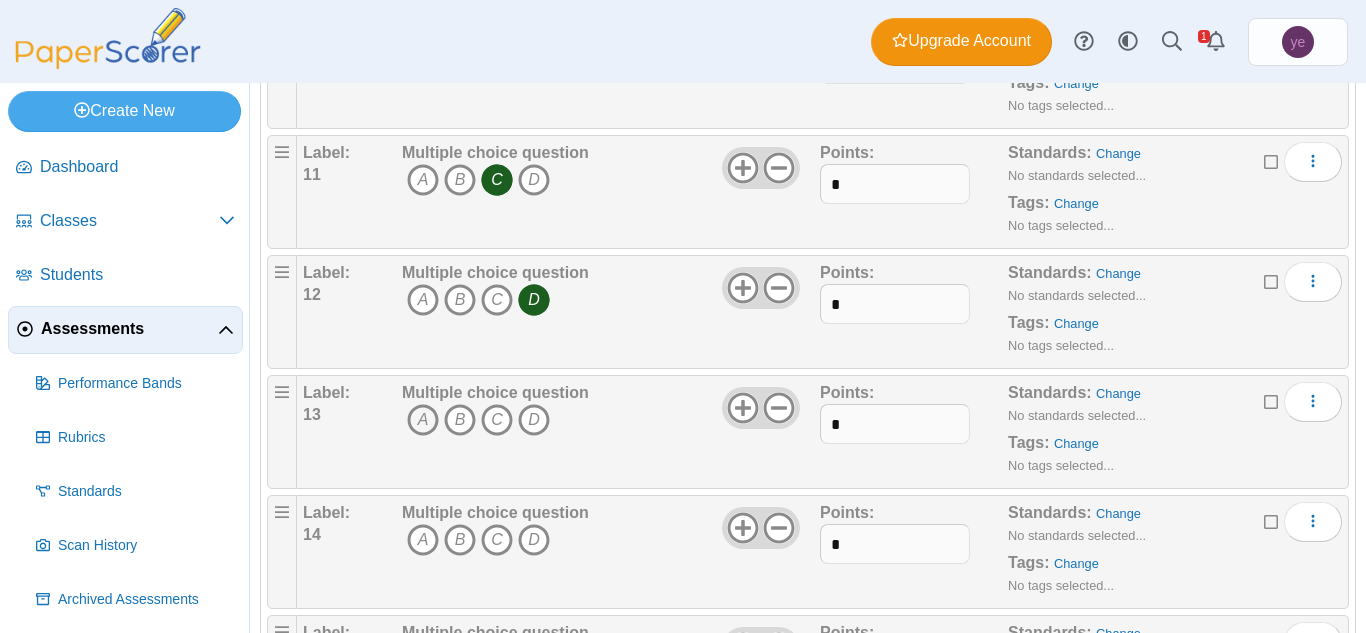 click on "A" at bounding box center (423, 420) 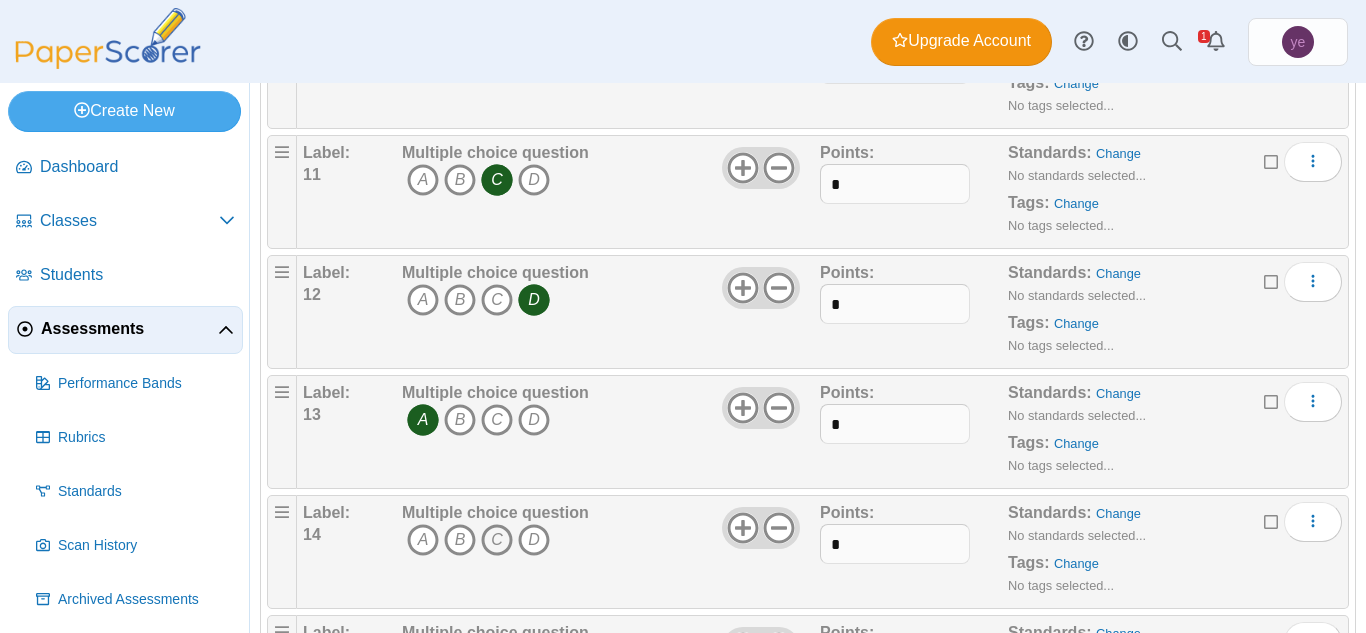 click on "C" at bounding box center (497, 540) 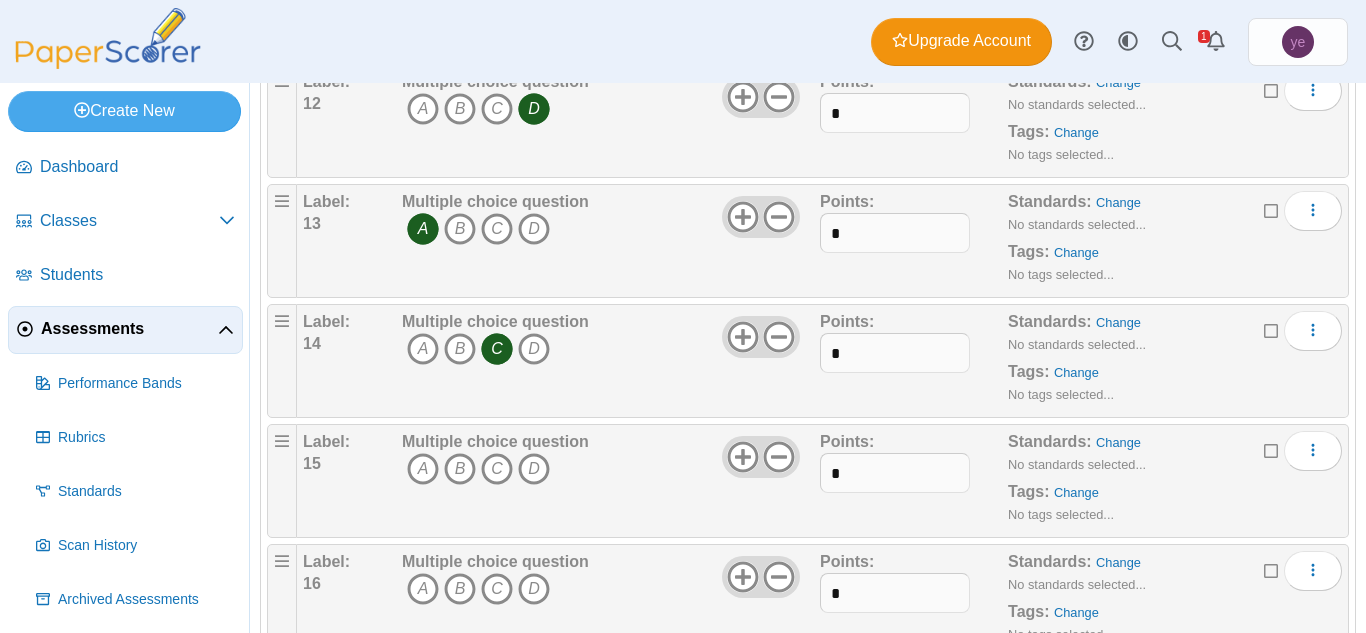 scroll, scrollTop: 1525, scrollLeft: 0, axis: vertical 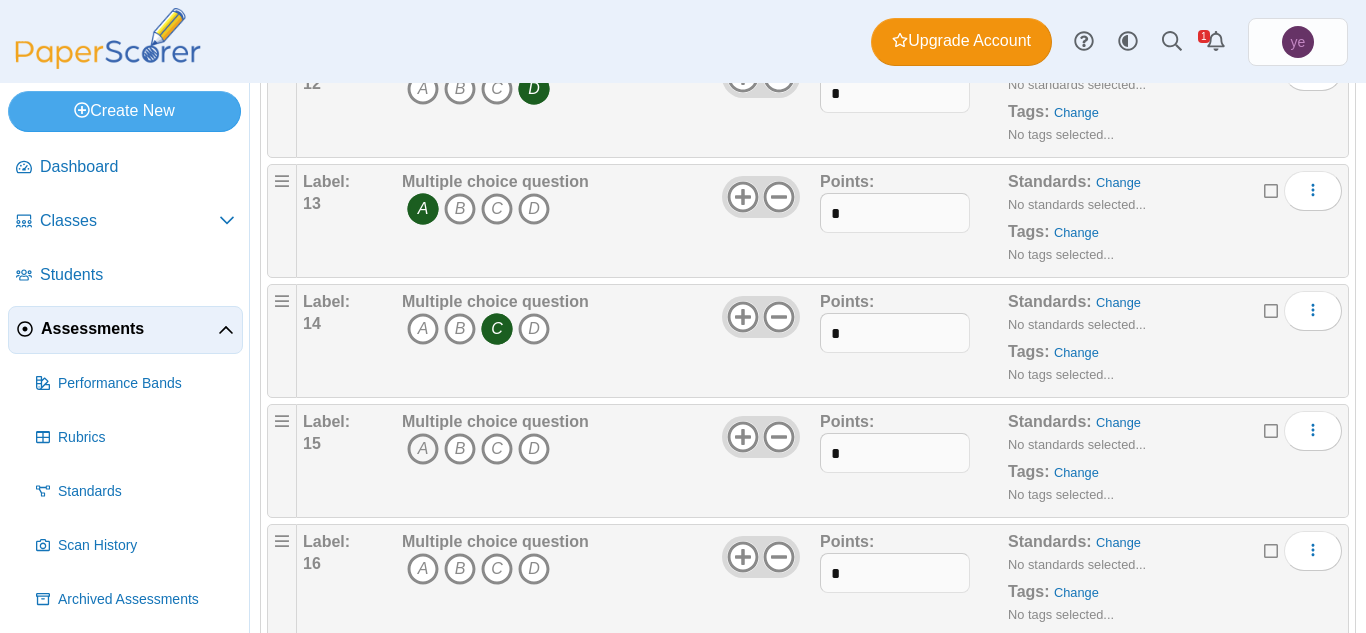 click on "A" at bounding box center [423, 449] 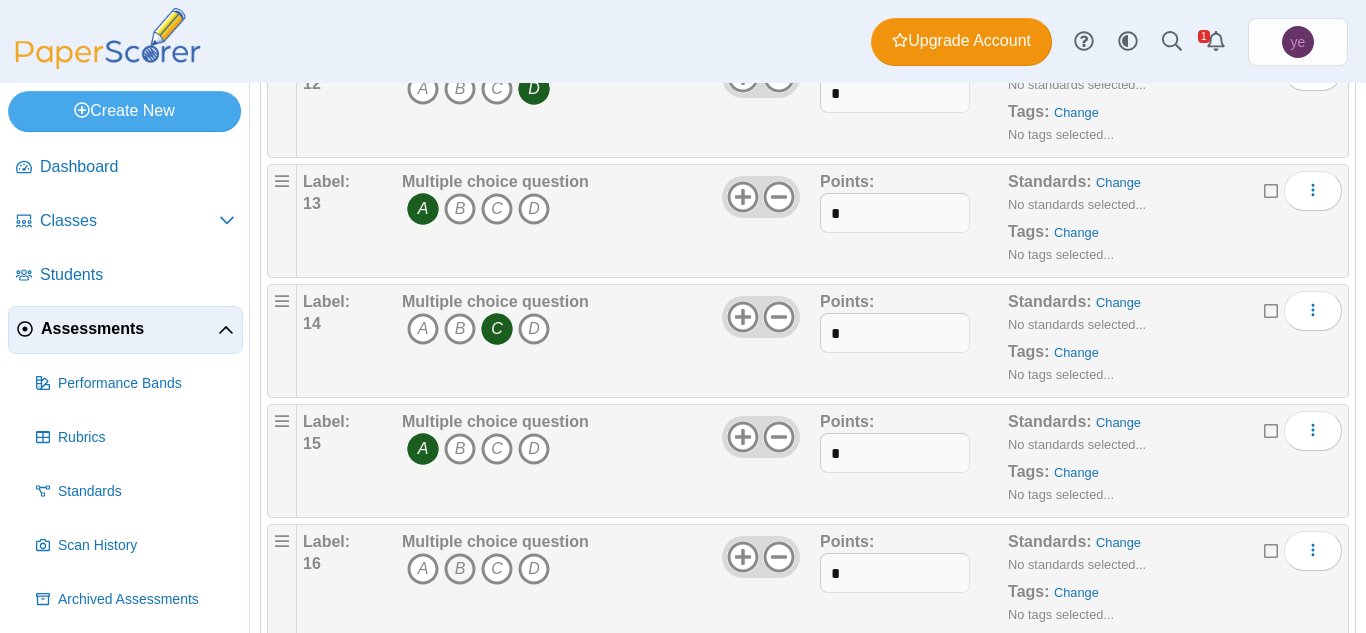 click on "B" at bounding box center [460, 569] 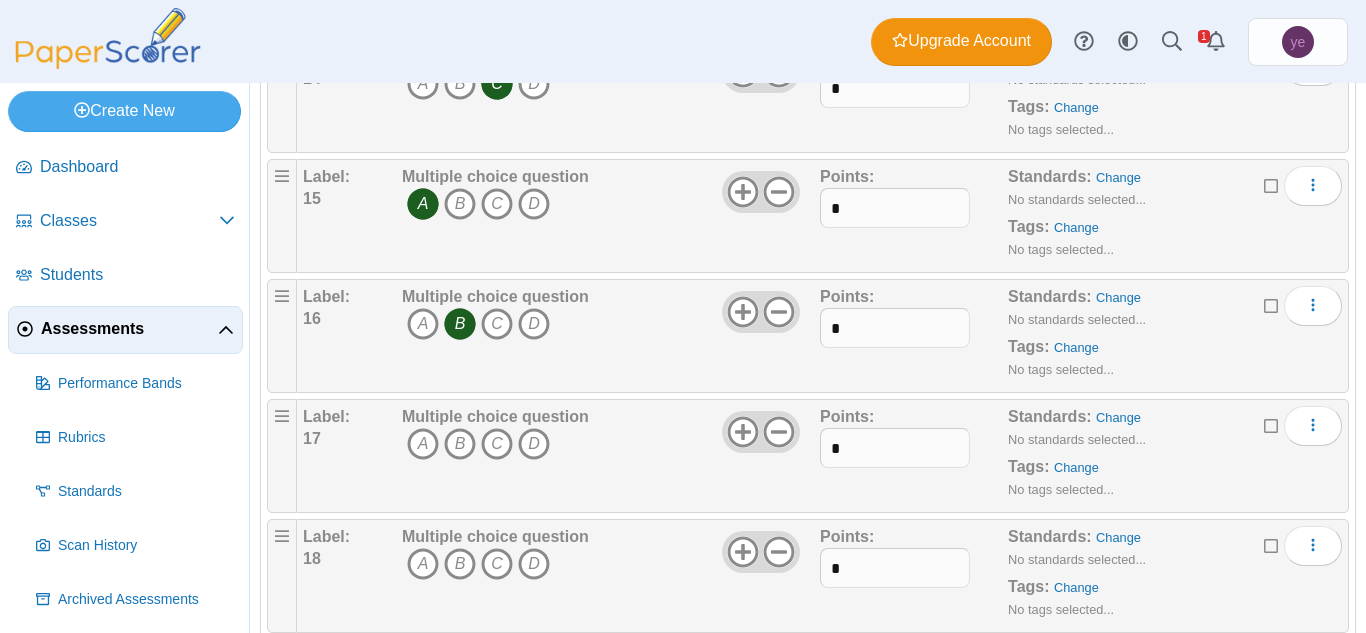 scroll, scrollTop: 1798, scrollLeft: 0, axis: vertical 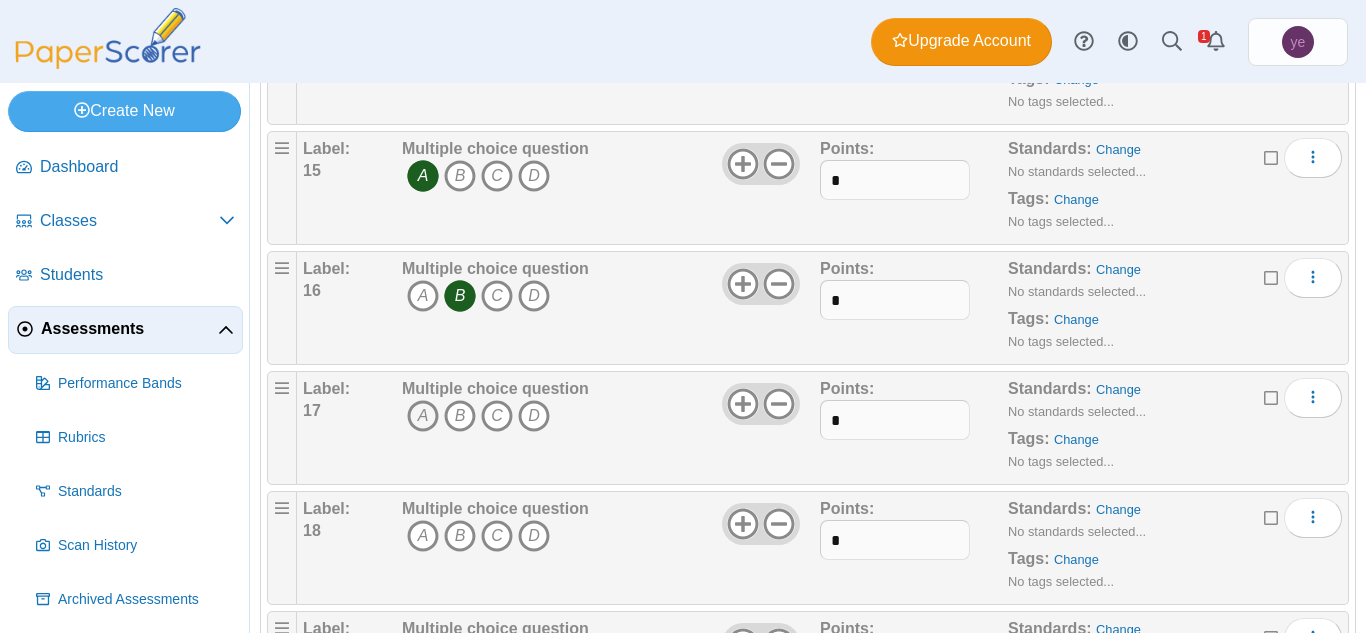 click on "A" at bounding box center (423, 416) 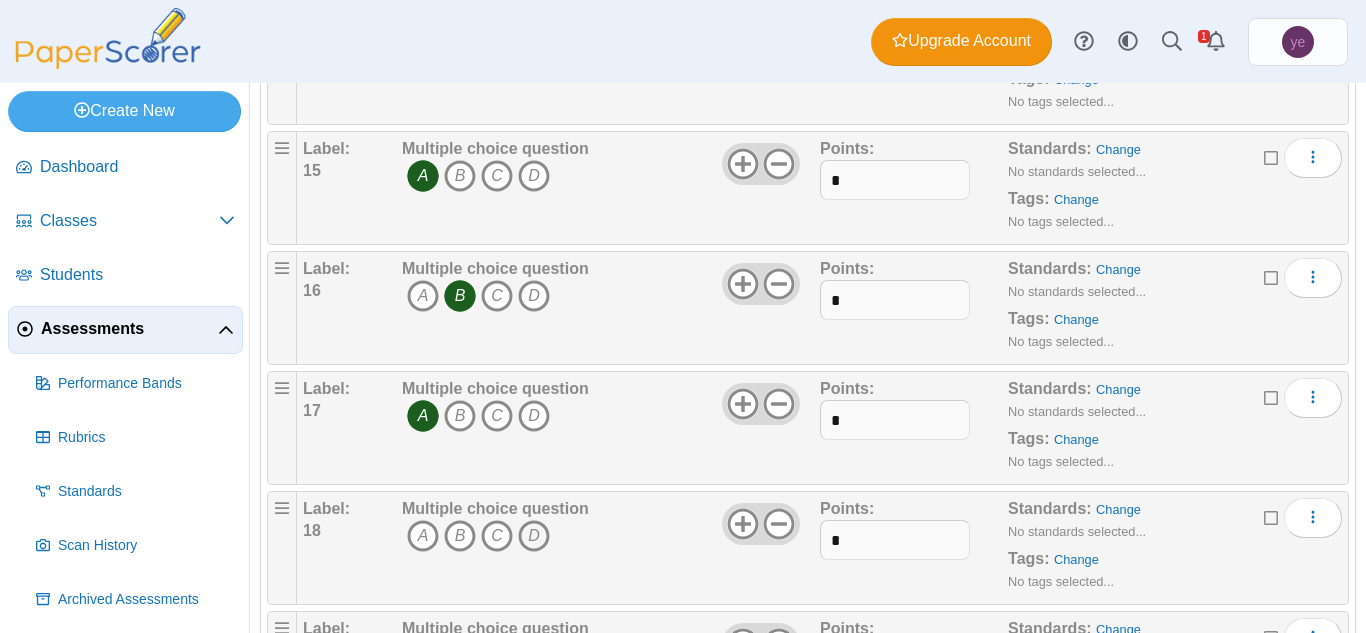 click on "D" at bounding box center (534, 536) 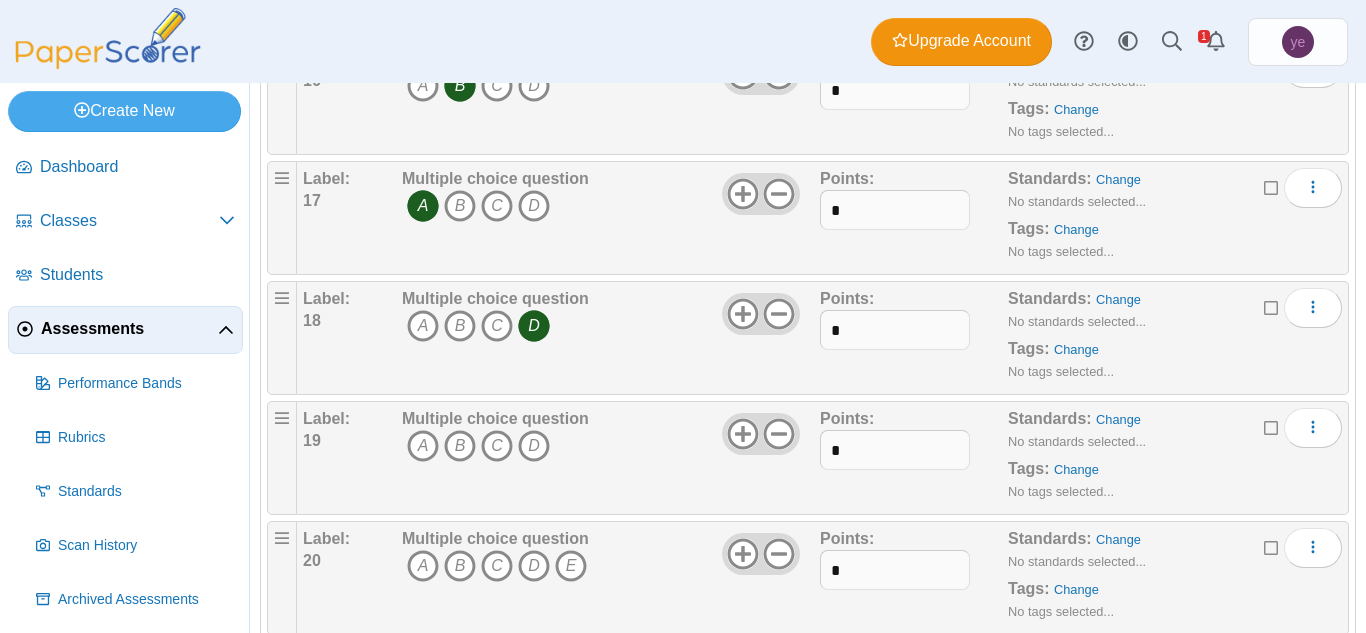 scroll, scrollTop: 2009, scrollLeft: 0, axis: vertical 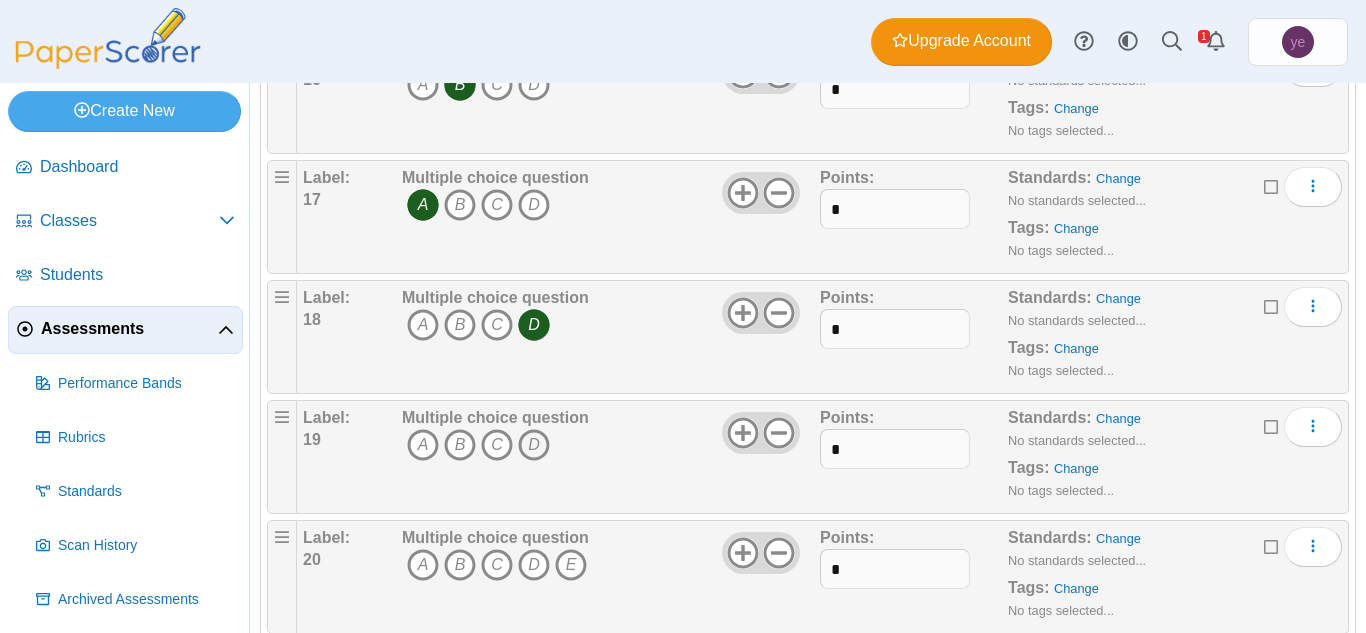 click on "D" at bounding box center (534, 445) 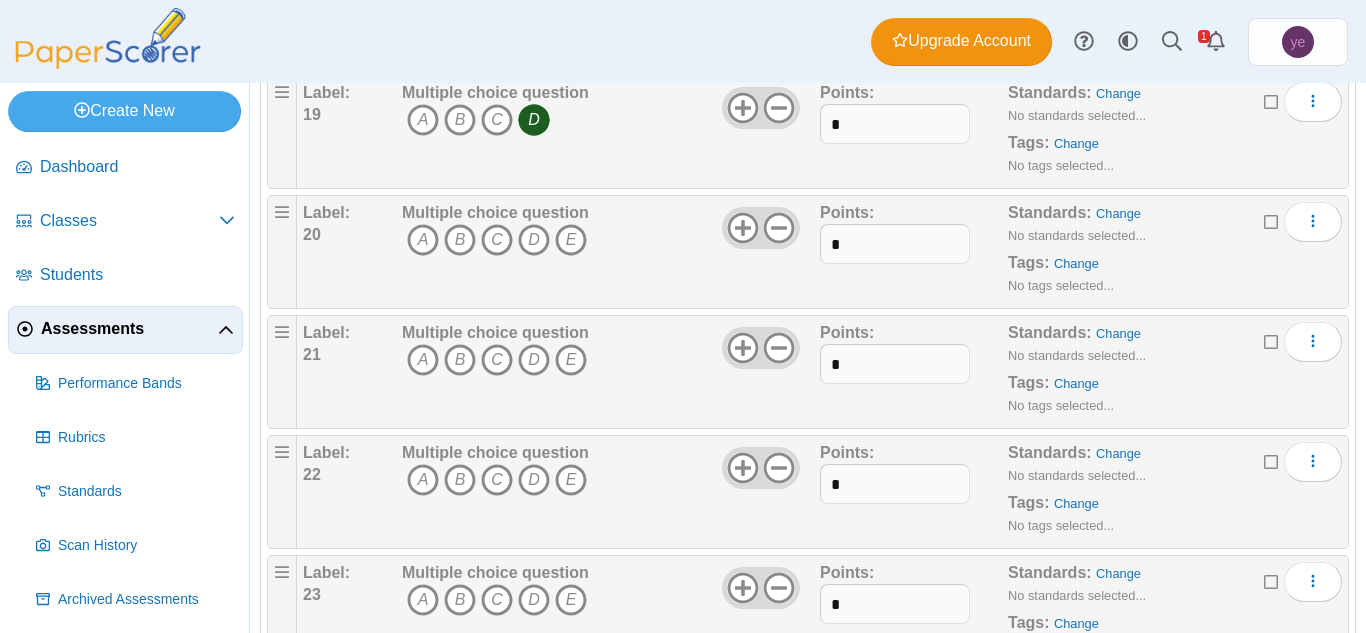 scroll, scrollTop: 2336, scrollLeft: 0, axis: vertical 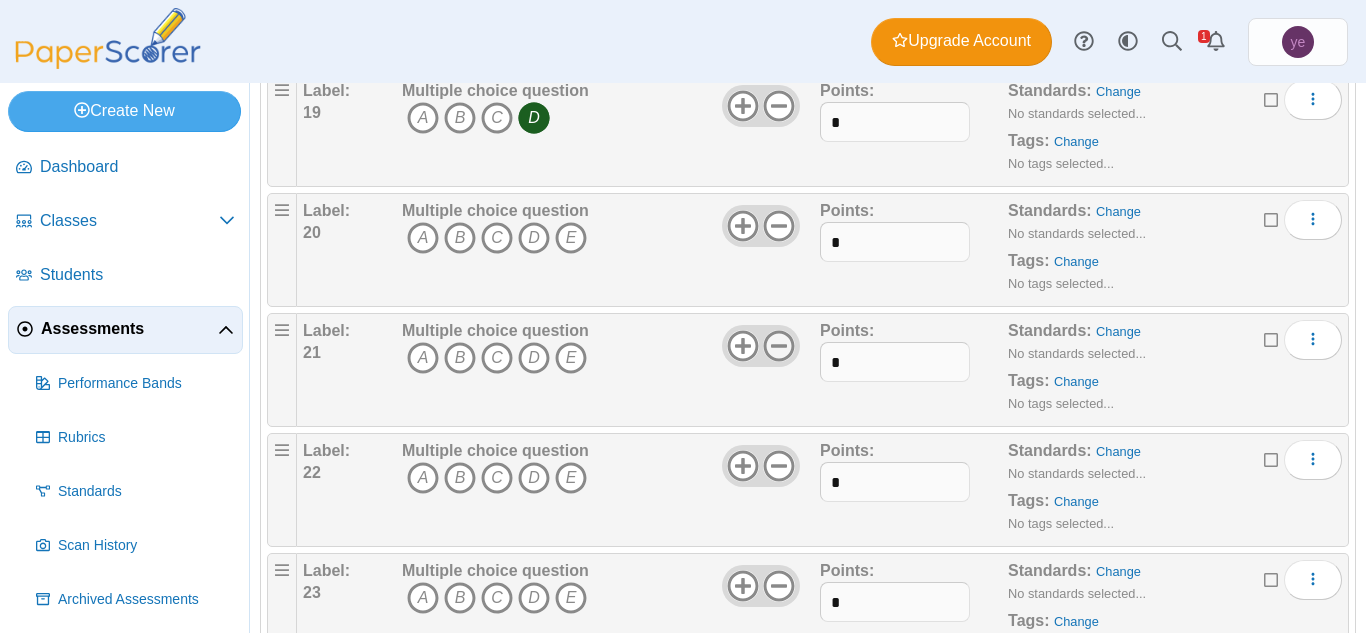 click 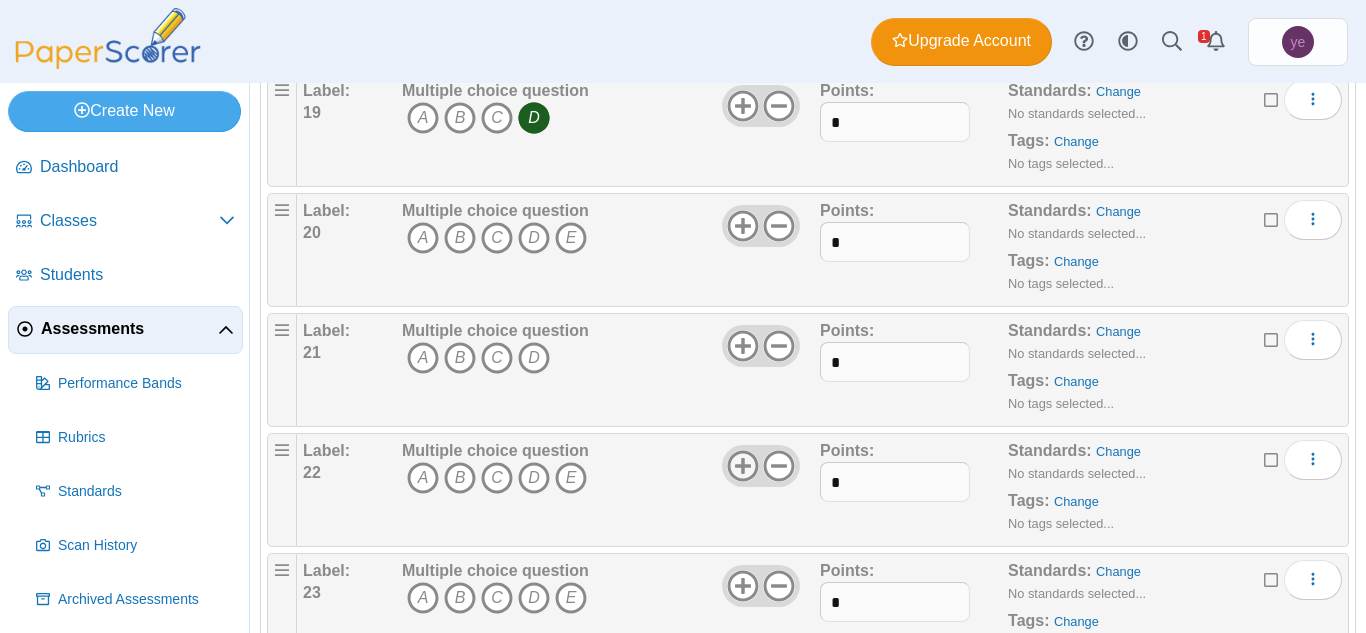 click 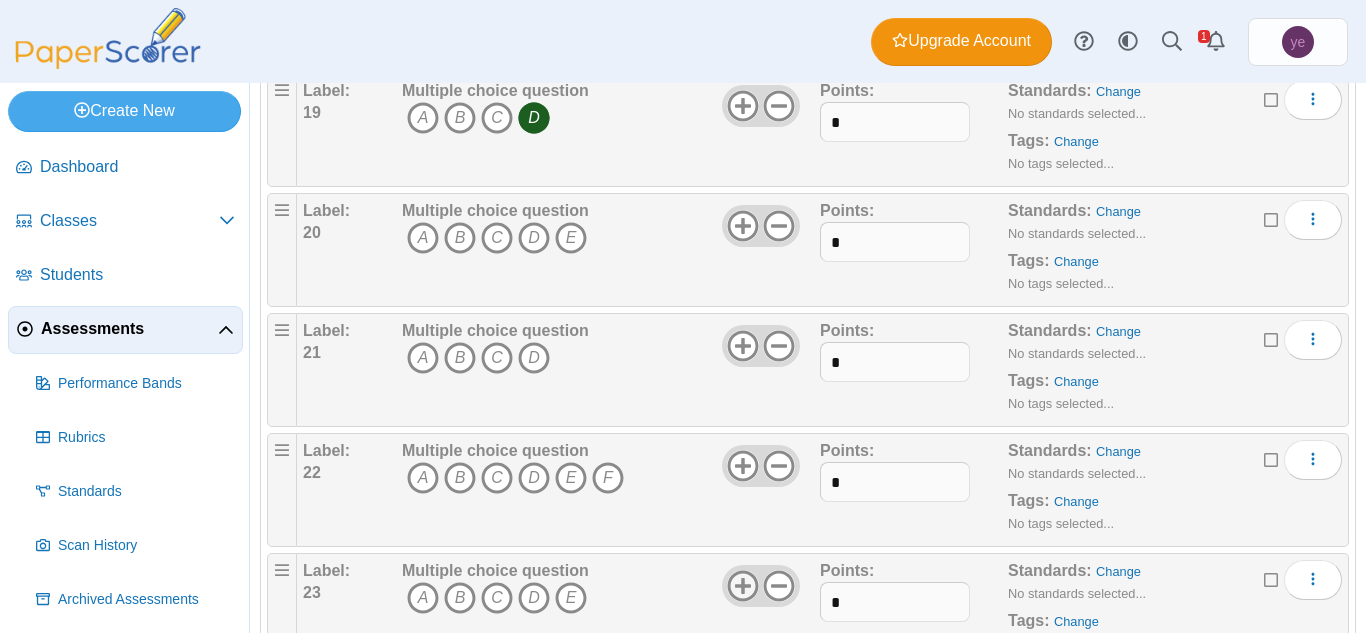 click 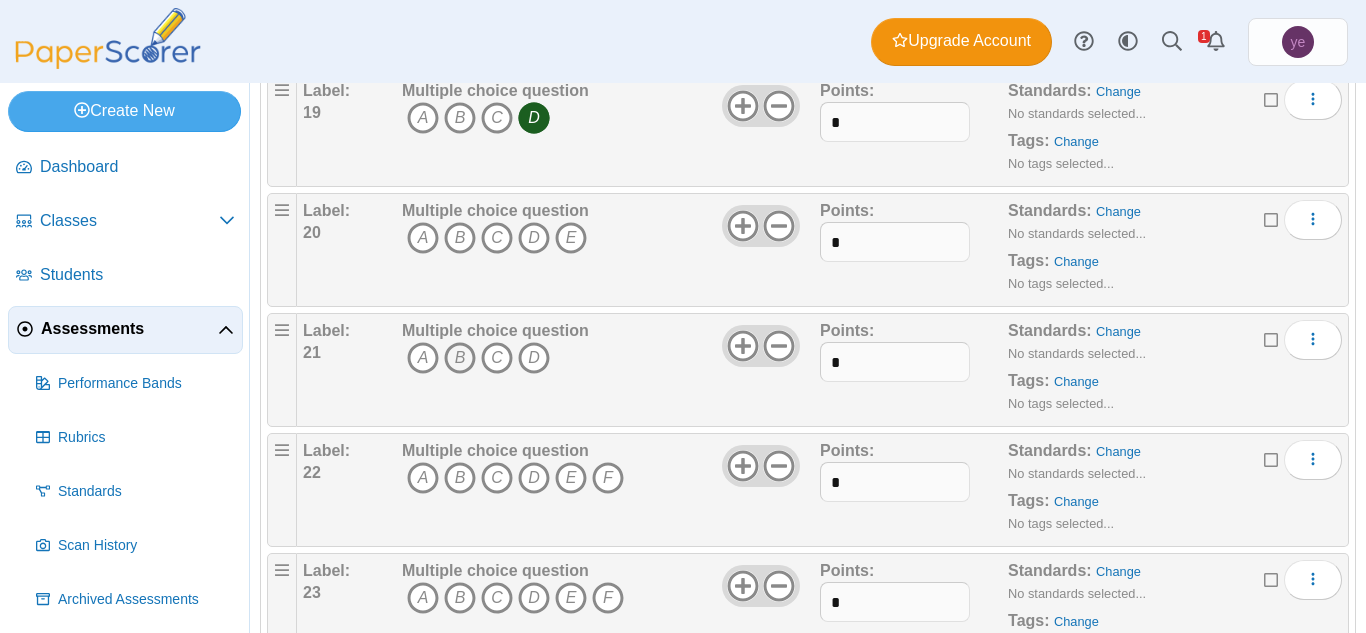 click on "B" at bounding box center [460, 358] 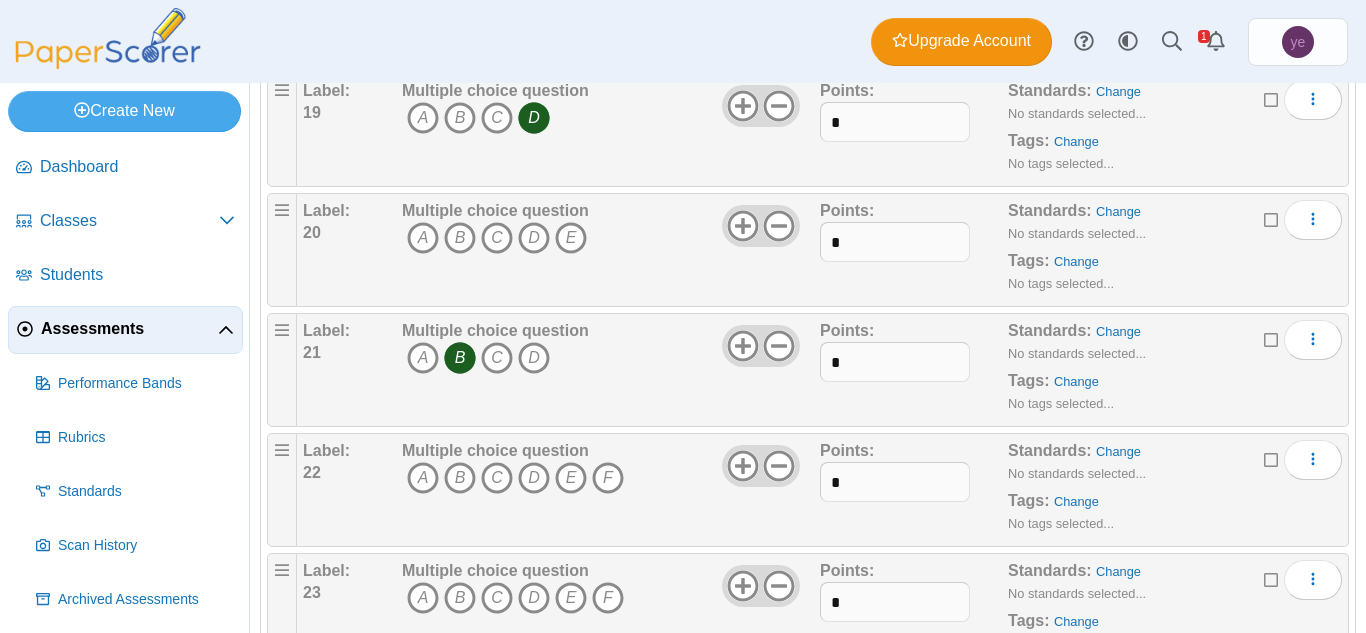 click on "A
B
C
D" at bounding box center [495, 360] 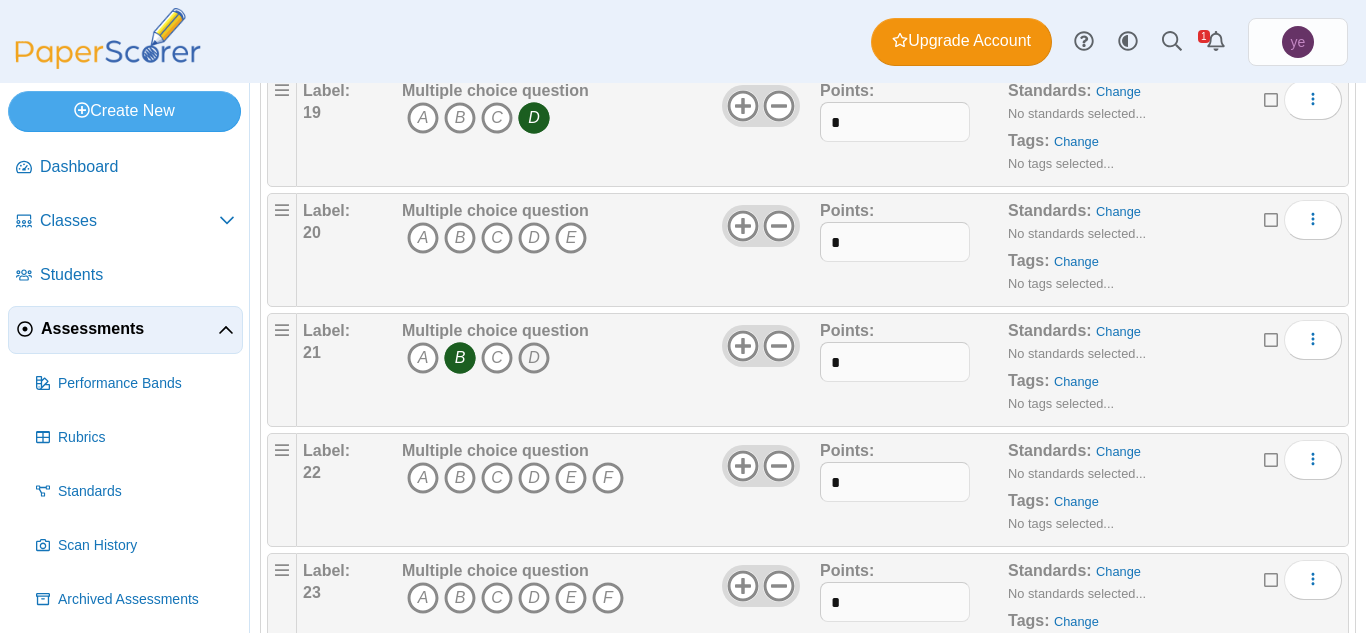 click on "D" at bounding box center [534, 358] 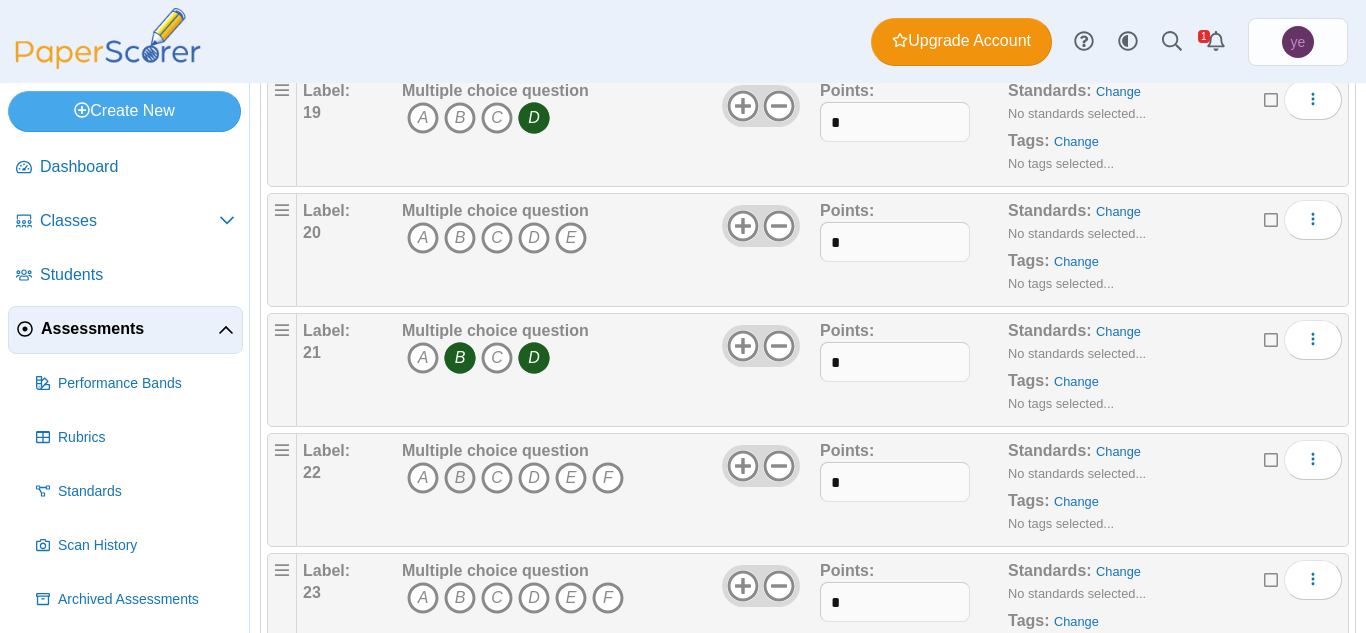 click on "B" at bounding box center (460, 478) 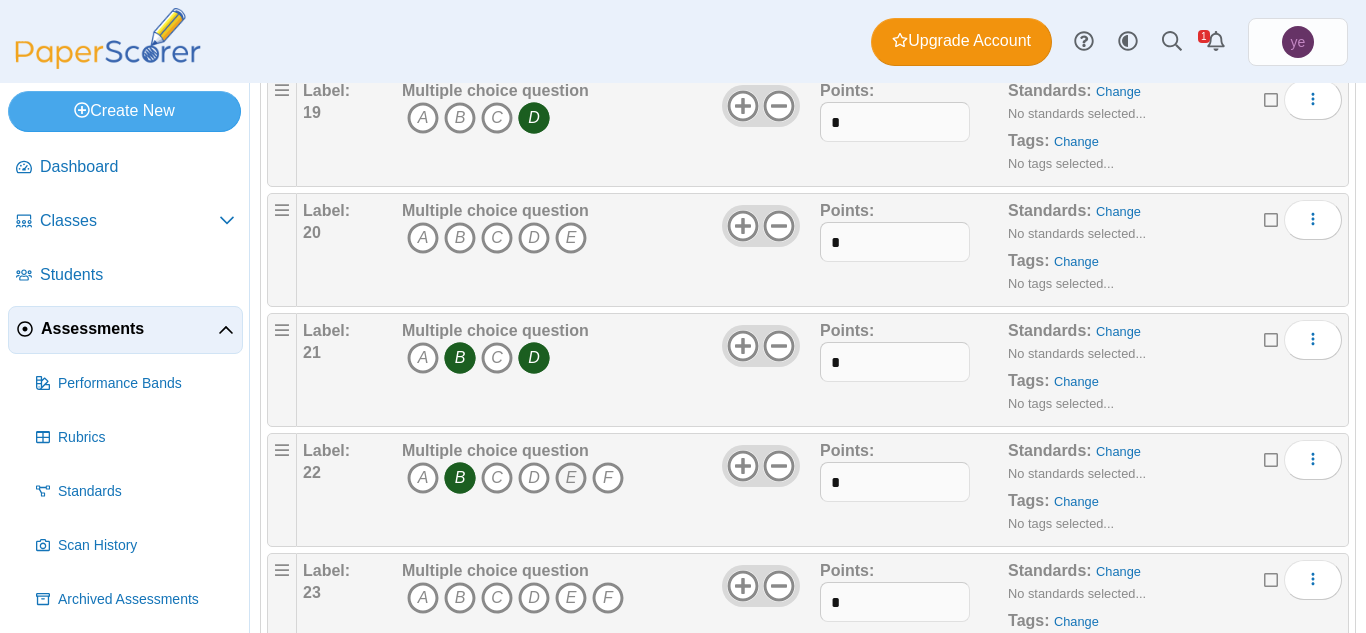 click on "E" at bounding box center (571, 478) 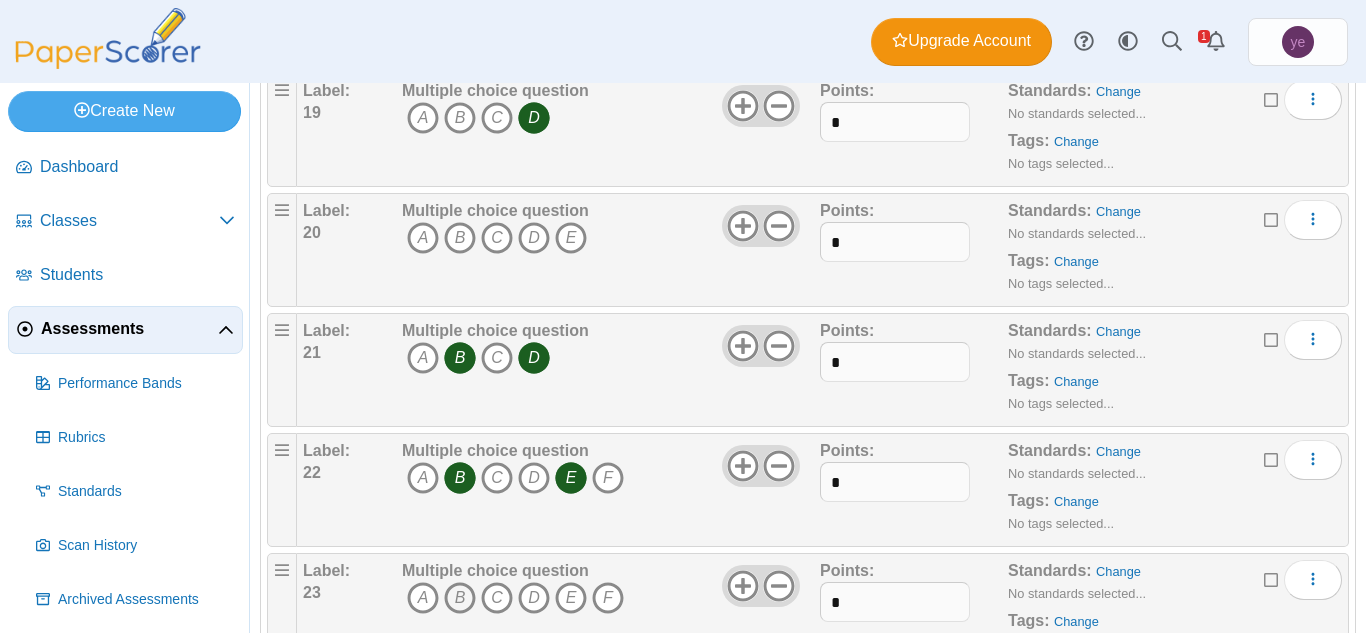 click on "B" at bounding box center [460, 598] 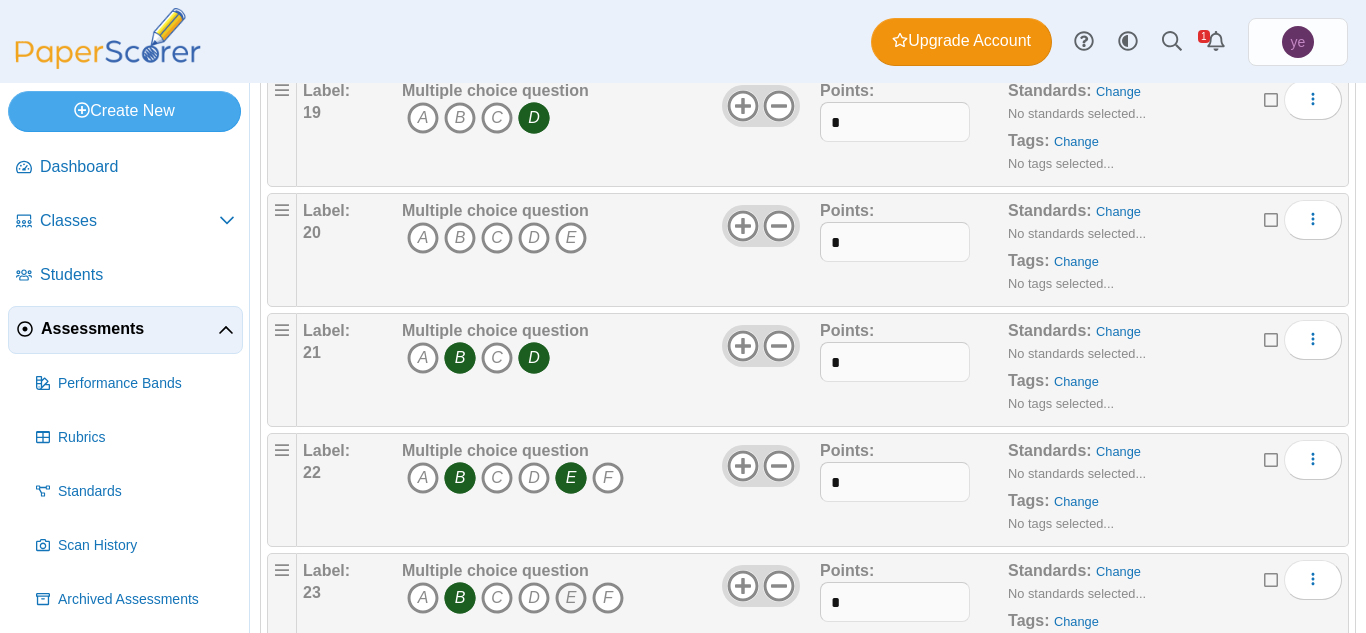 click on "E" at bounding box center [571, 598] 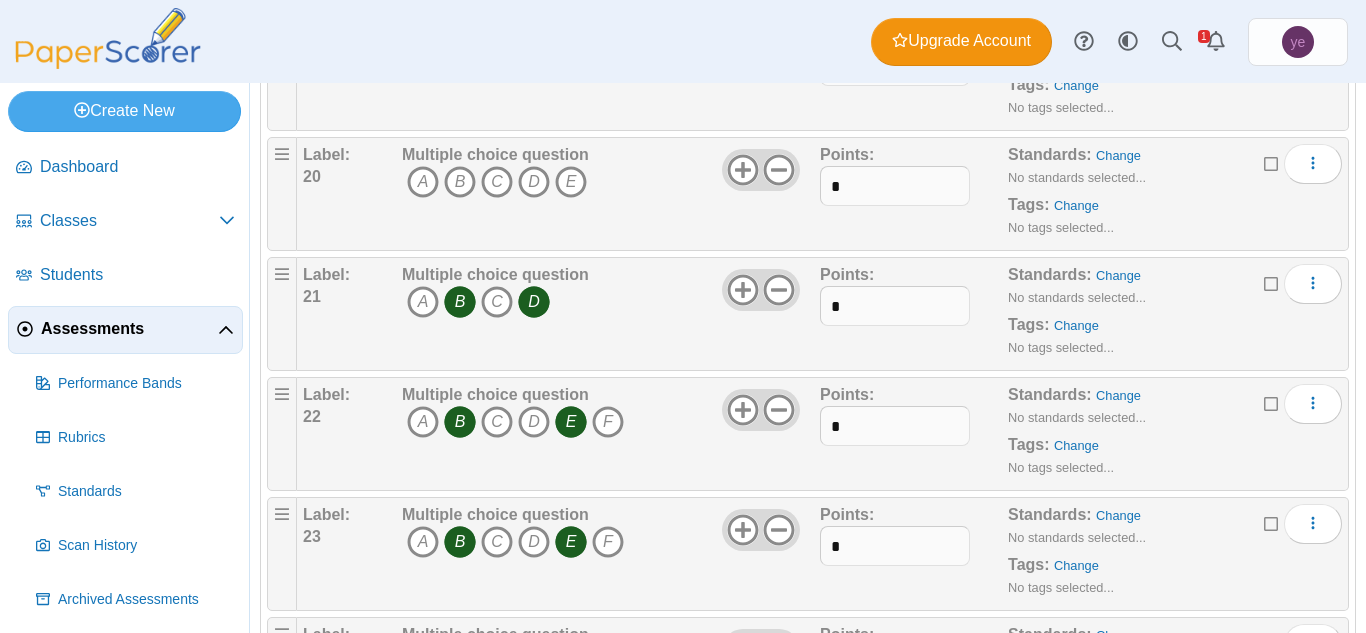 scroll, scrollTop: 2376, scrollLeft: 0, axis: vertical 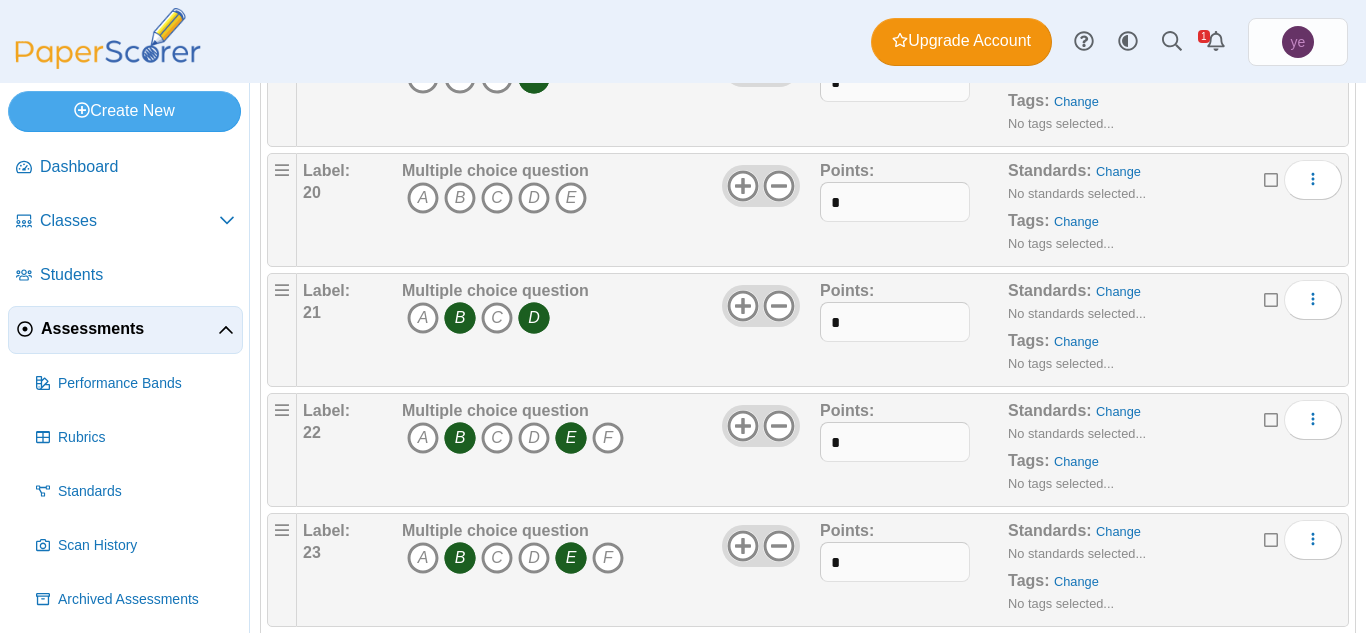 click on "Multiple choice question
A
B
C
D" at bounding box center (608, 330) 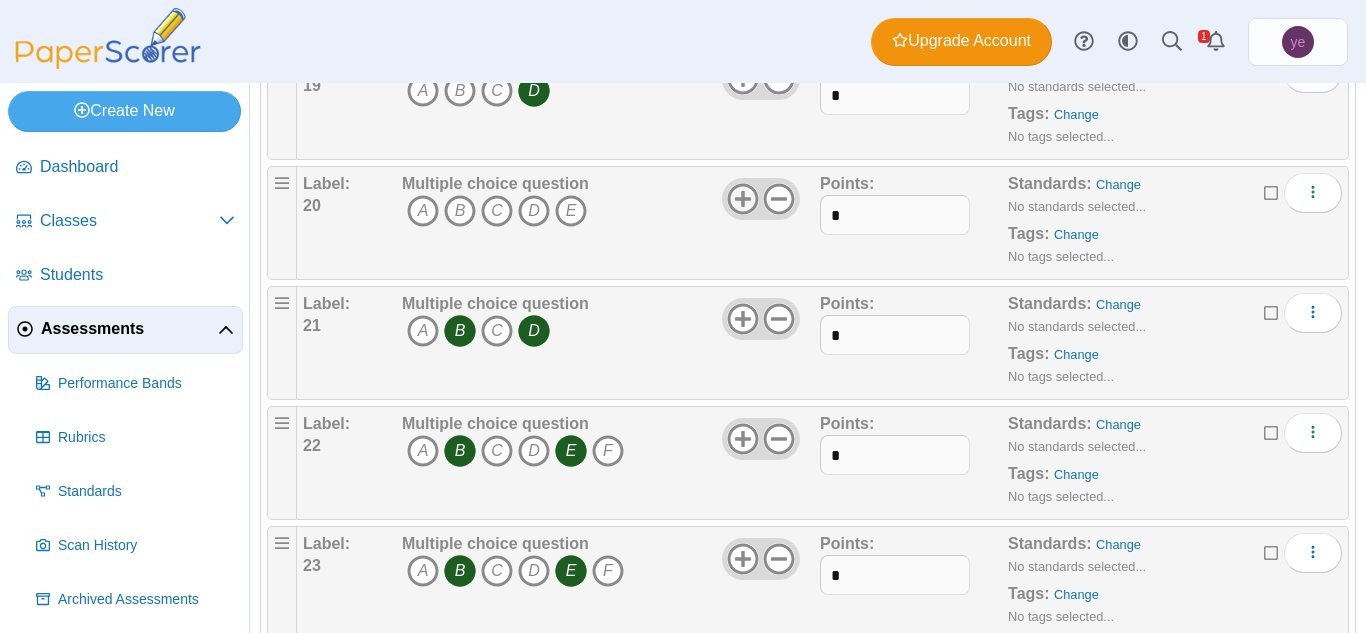 click 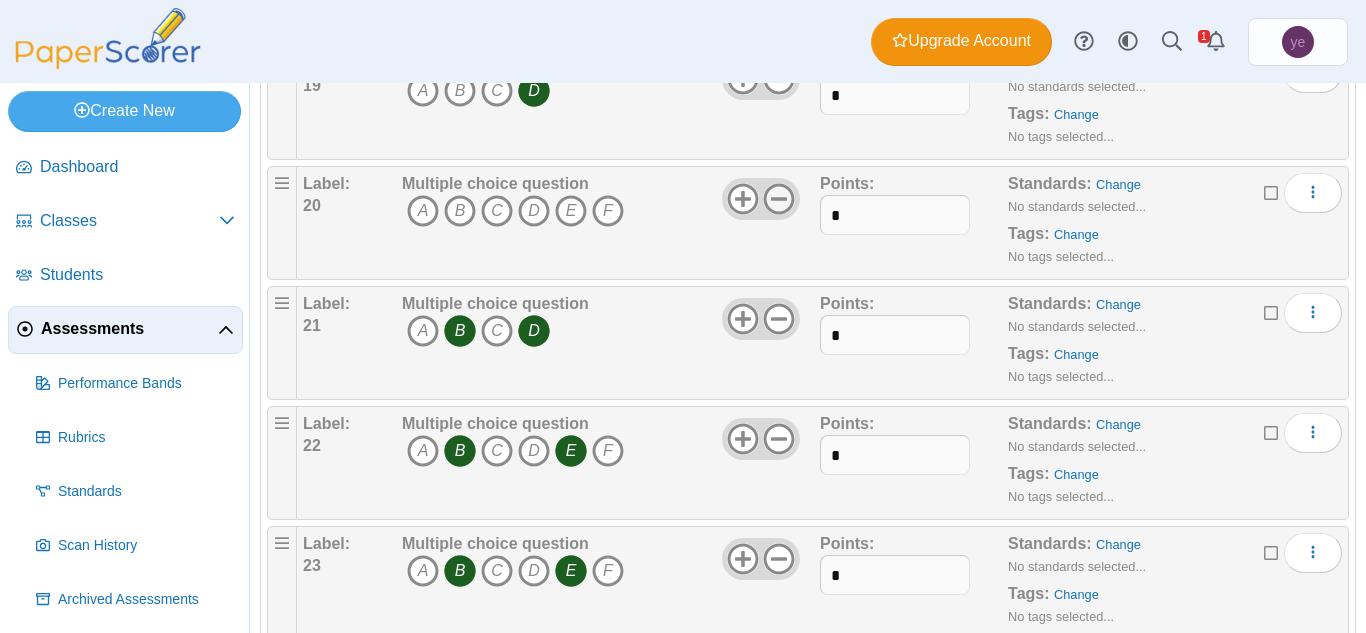 click 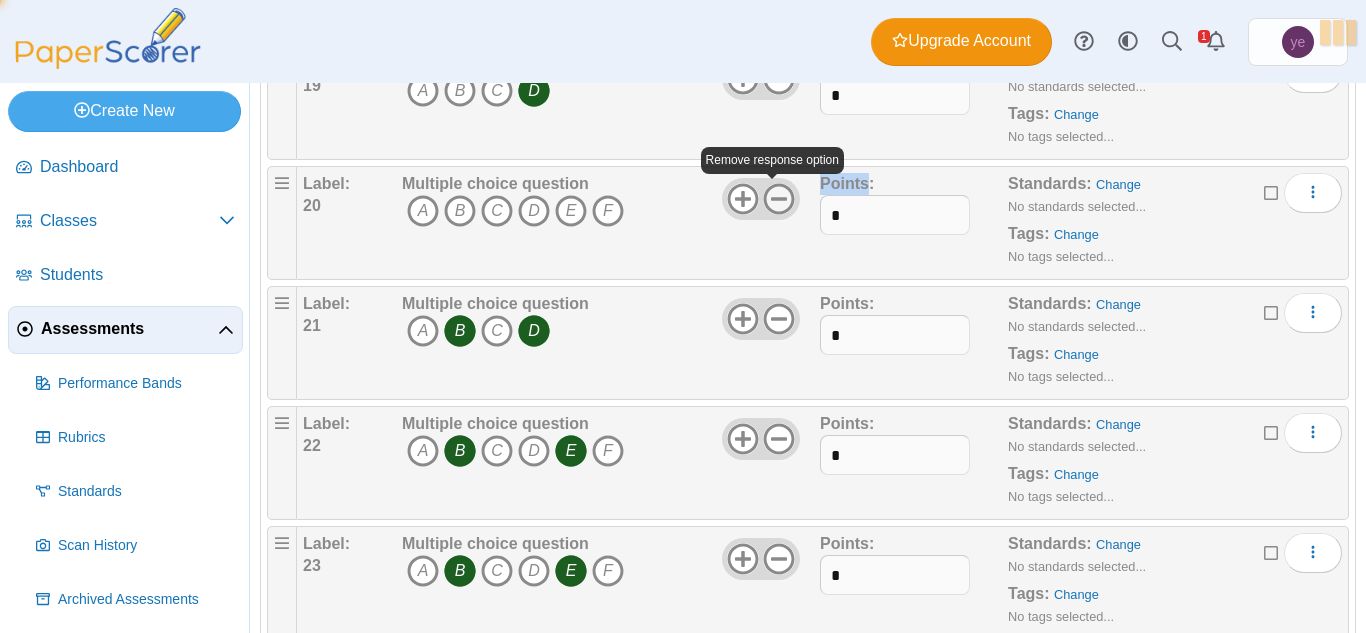 click 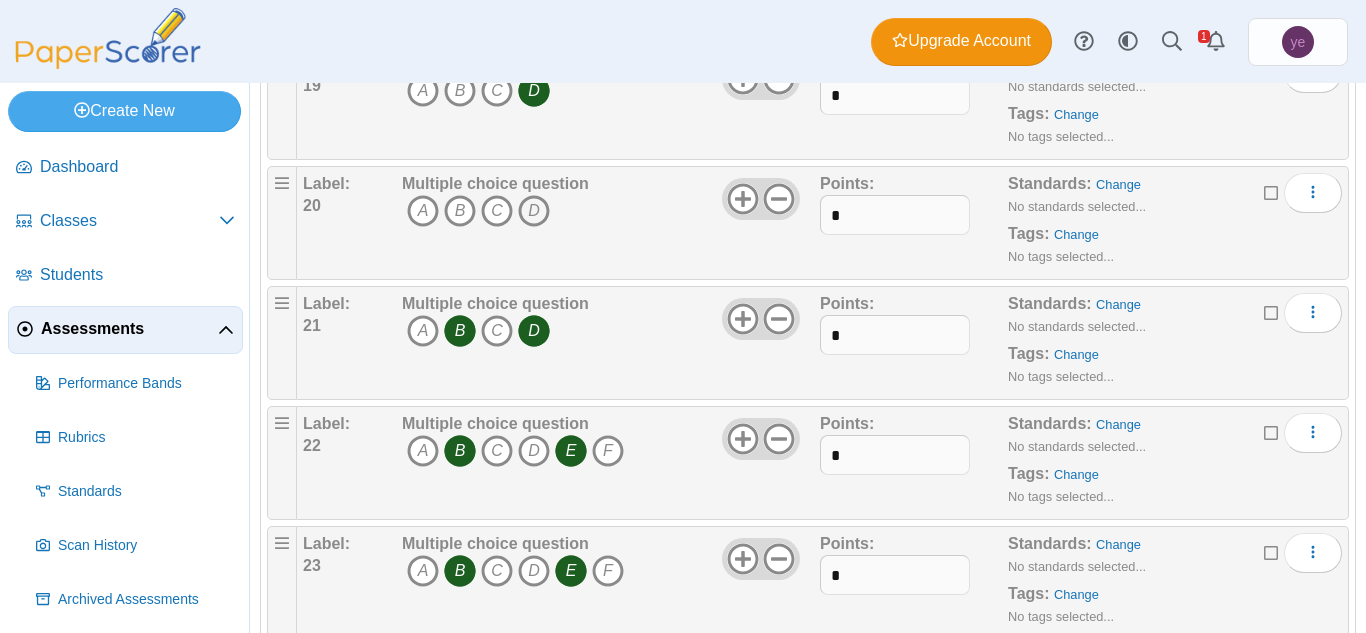 click on "D" at bounding box center [534, 211] 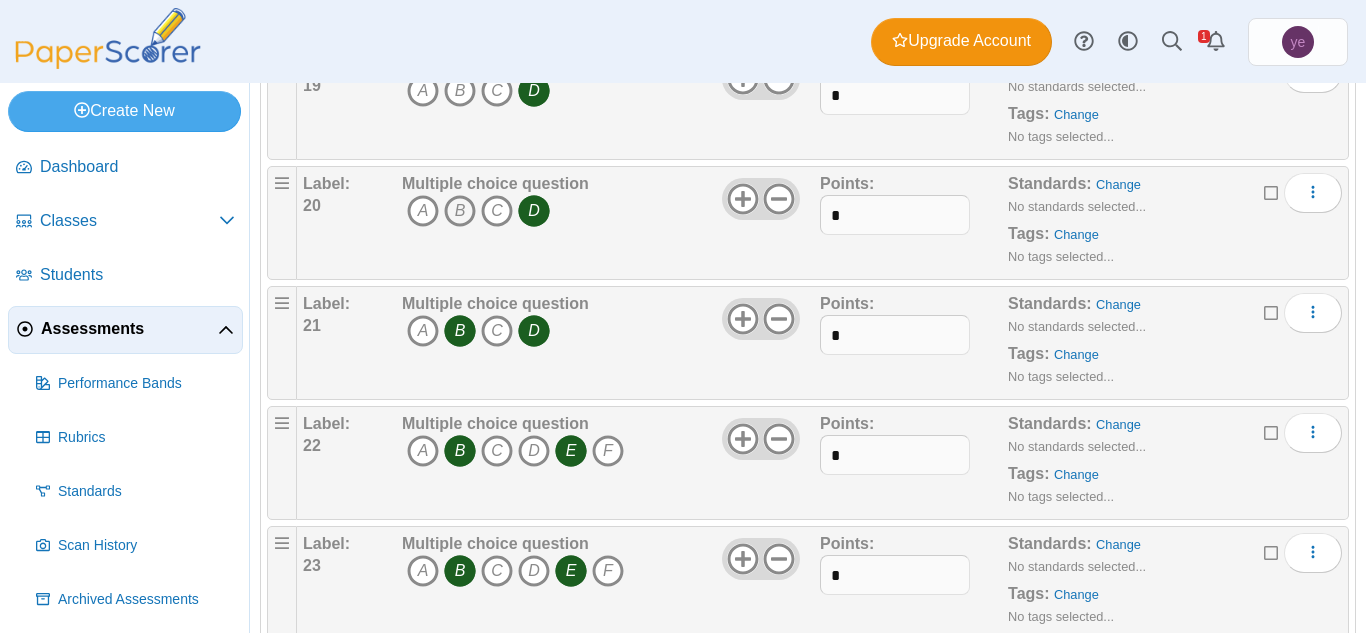 click on "B" at bounding box center (460, 211) 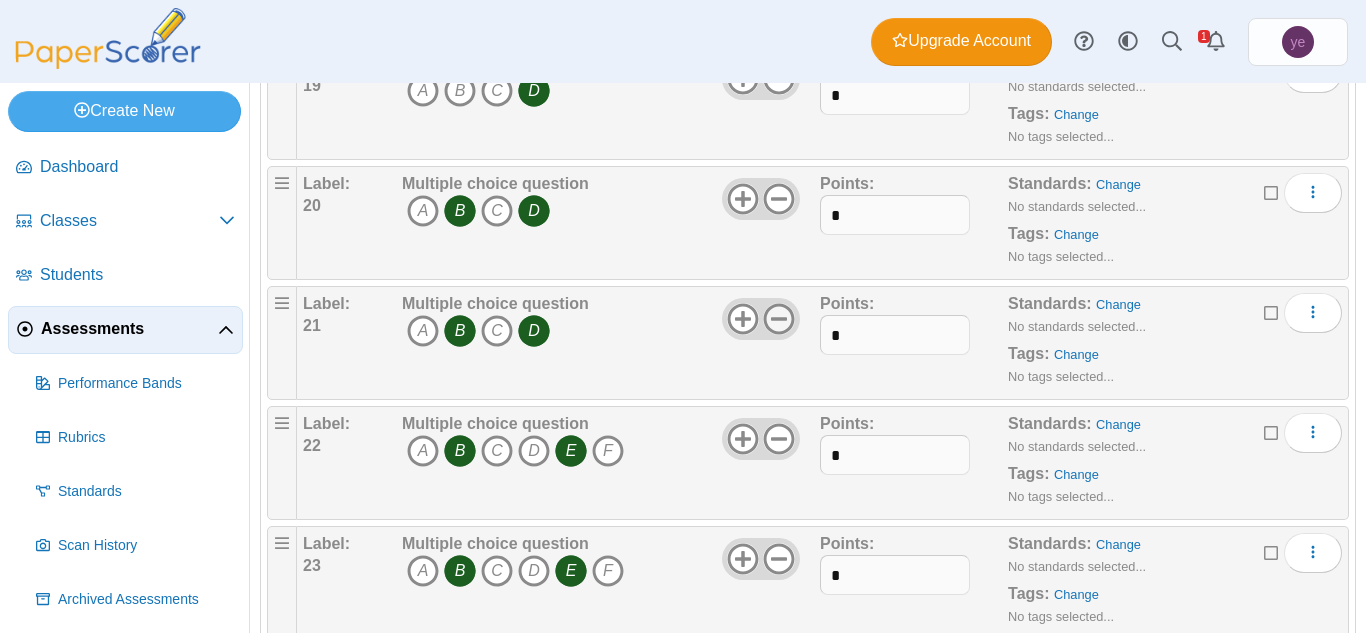 click 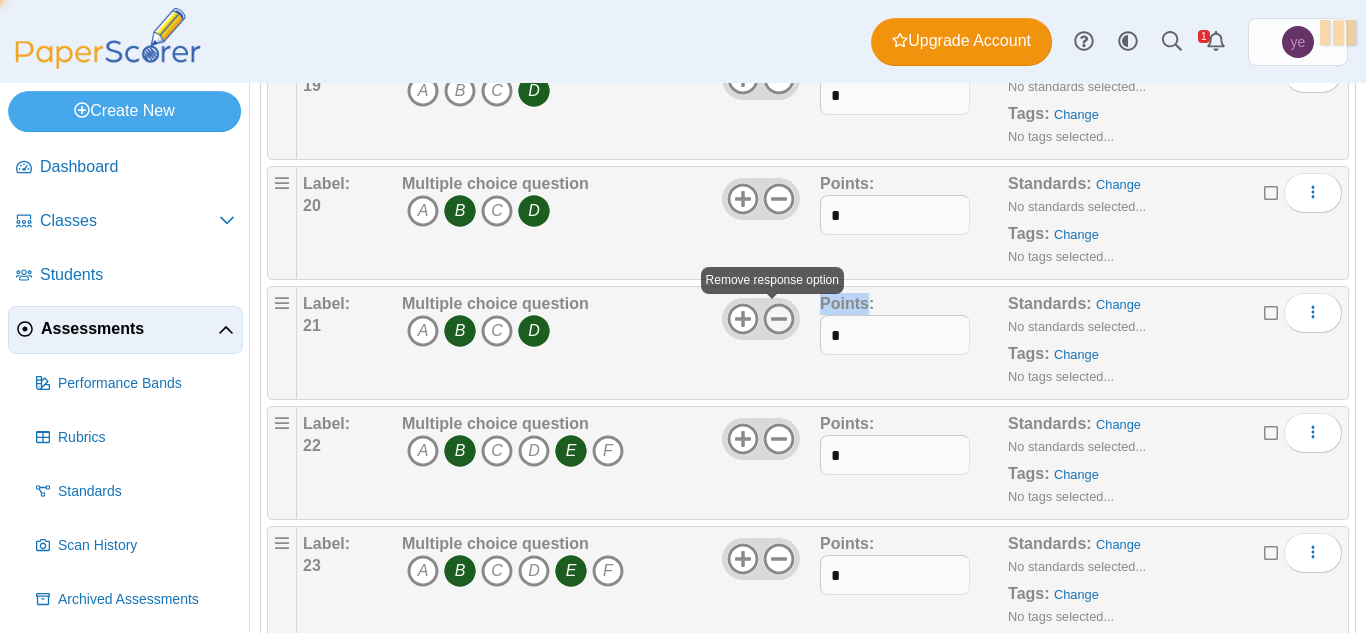 click 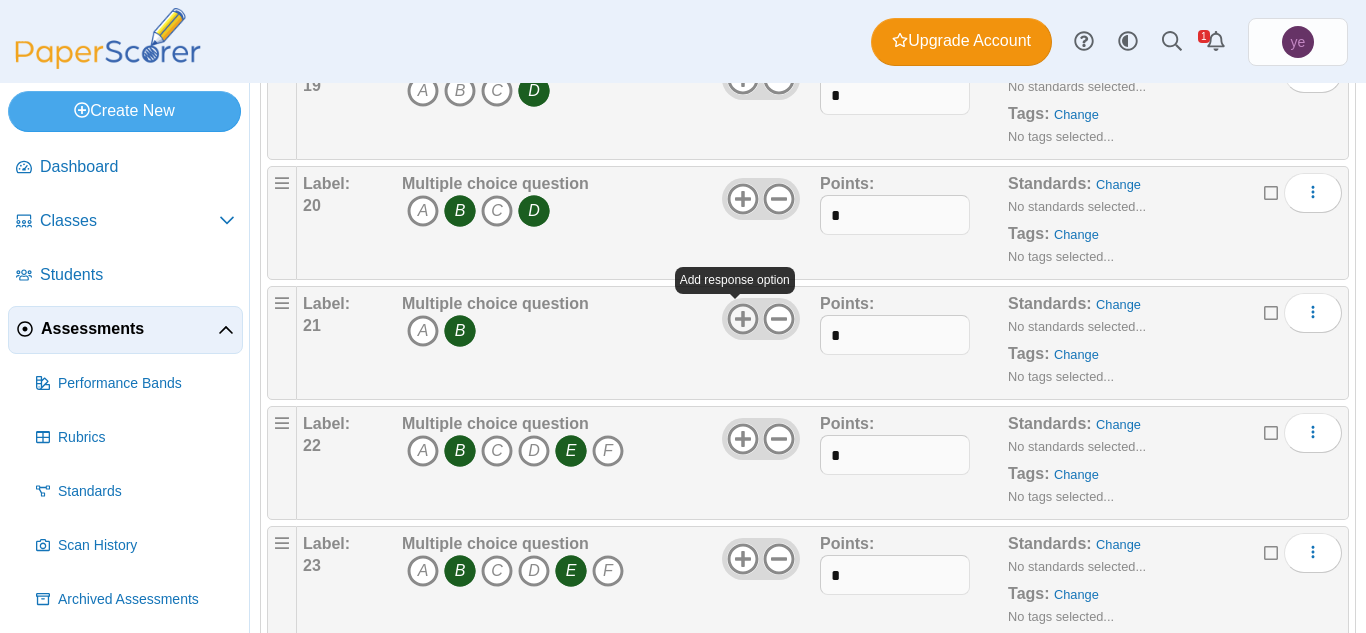 click 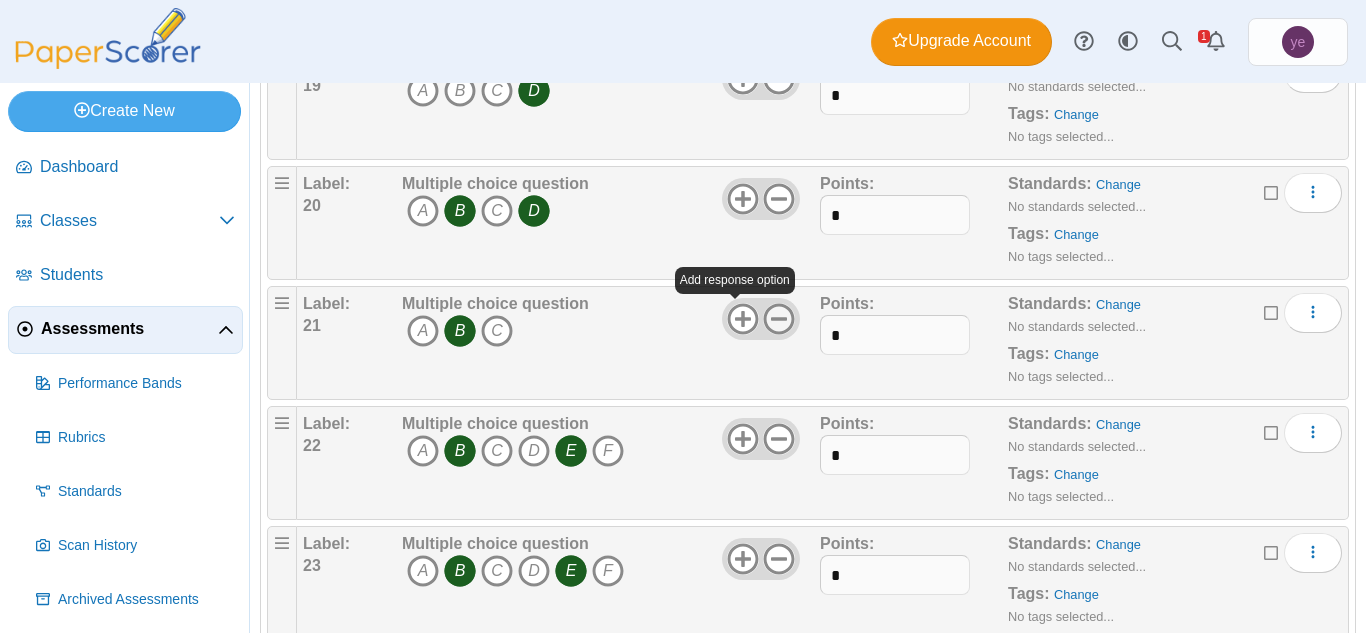click 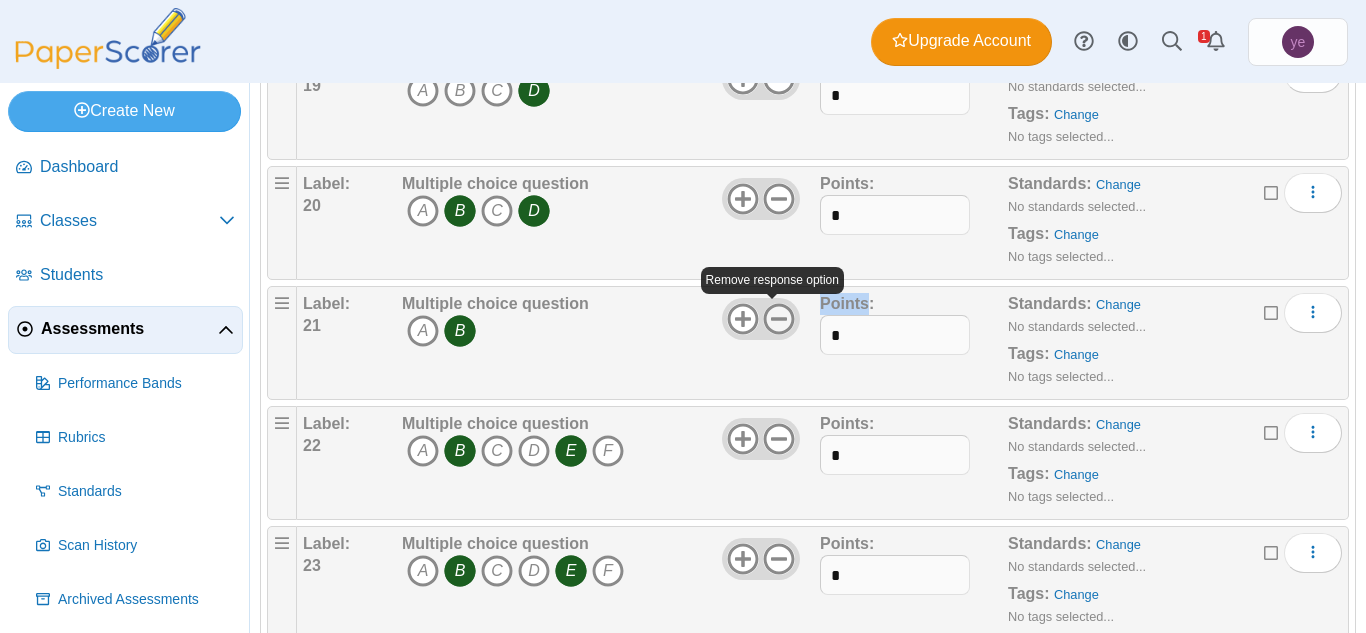 click 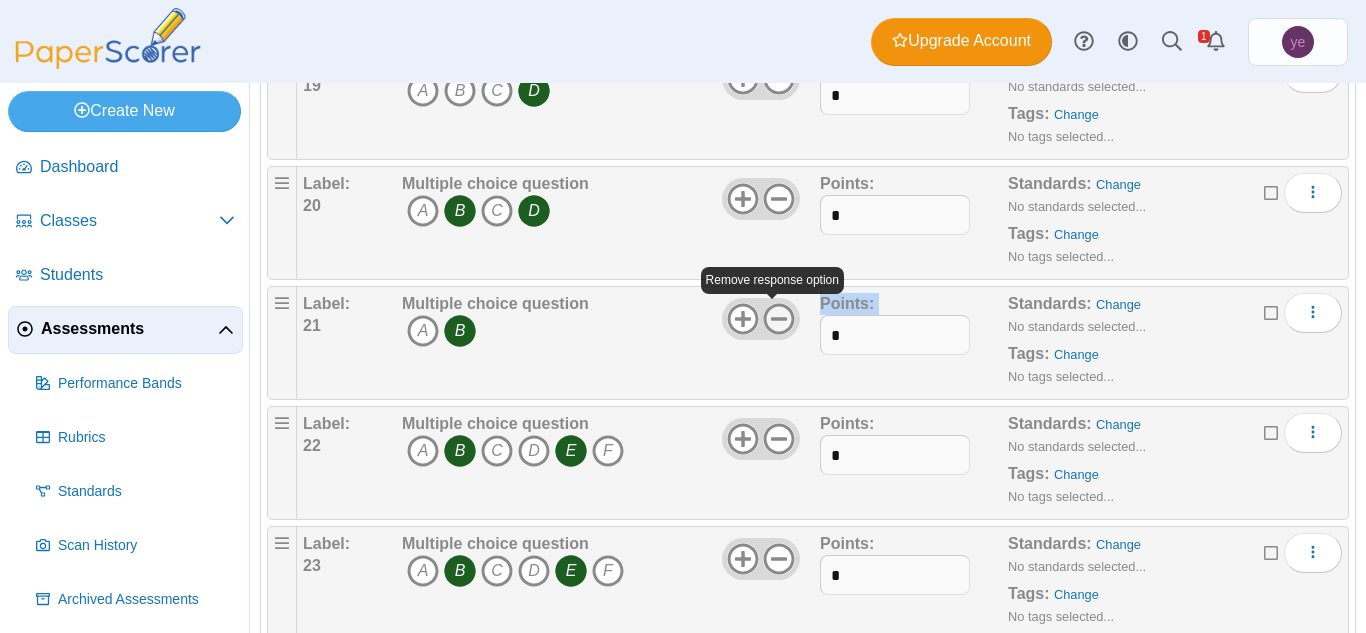 click 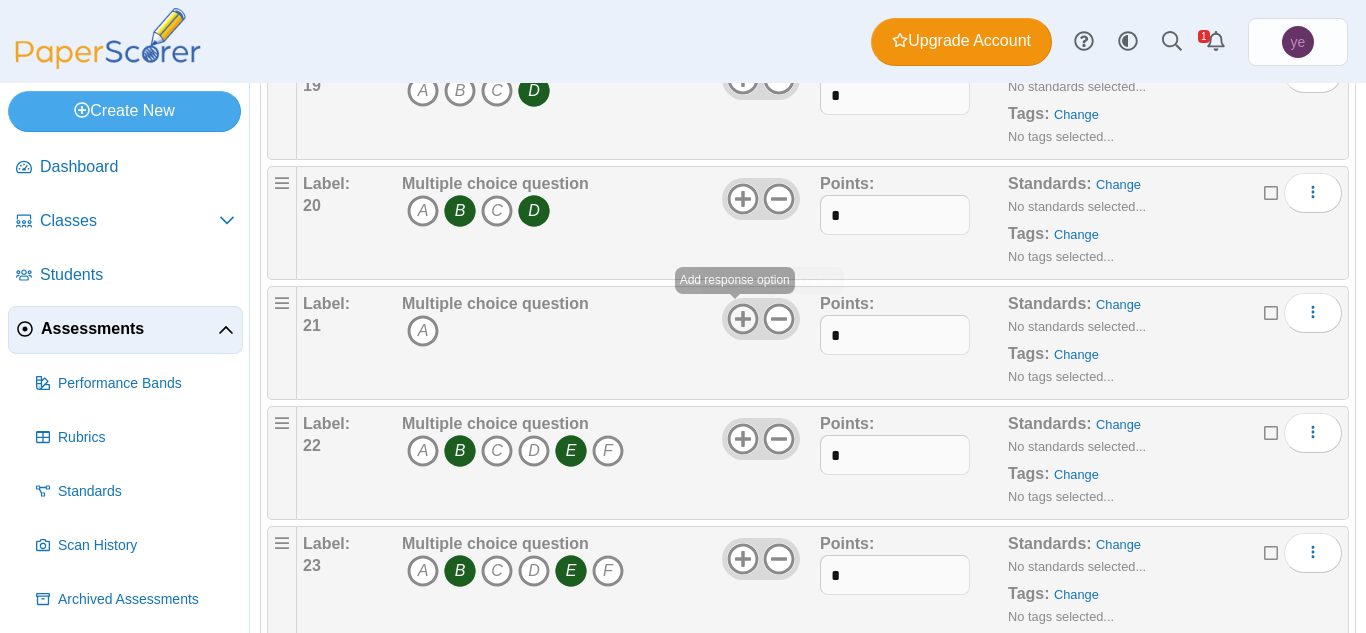 click 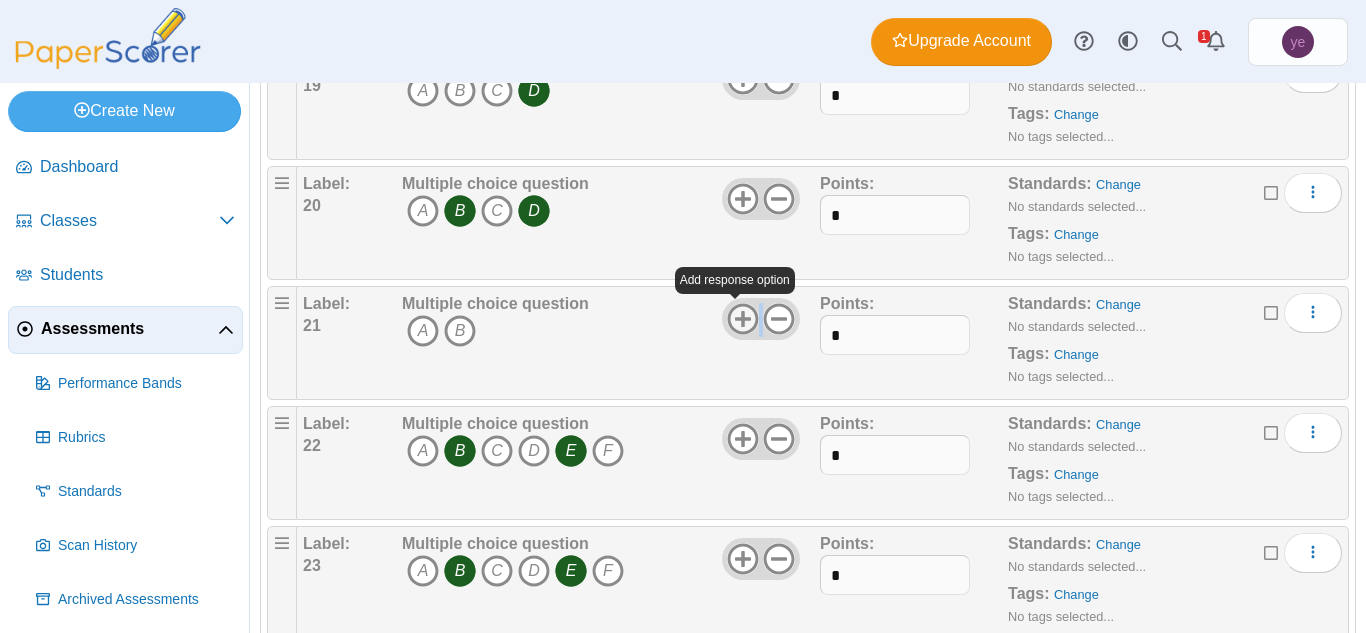 click 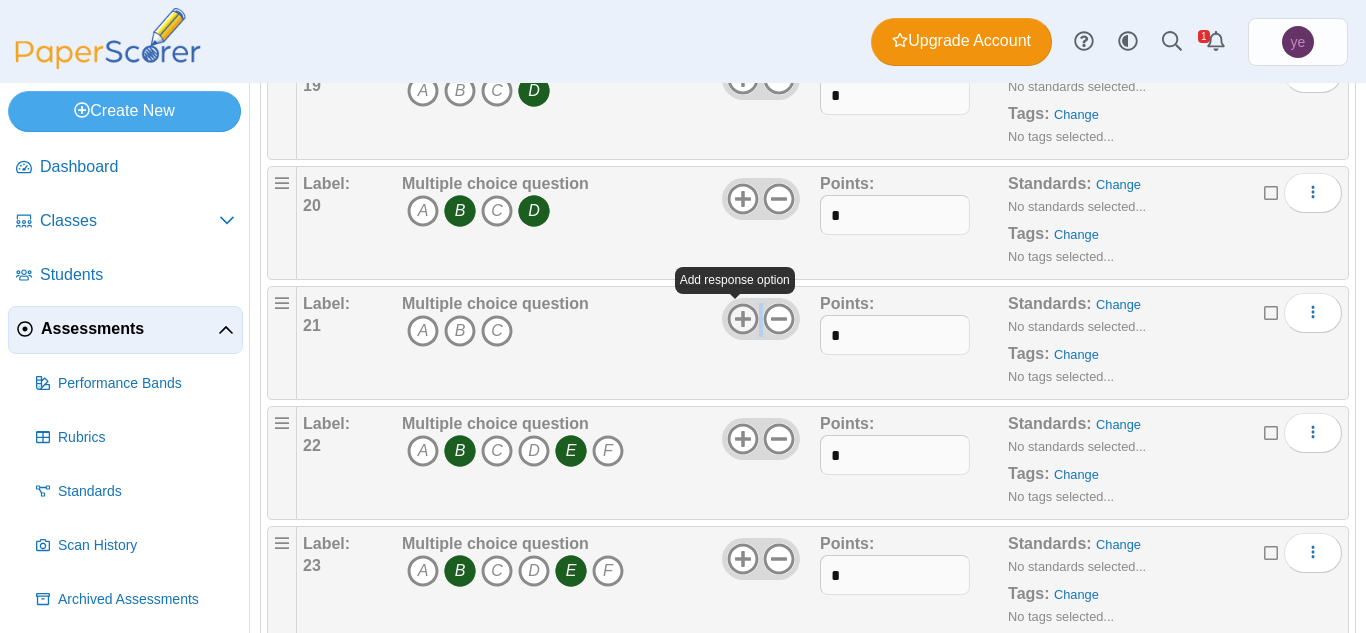 click 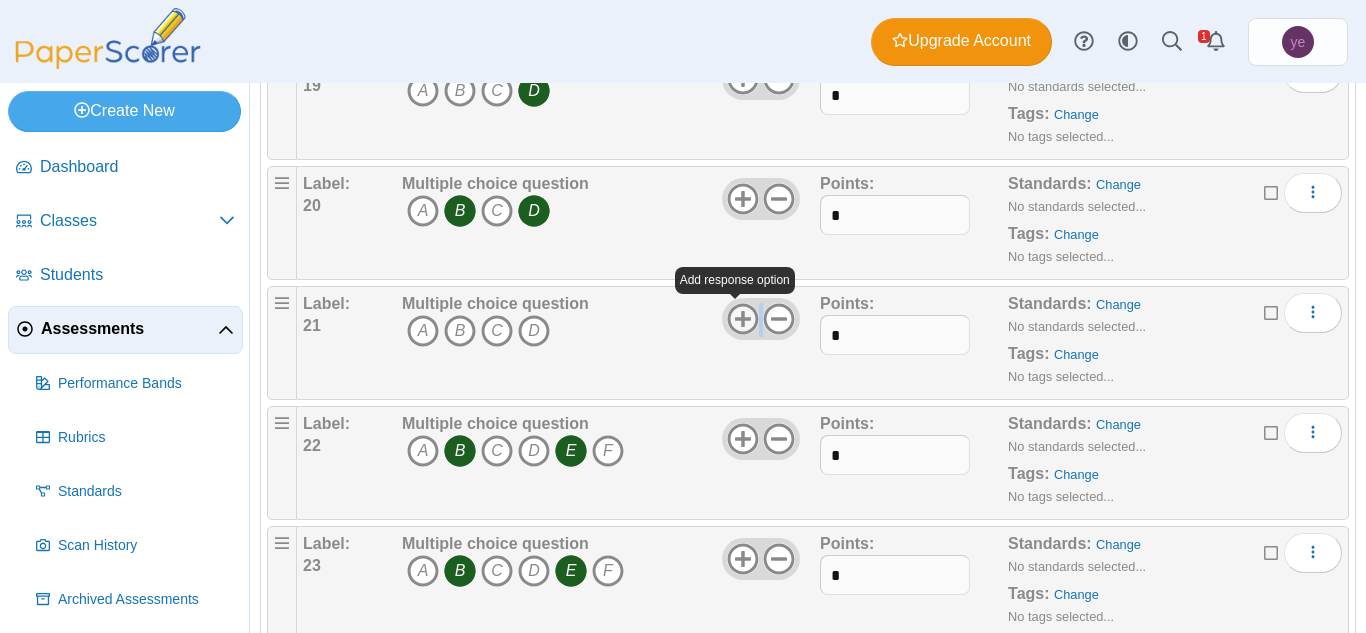 click 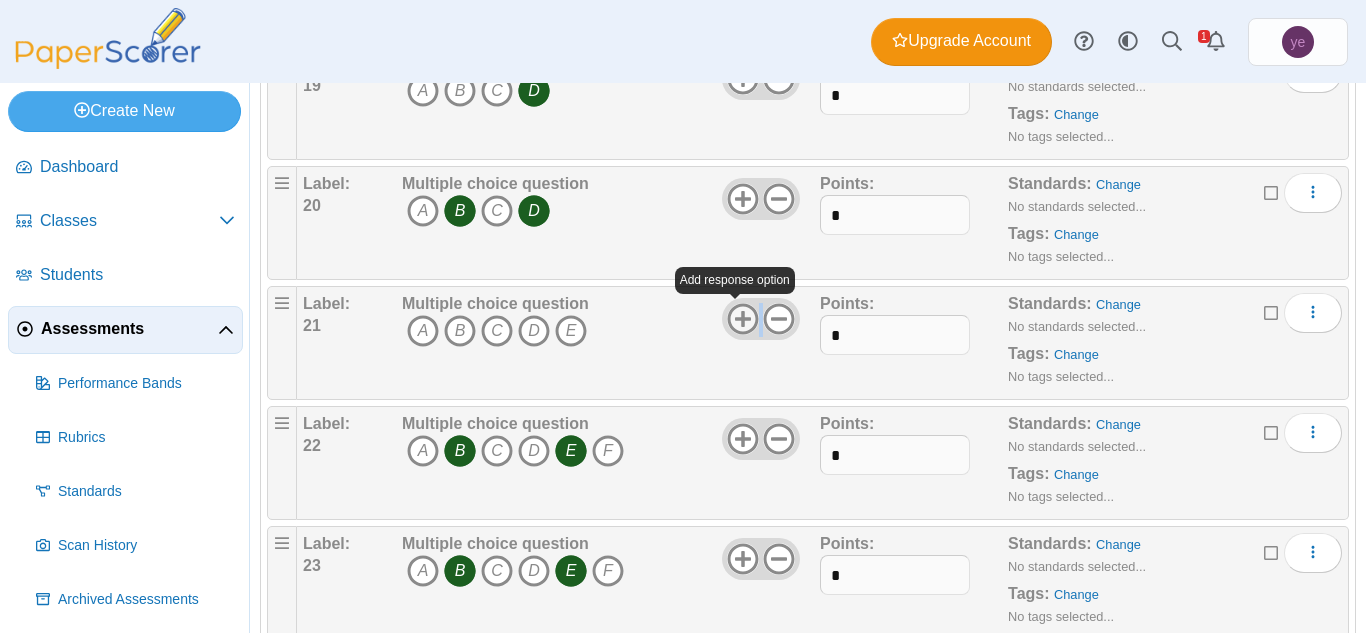 click 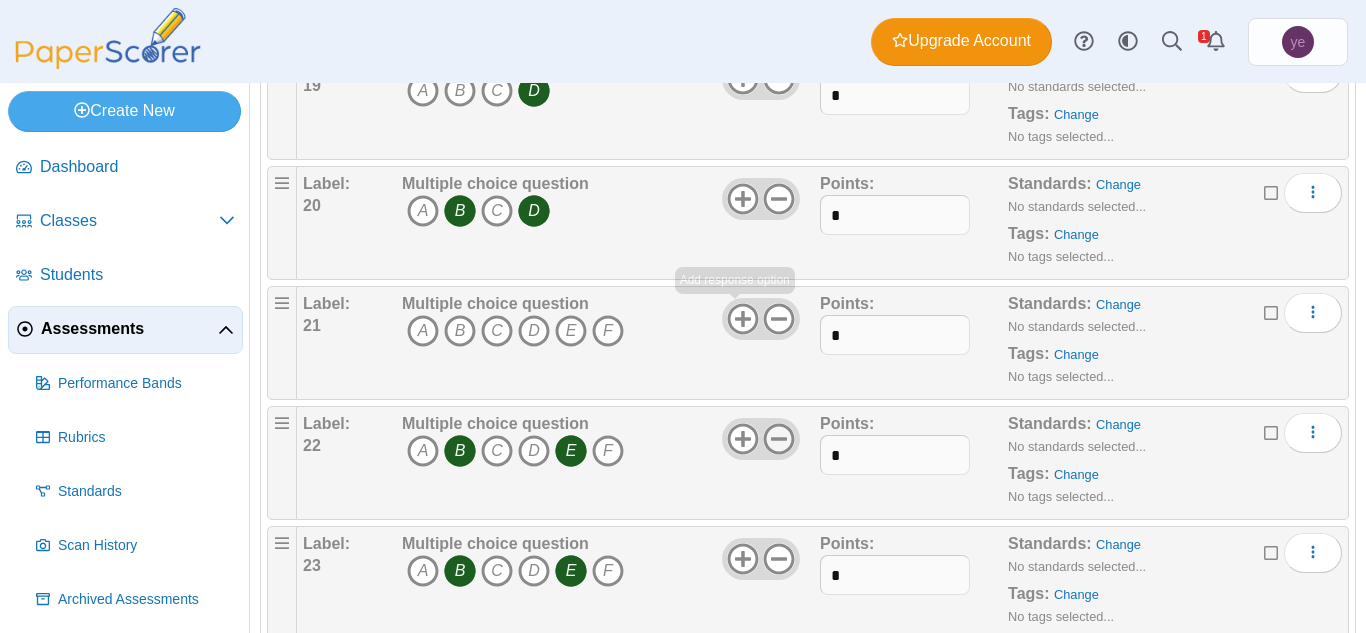 click 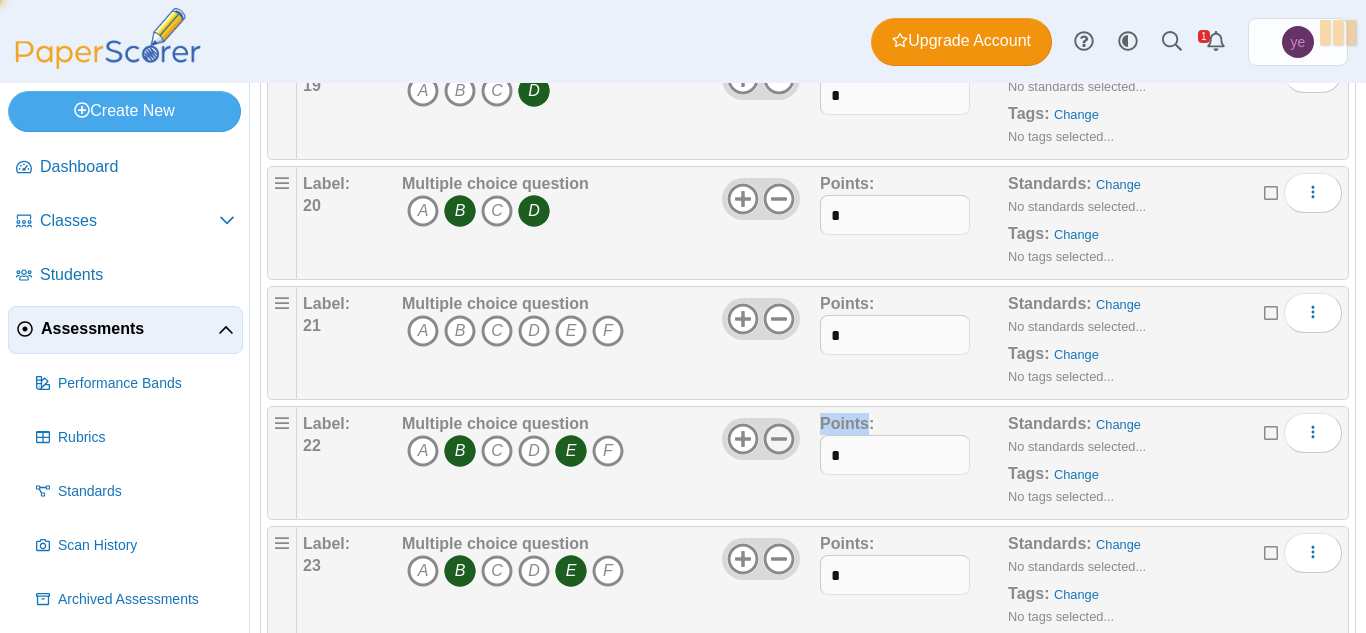 click 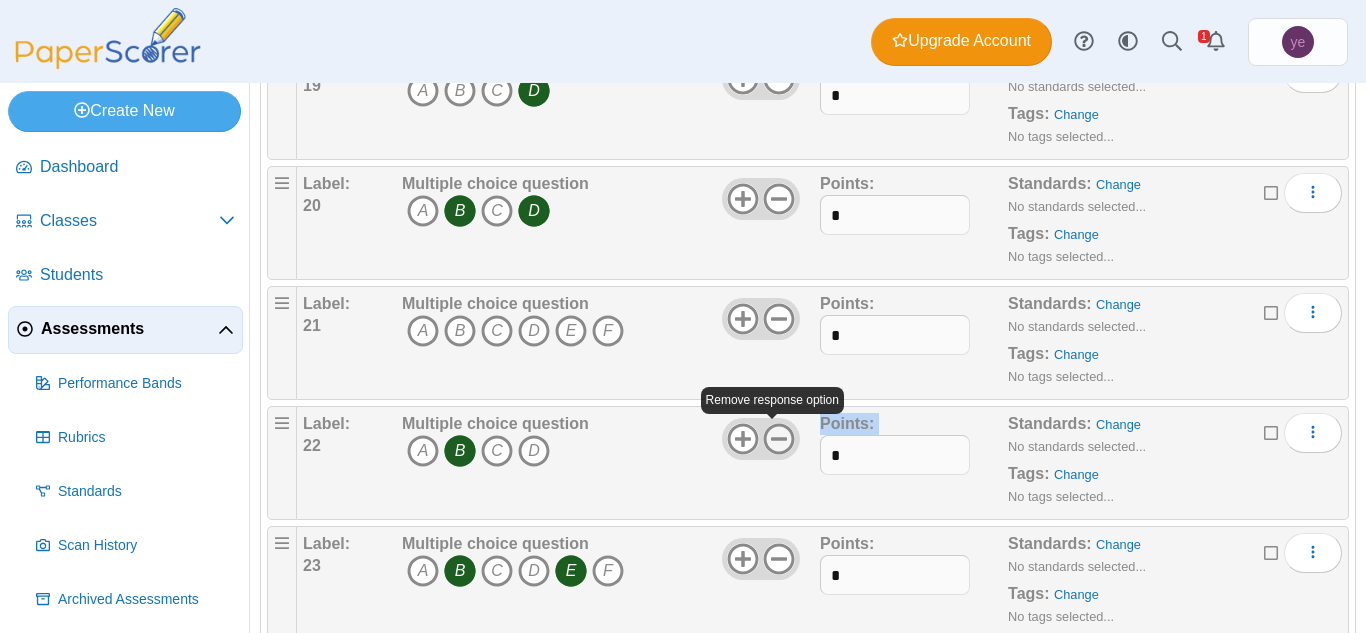 click 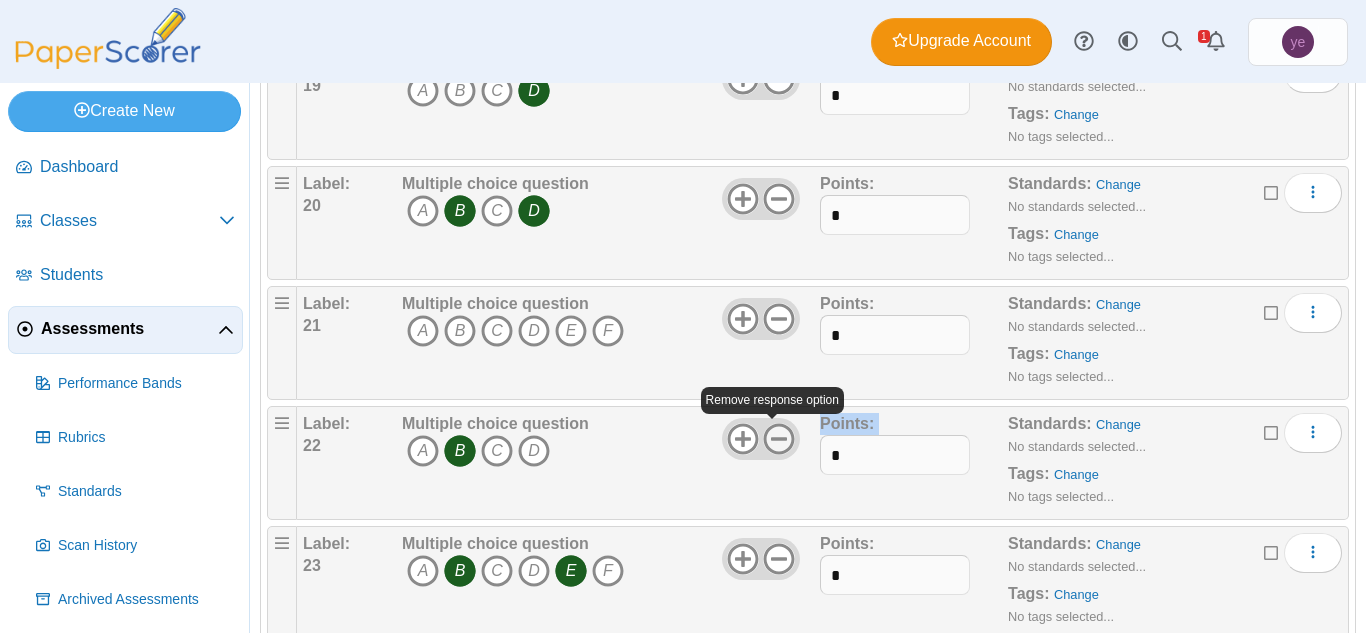 click 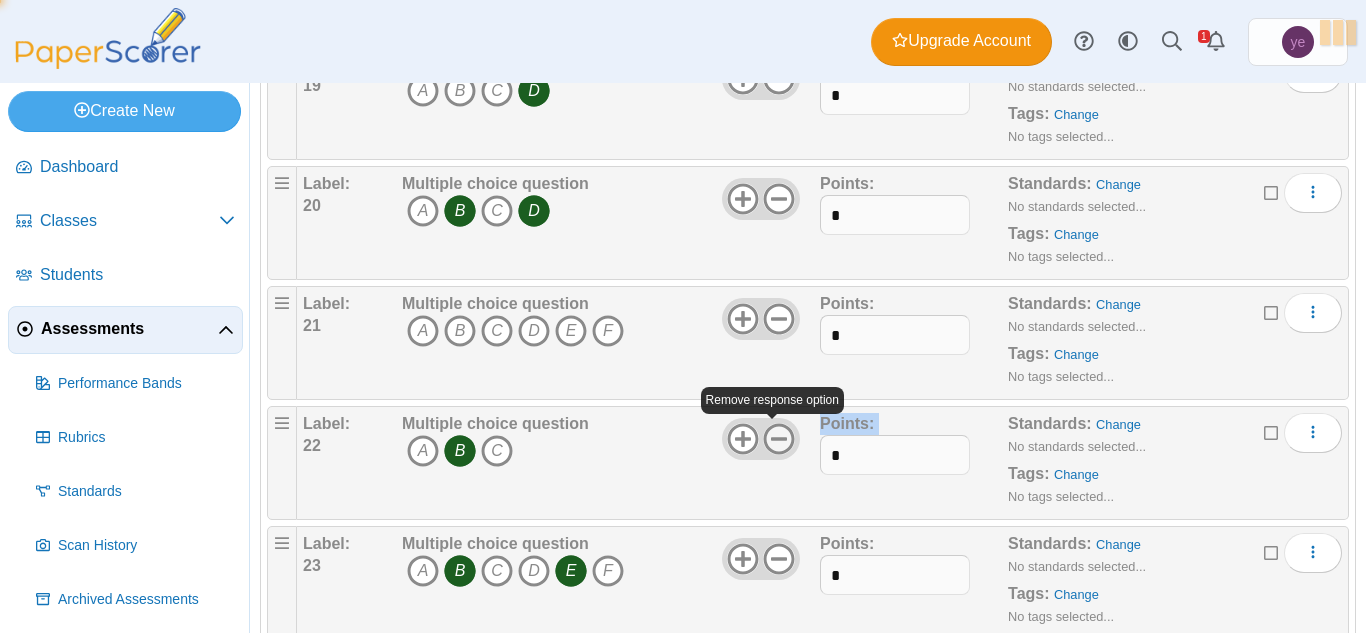 click 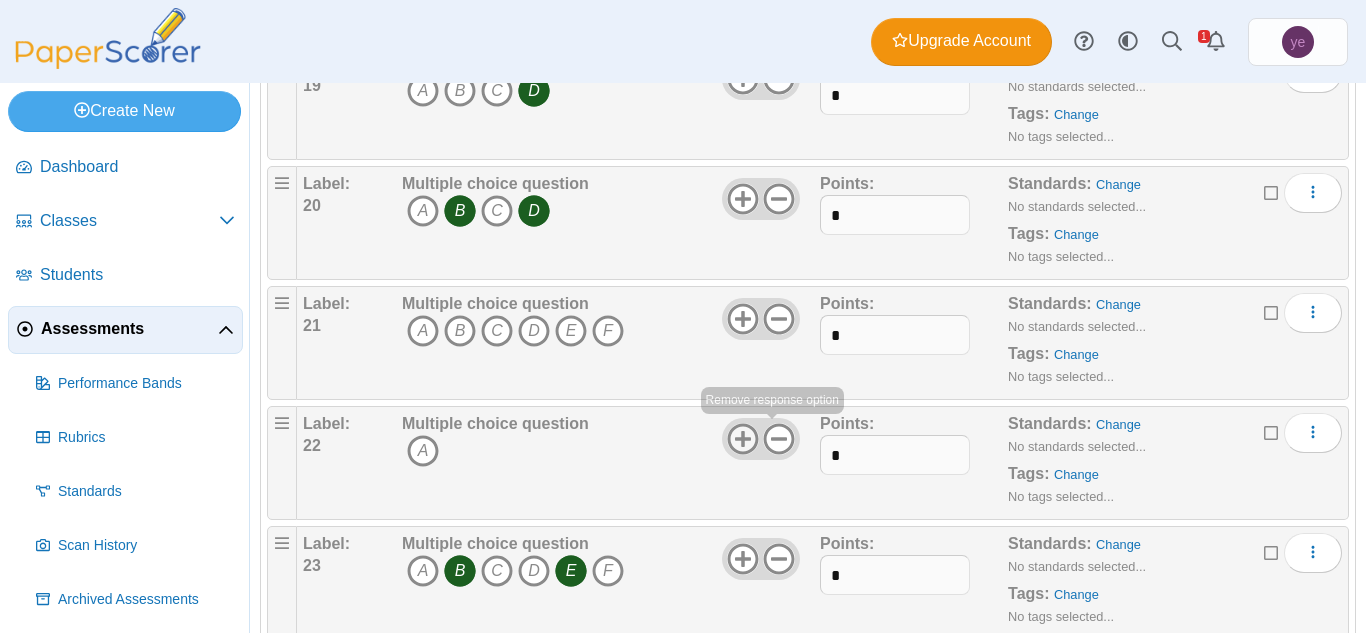 click 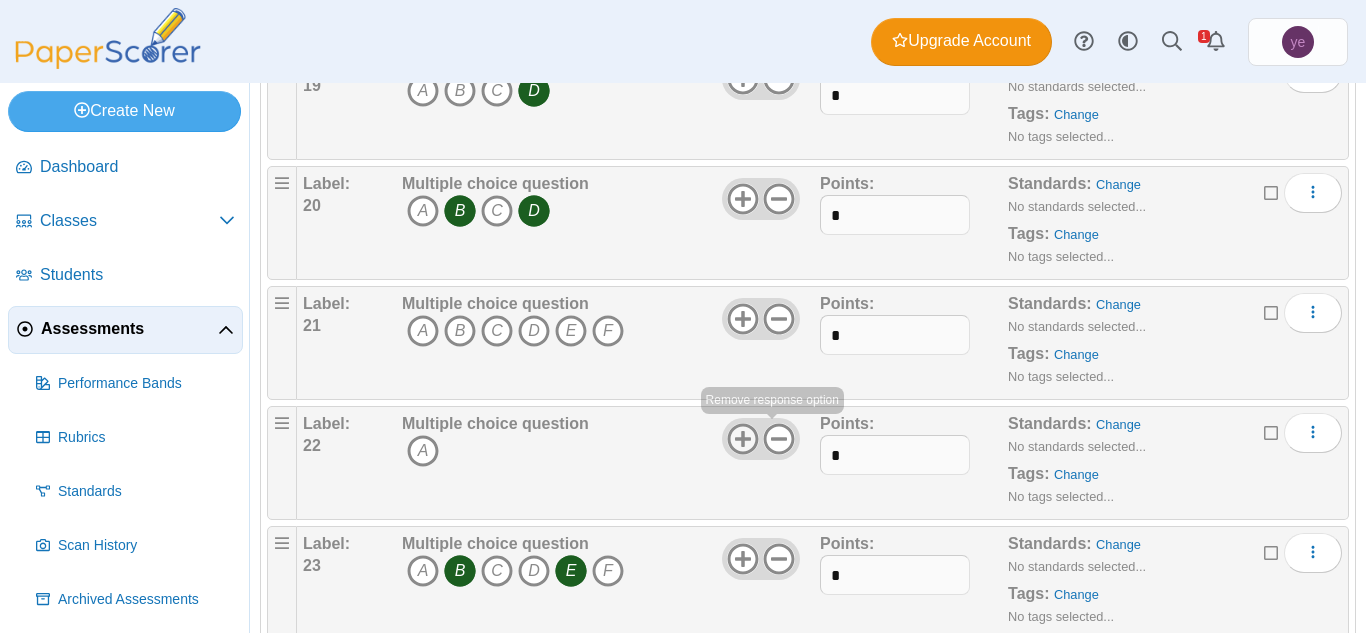 click 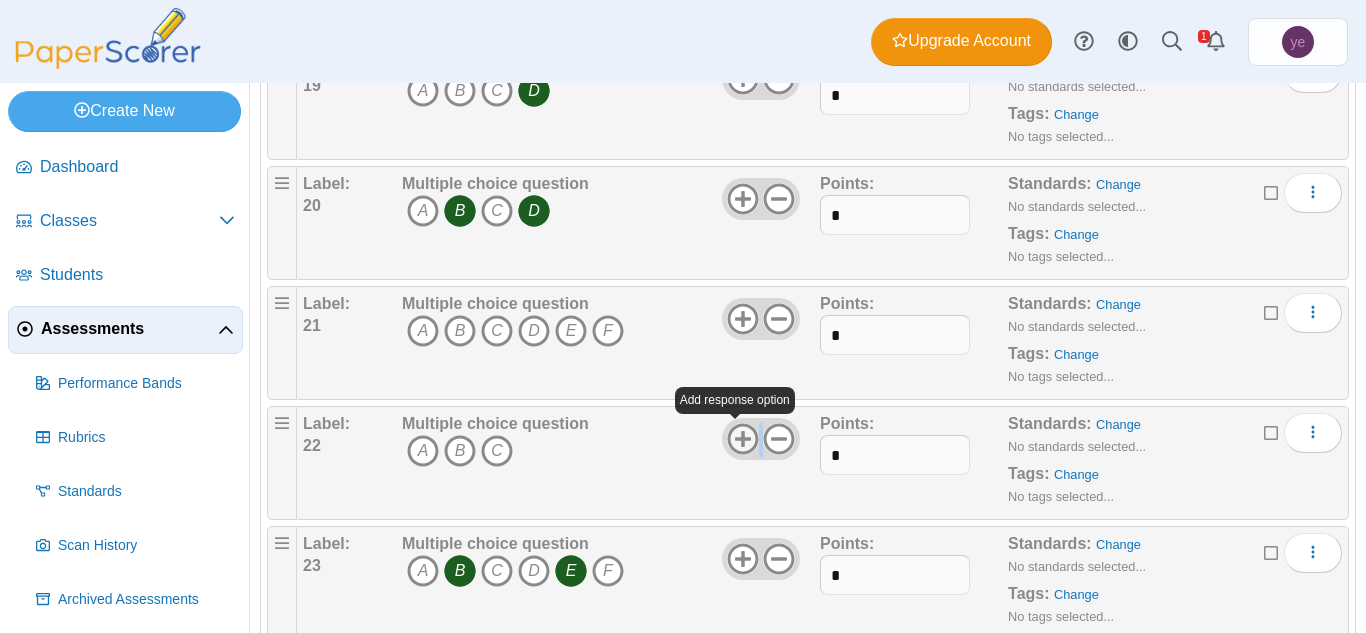 click 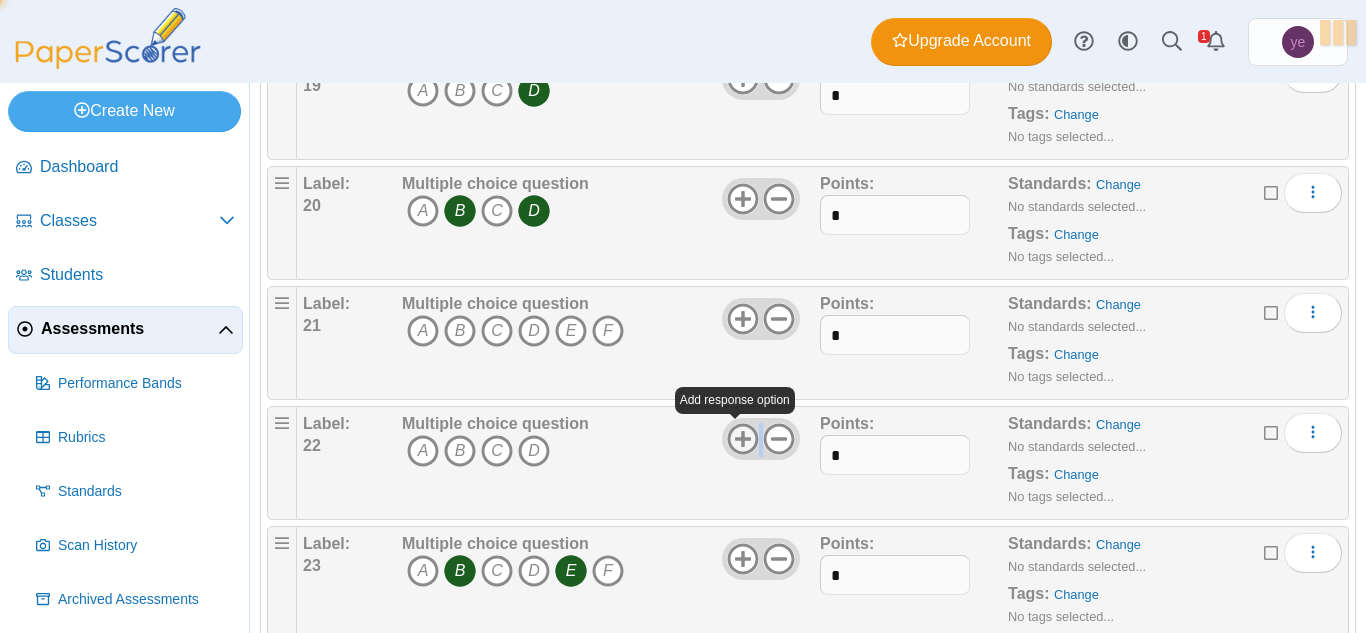 click 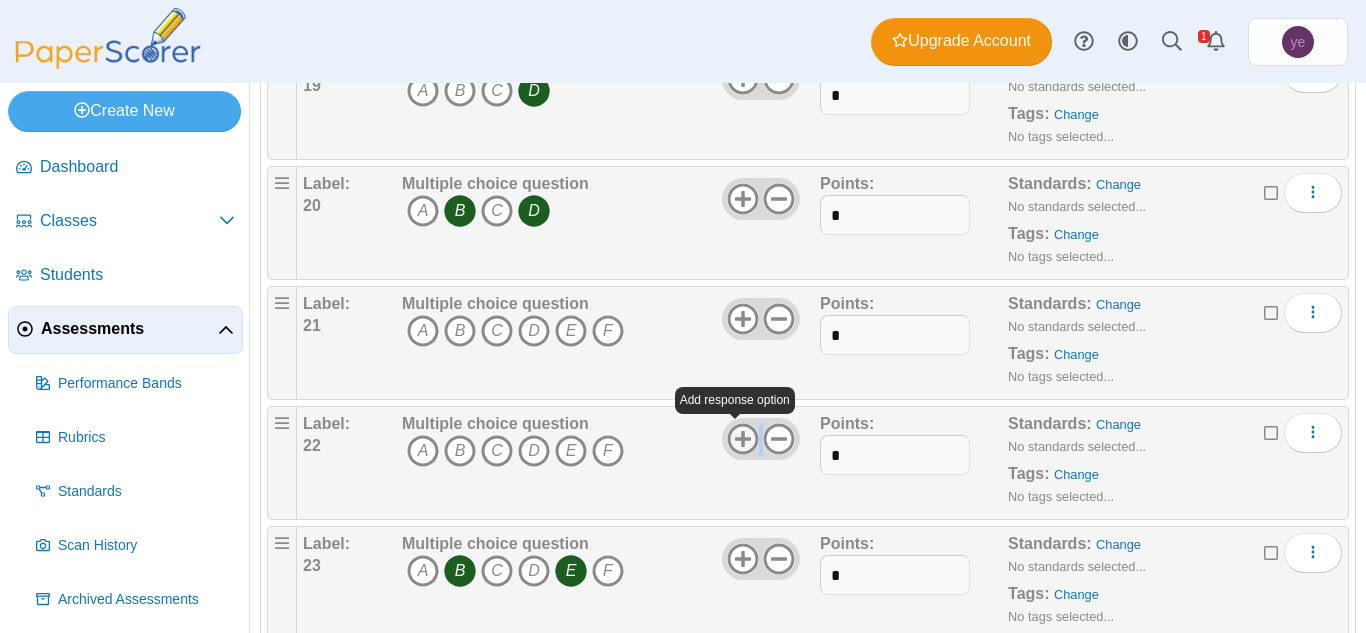 click 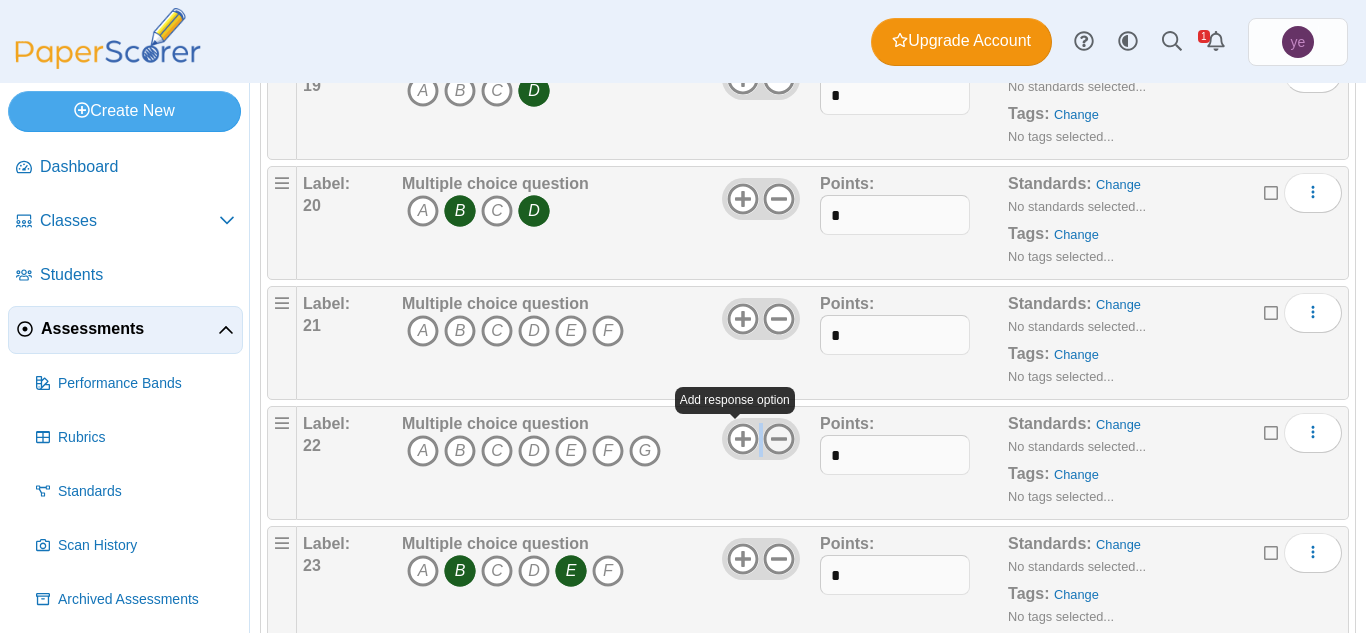 click 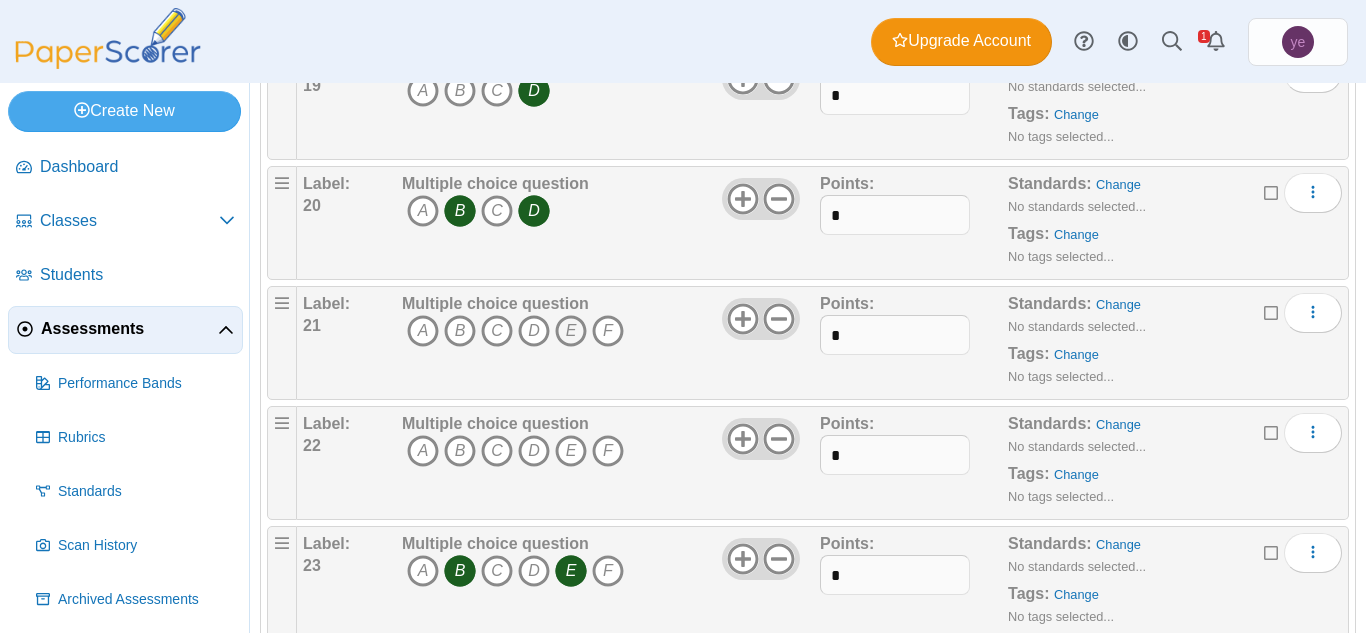 click on "E" at bounding box center [571, 331] 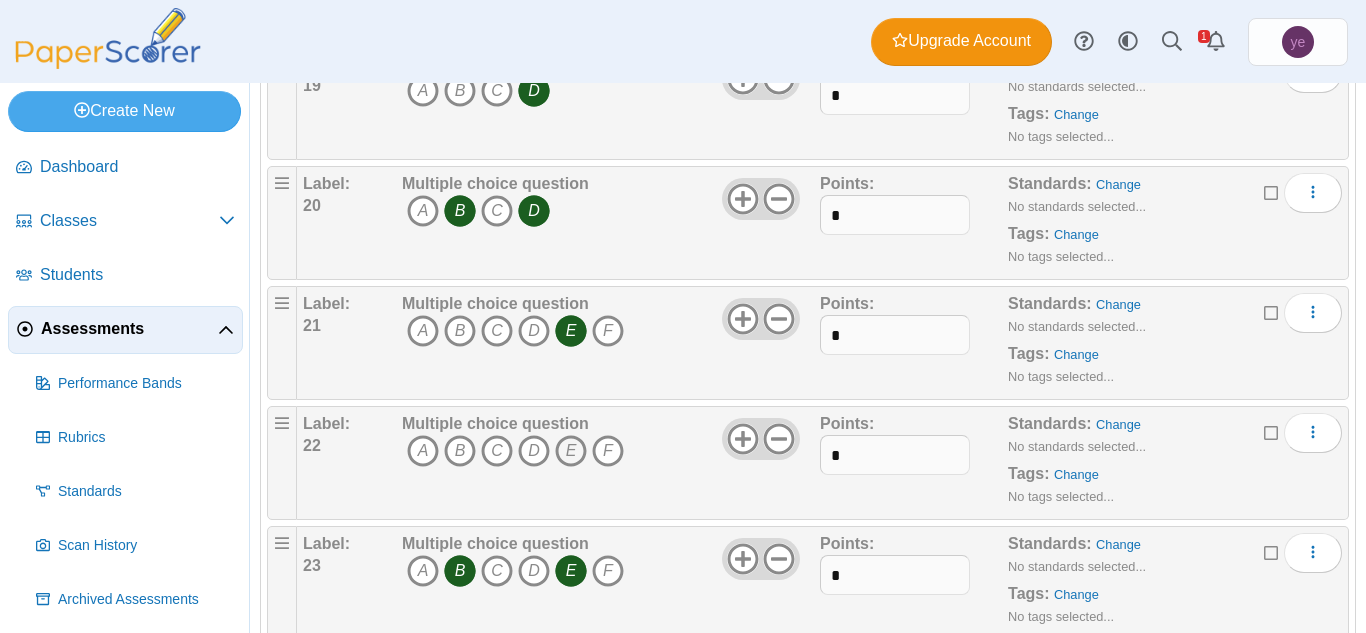 click on "E" at bounding box center (571, 451) 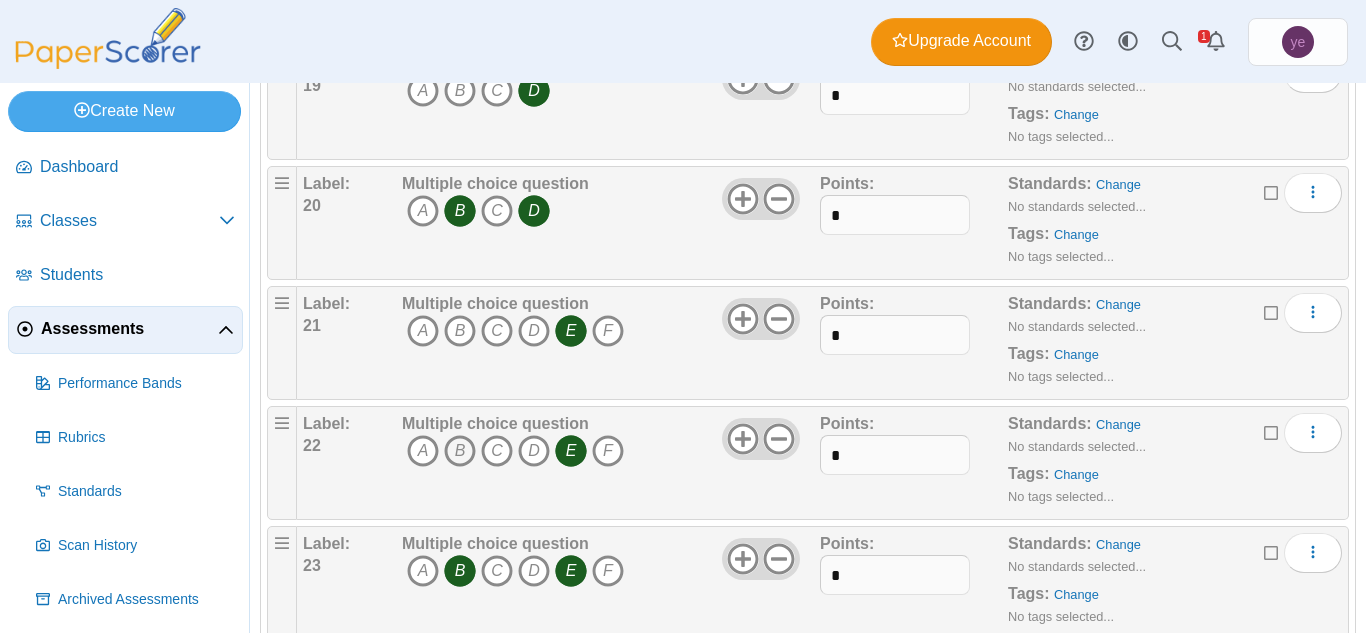 click on "B" at bounding box center [460, 451] 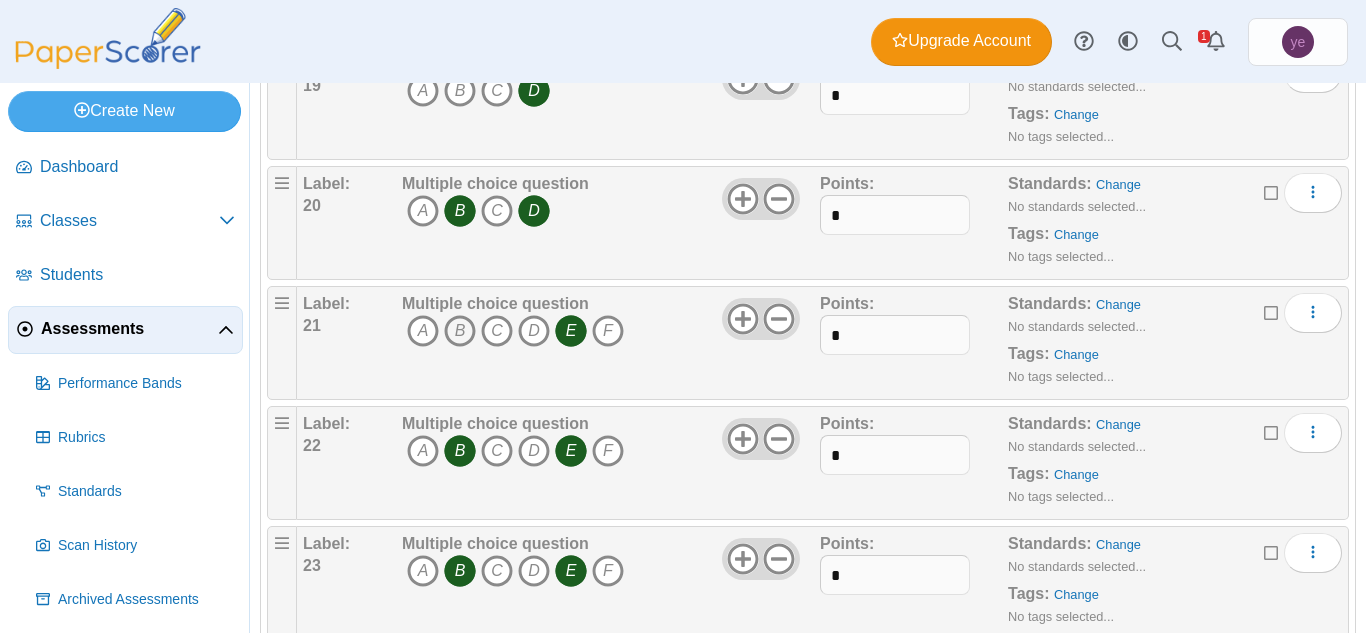 click on "B" at bounding box center [460, 331] 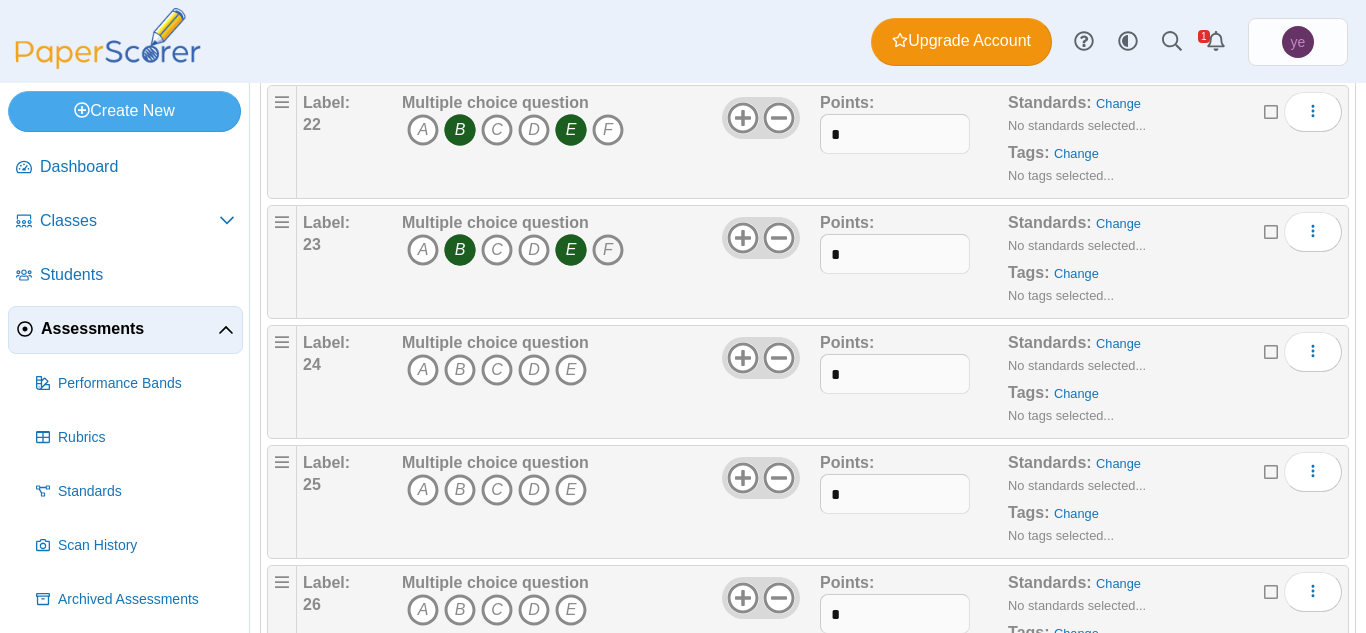 scroll, scrollTop: 2686, scrollLeft: 0, axis: vertical 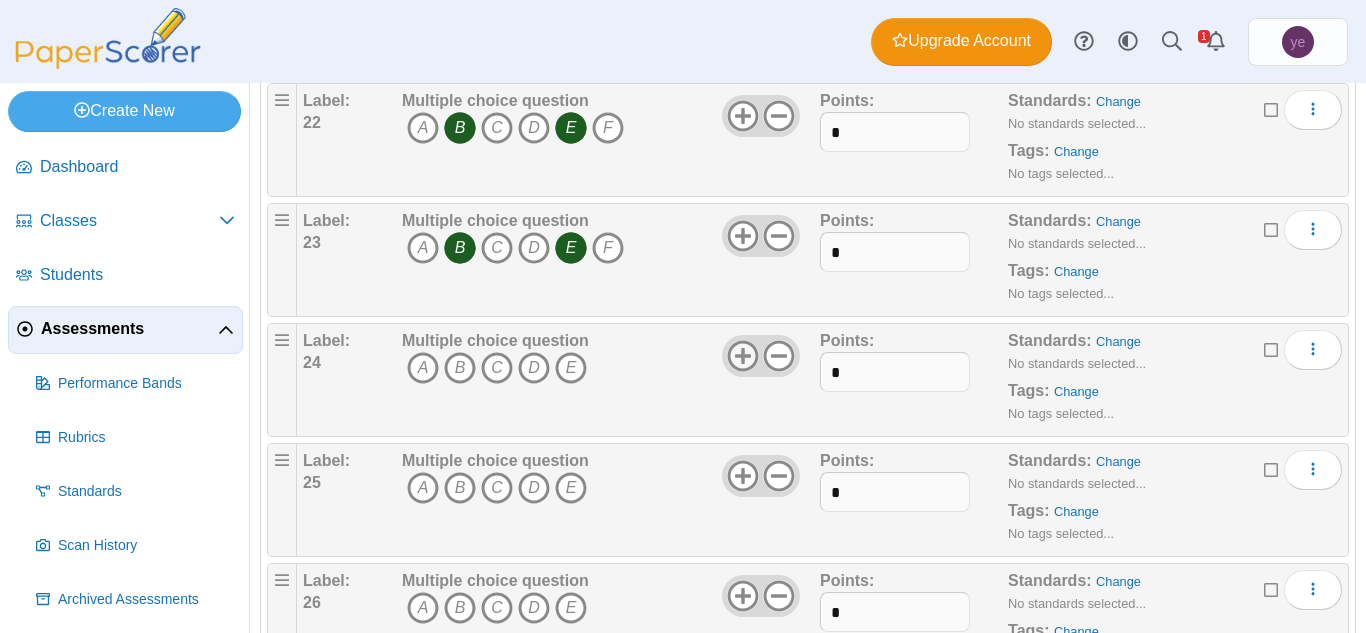 click 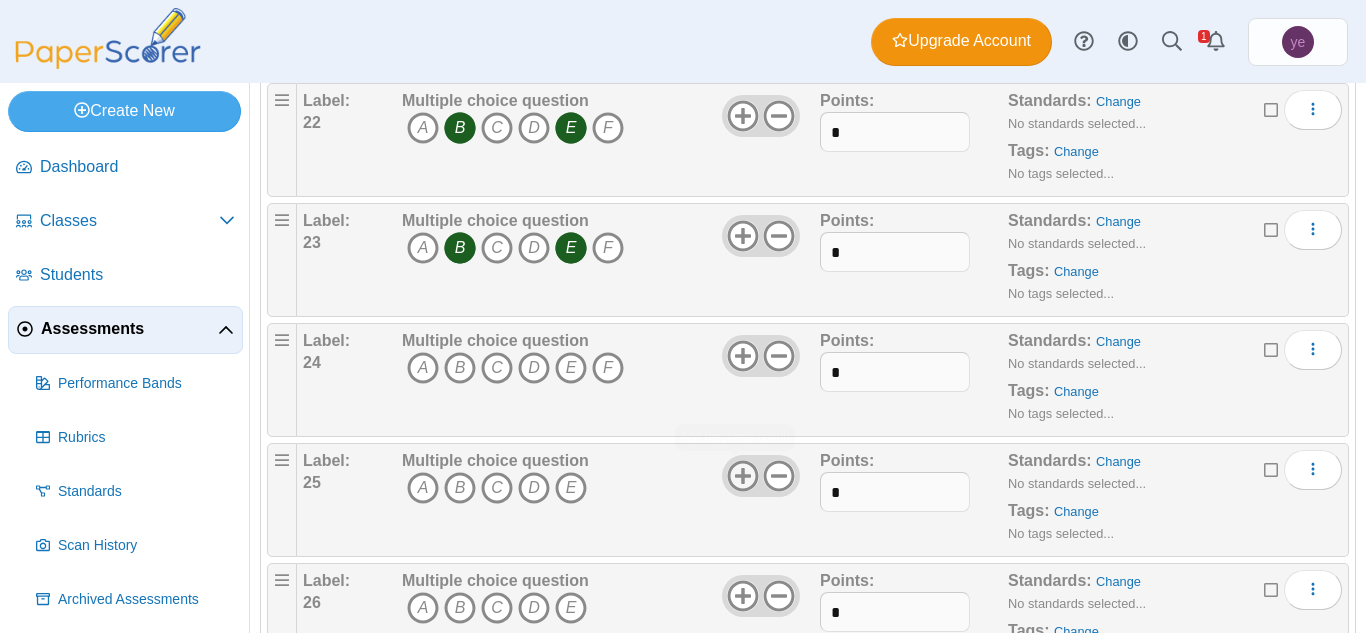click 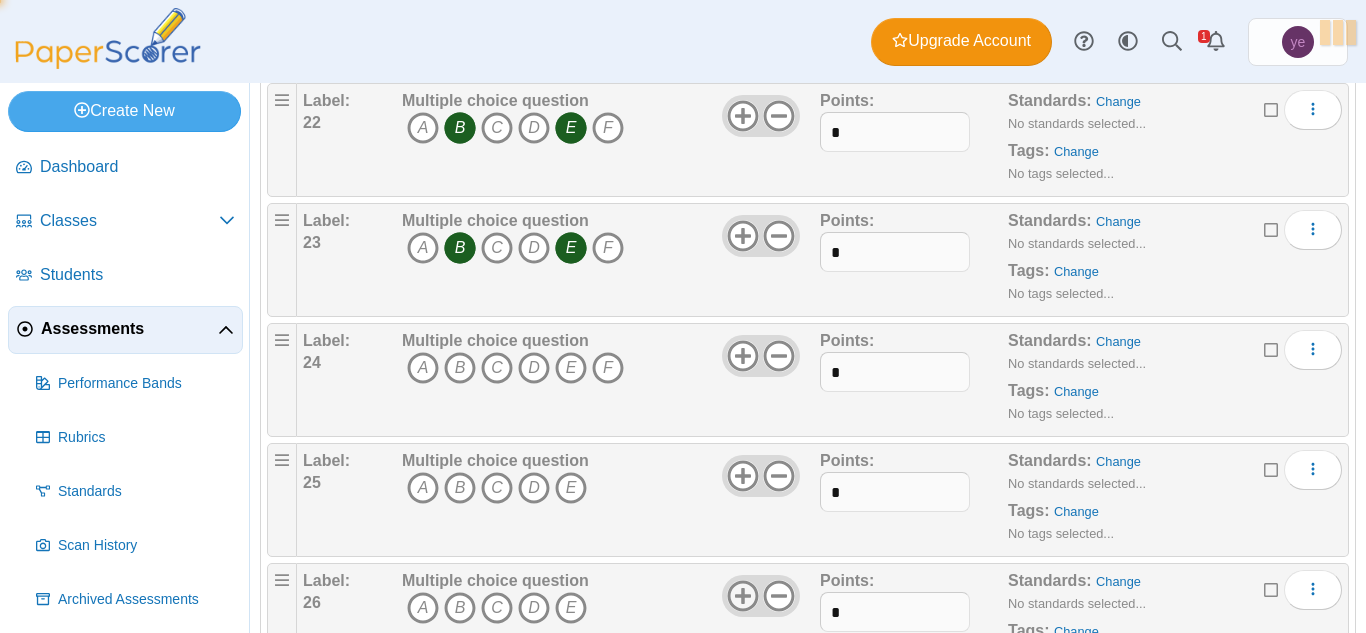 click 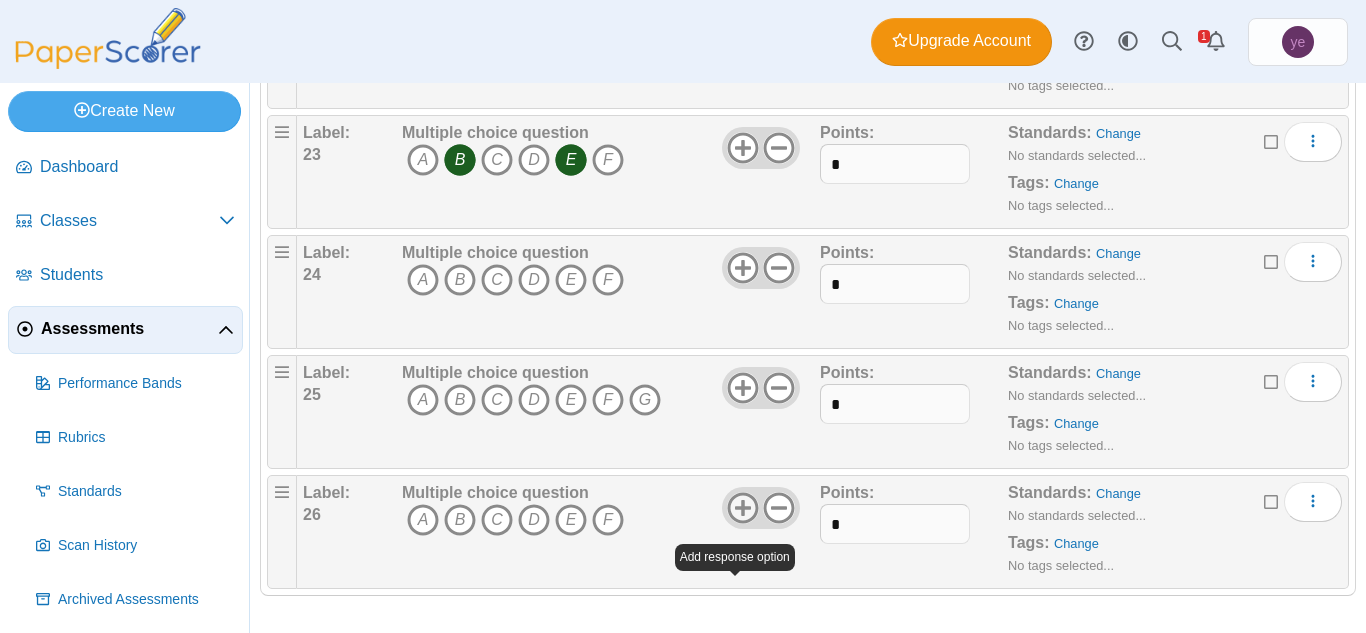 scroll, scrollTop: 2774, scrollLeft: 0, axis: vertical 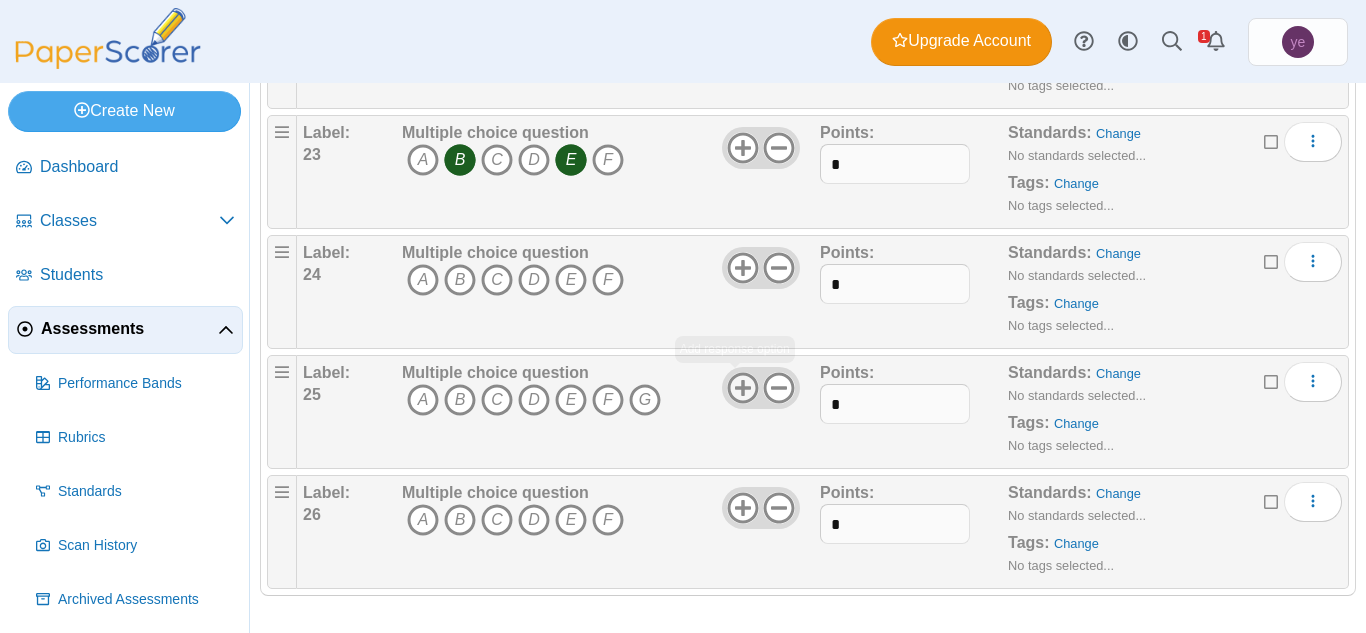 click 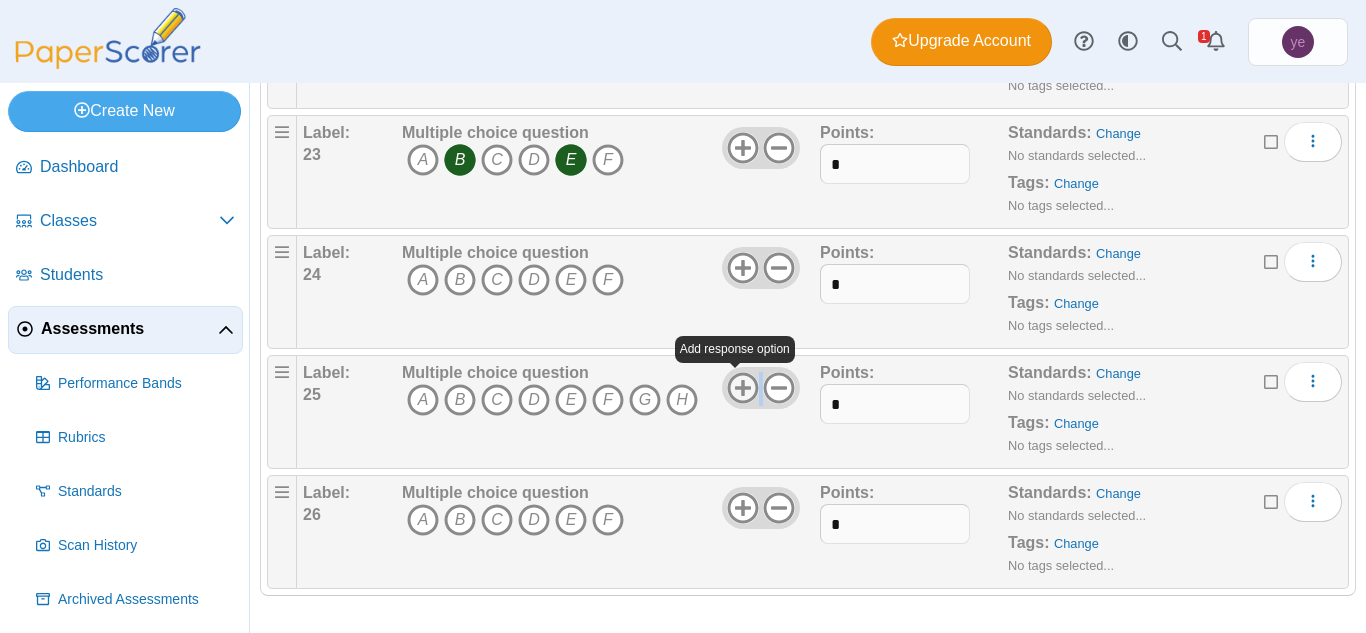 click 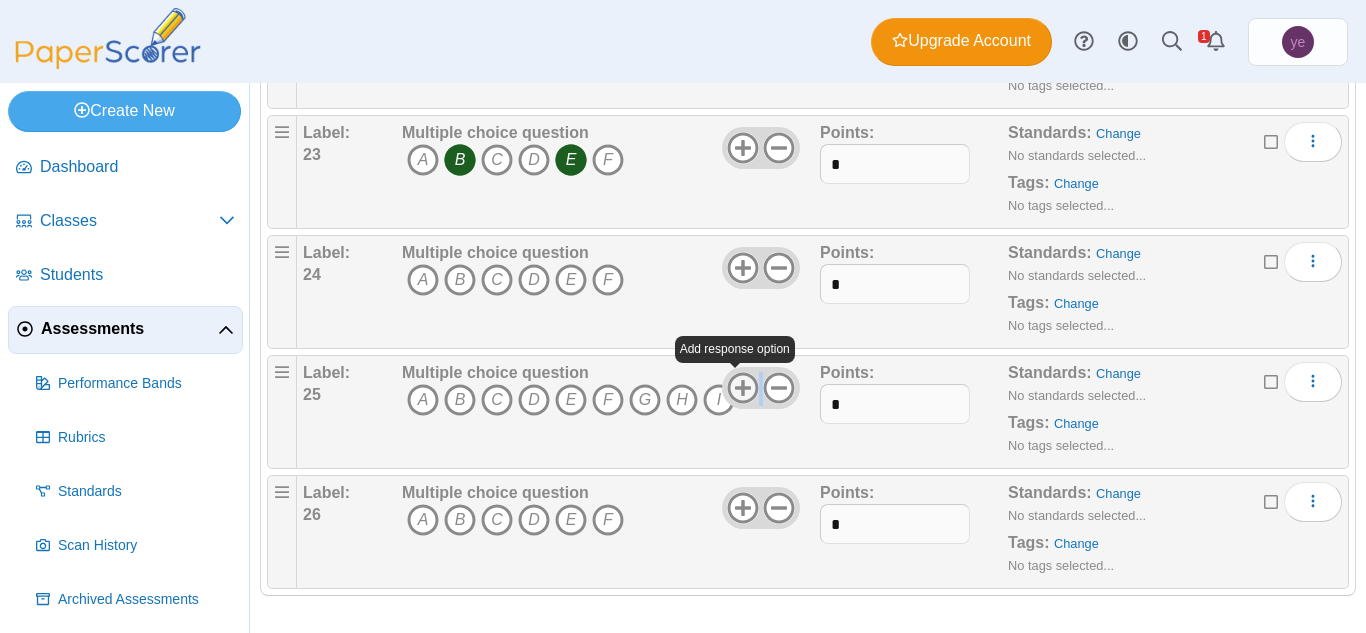 click 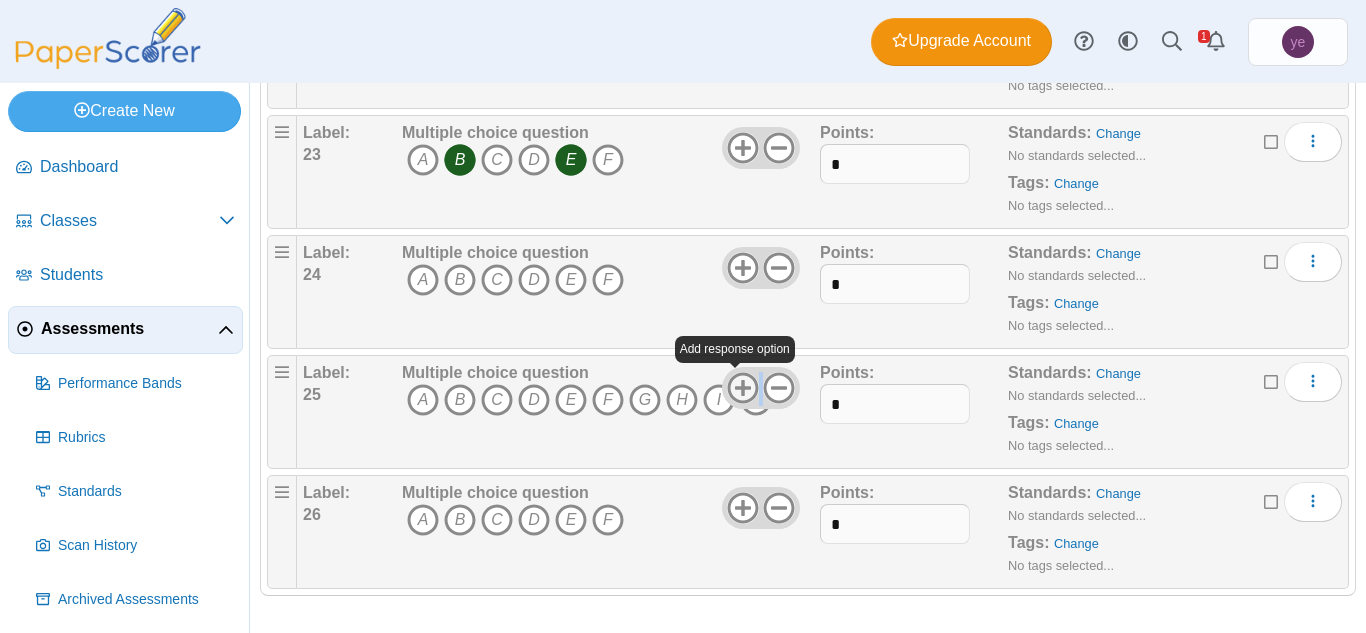 click 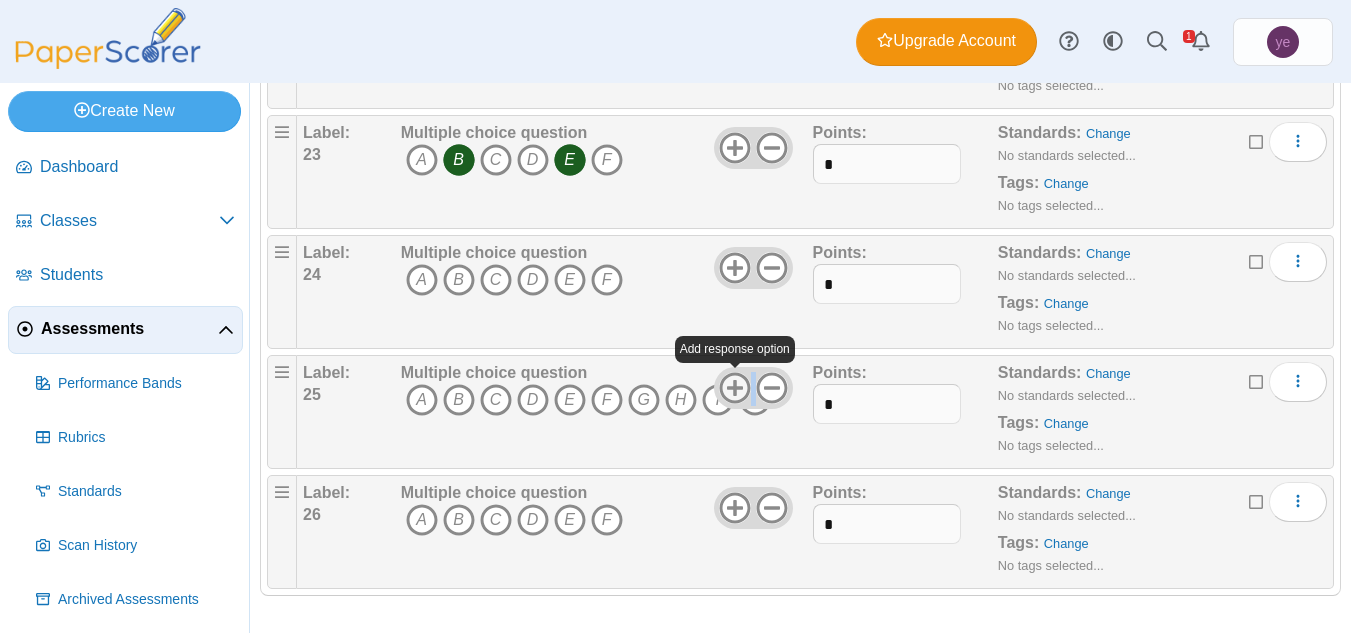 click on "Oops! We ran into some problems.
Answer options cannot be more than 10." at bounding box center (683, 316) 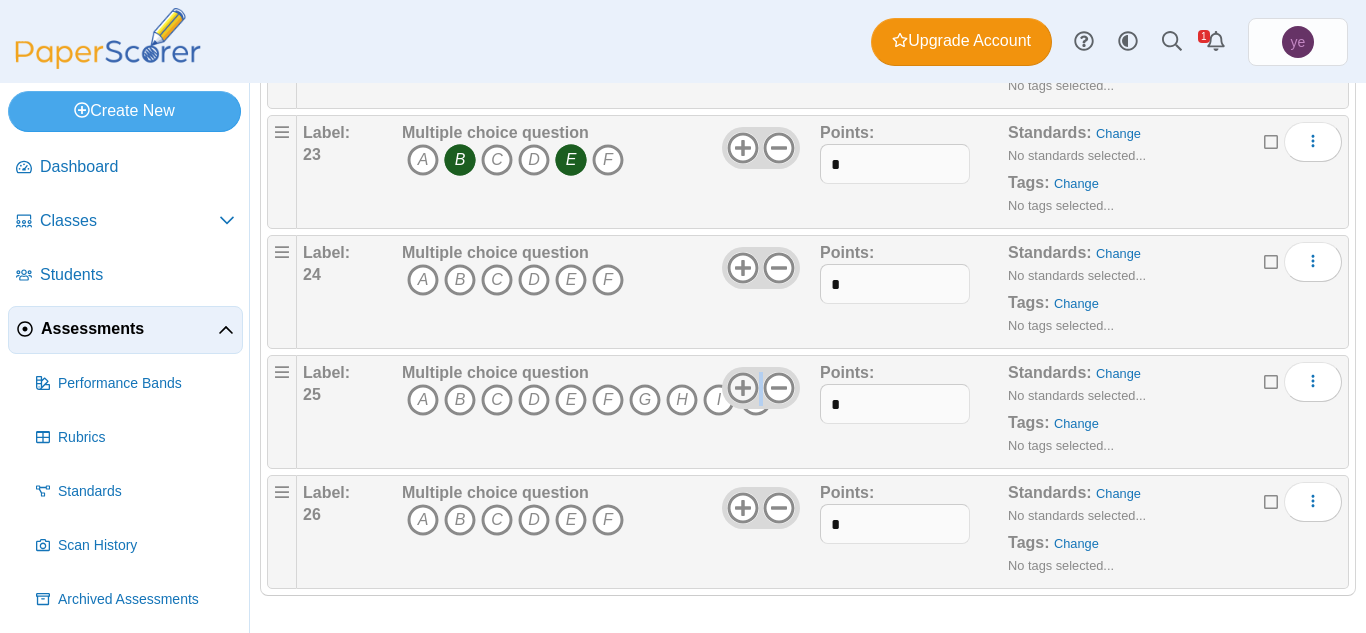click 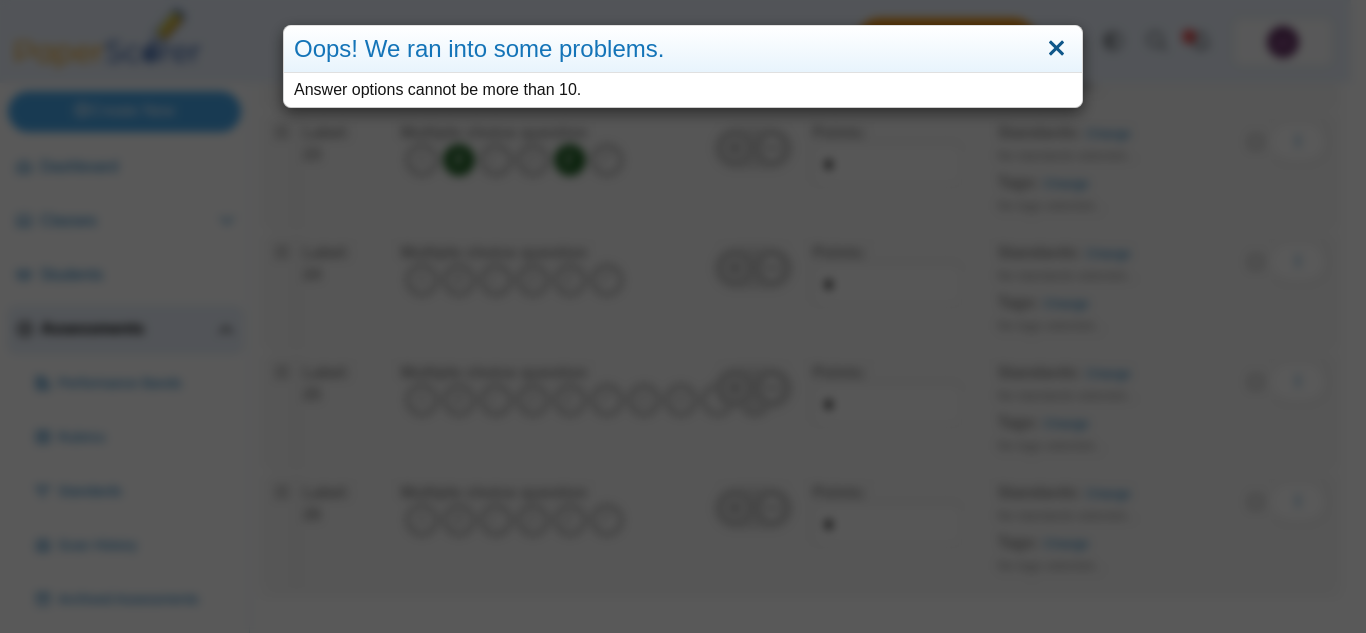 click at bounding box center [1056, 49] 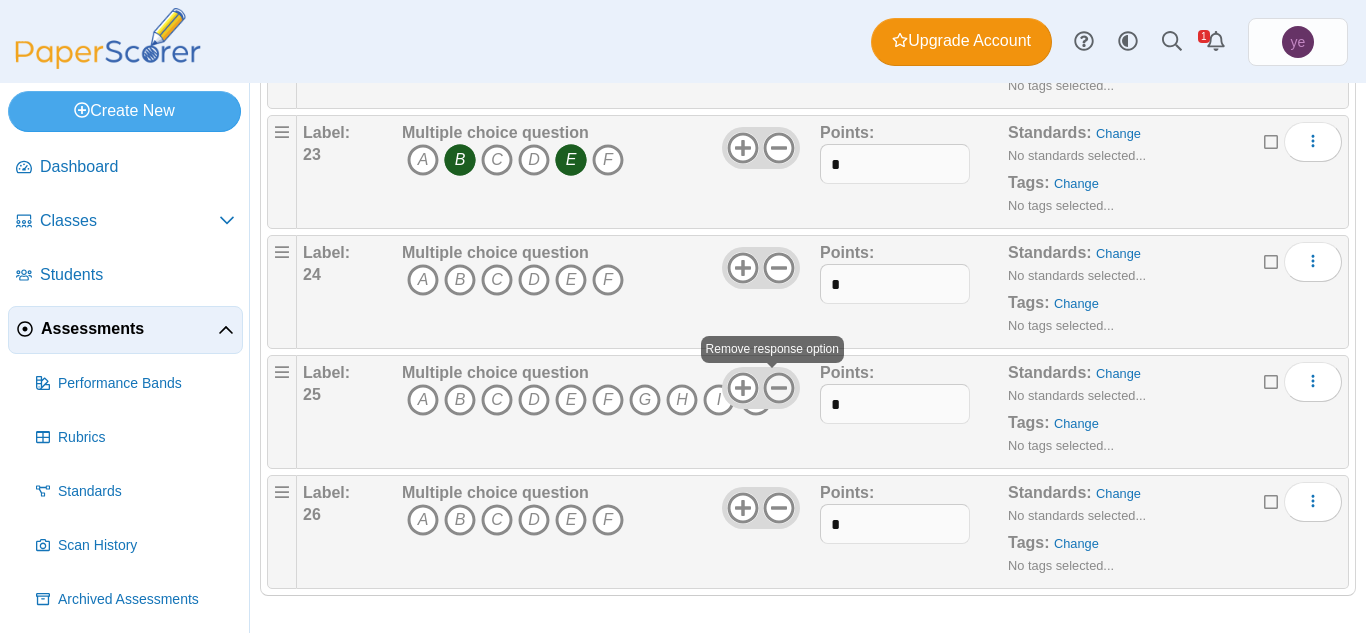 click 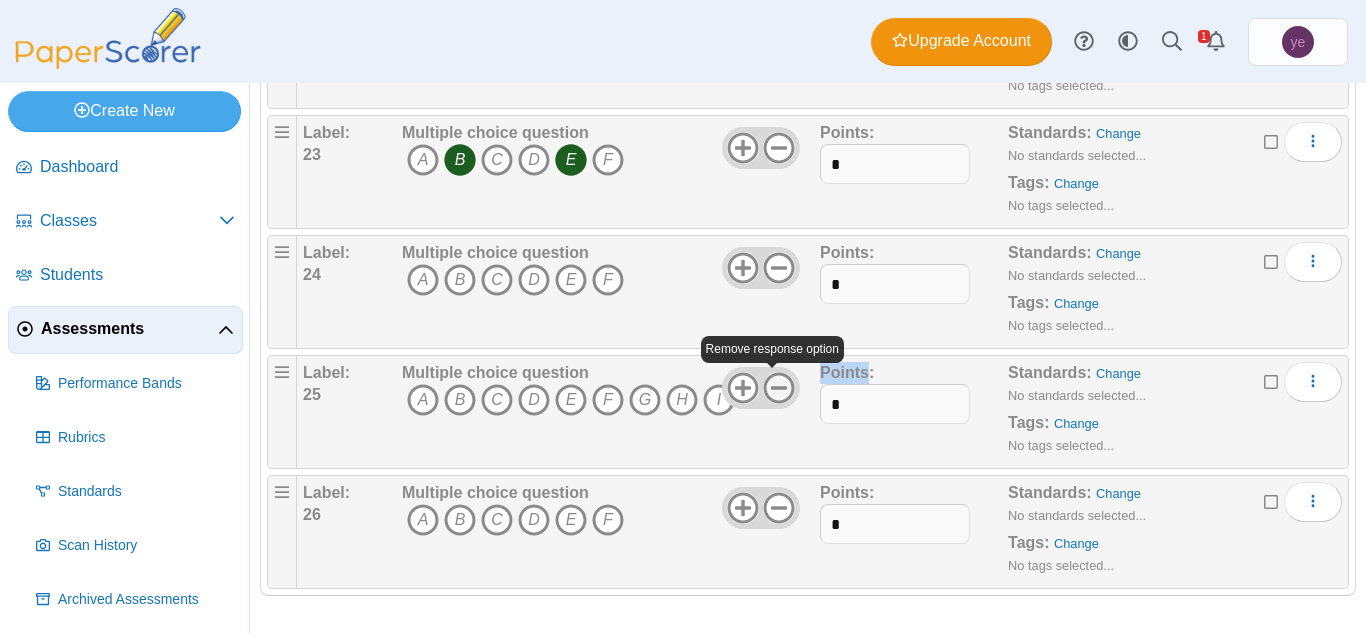click 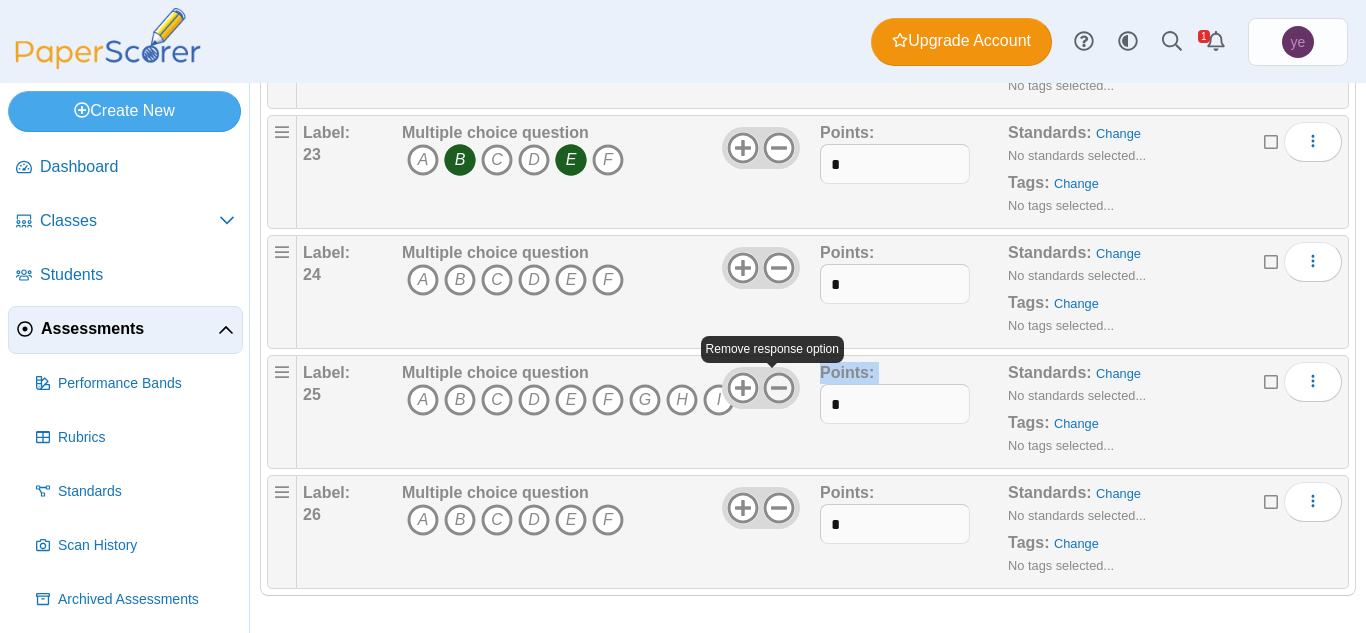 click 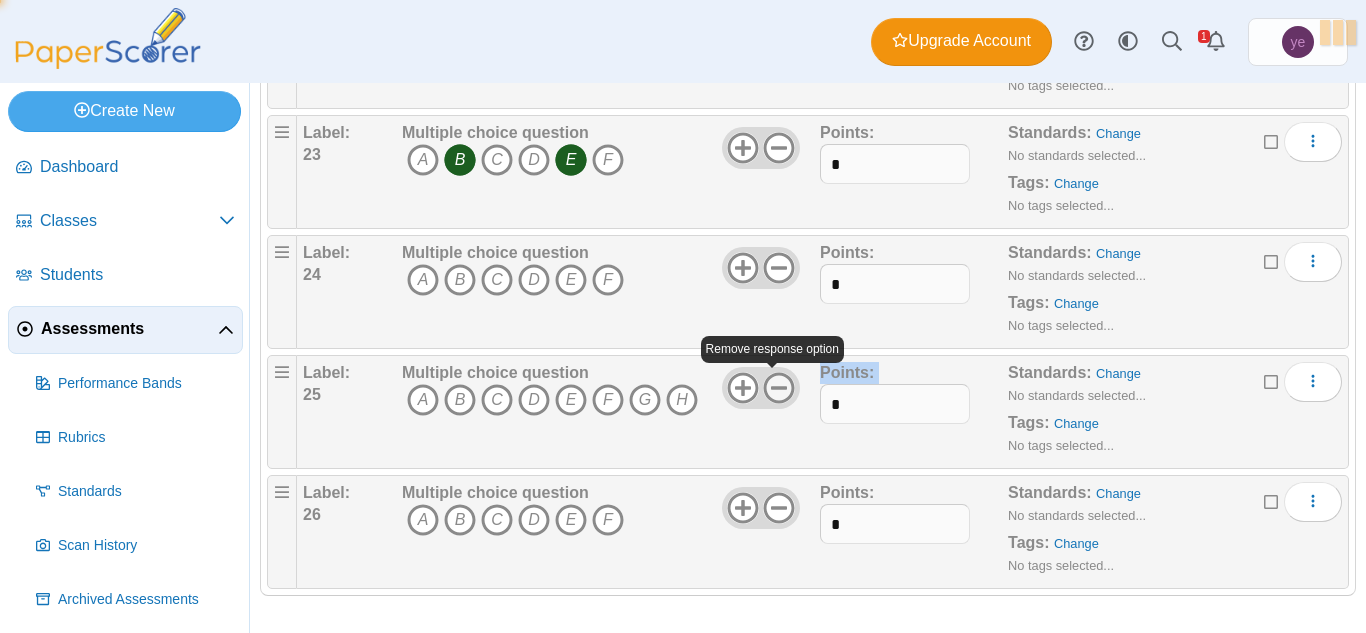 click 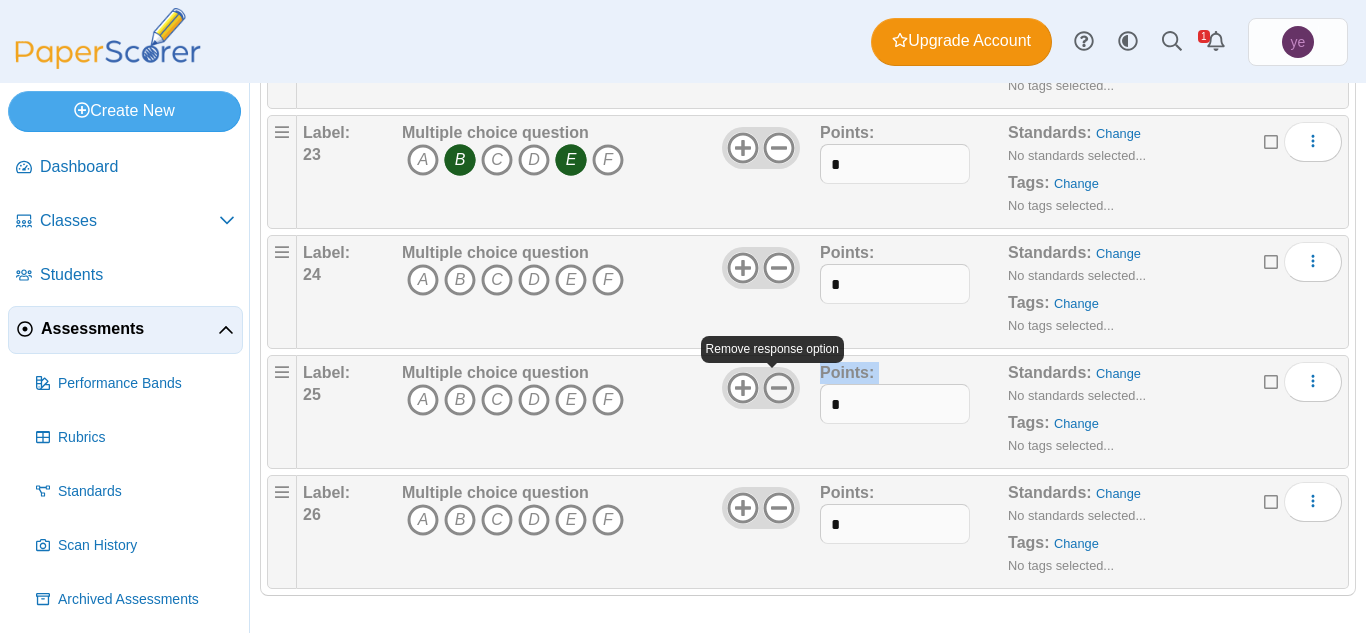 click 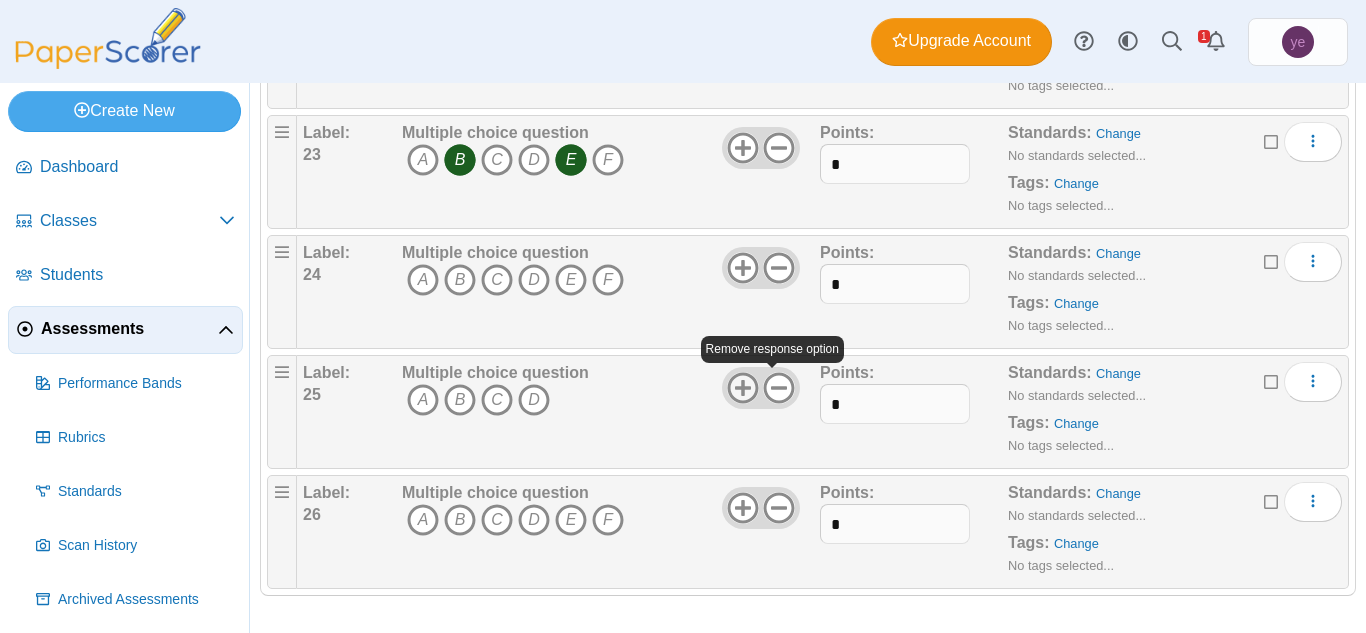 click 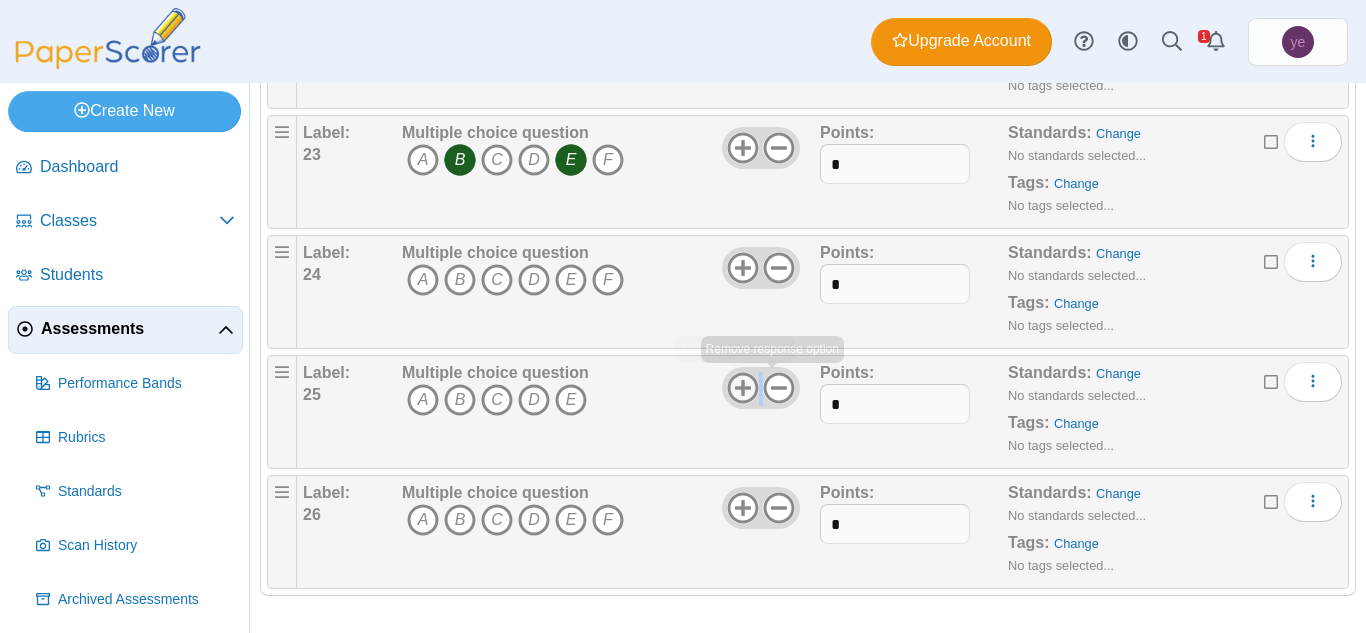 click 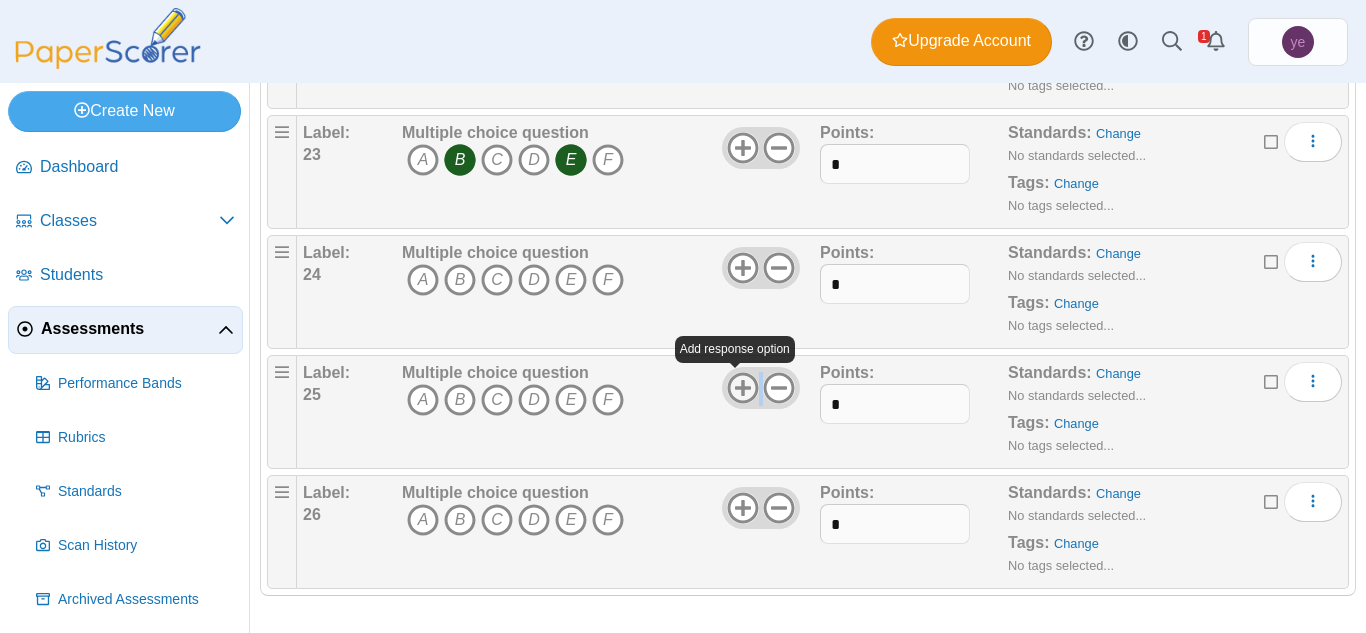 scroll, scrollTop: 2776, scrollLeft: 0, axis: vertical 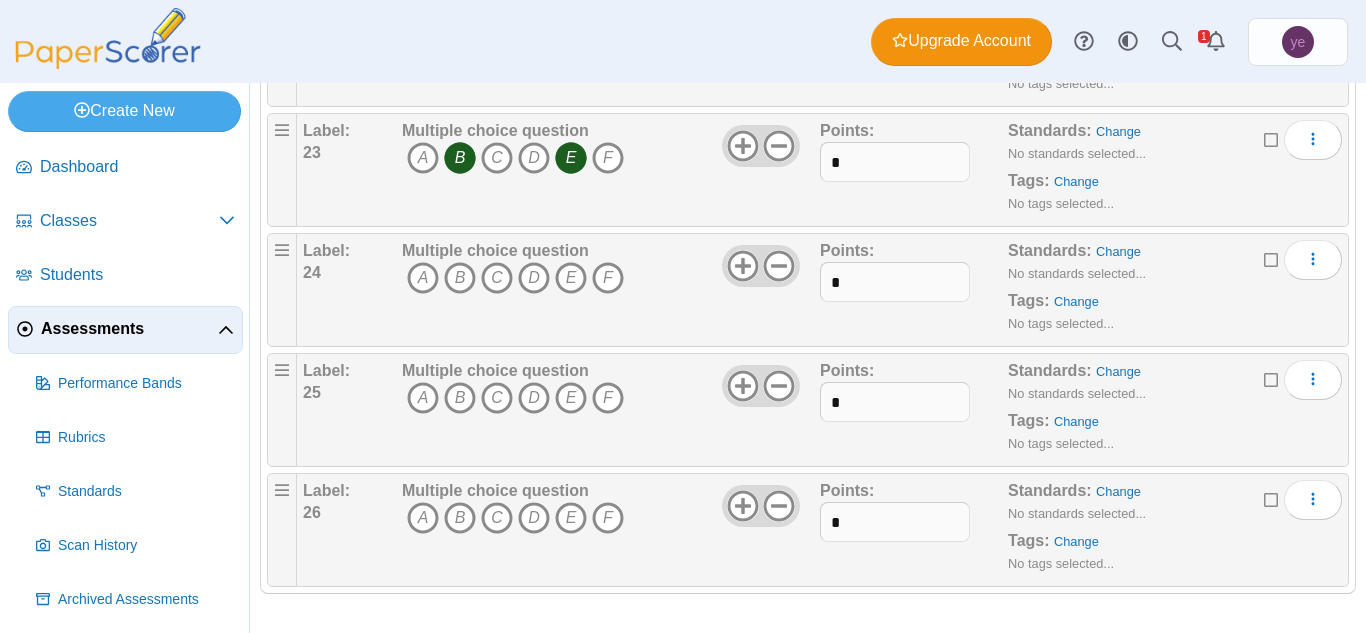 click on "E" at bounding box center (571, 158) 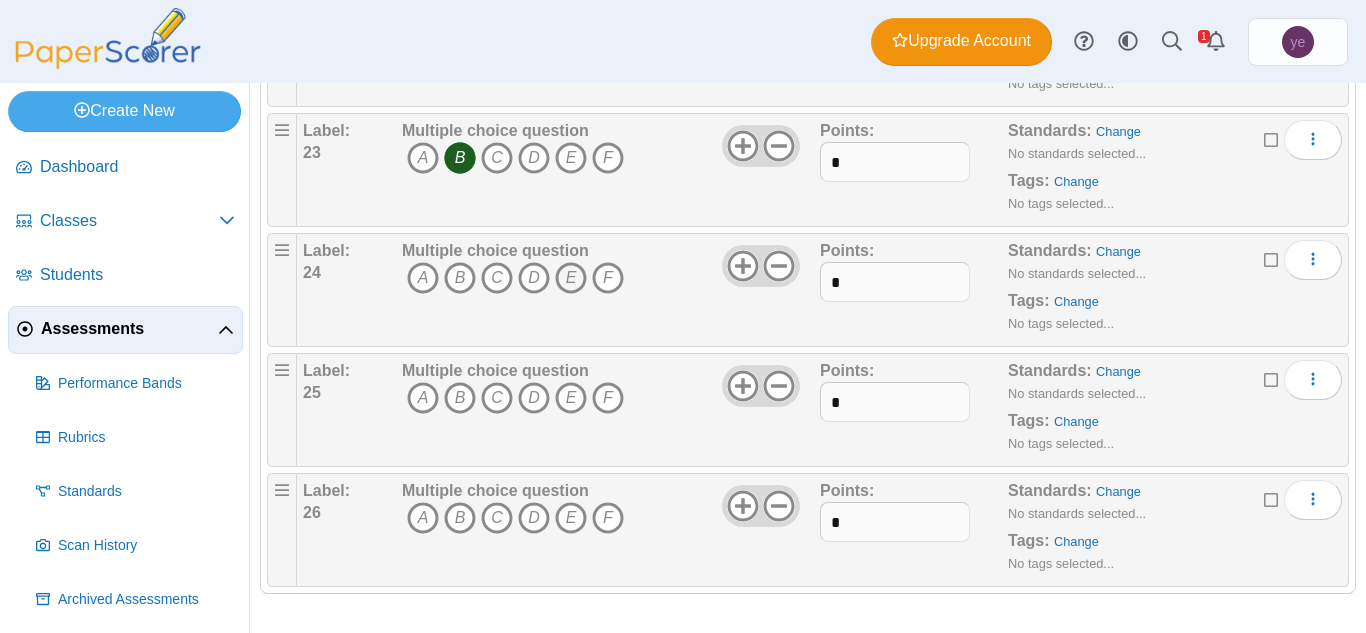 click on "E" at bounding box center [571, 278] 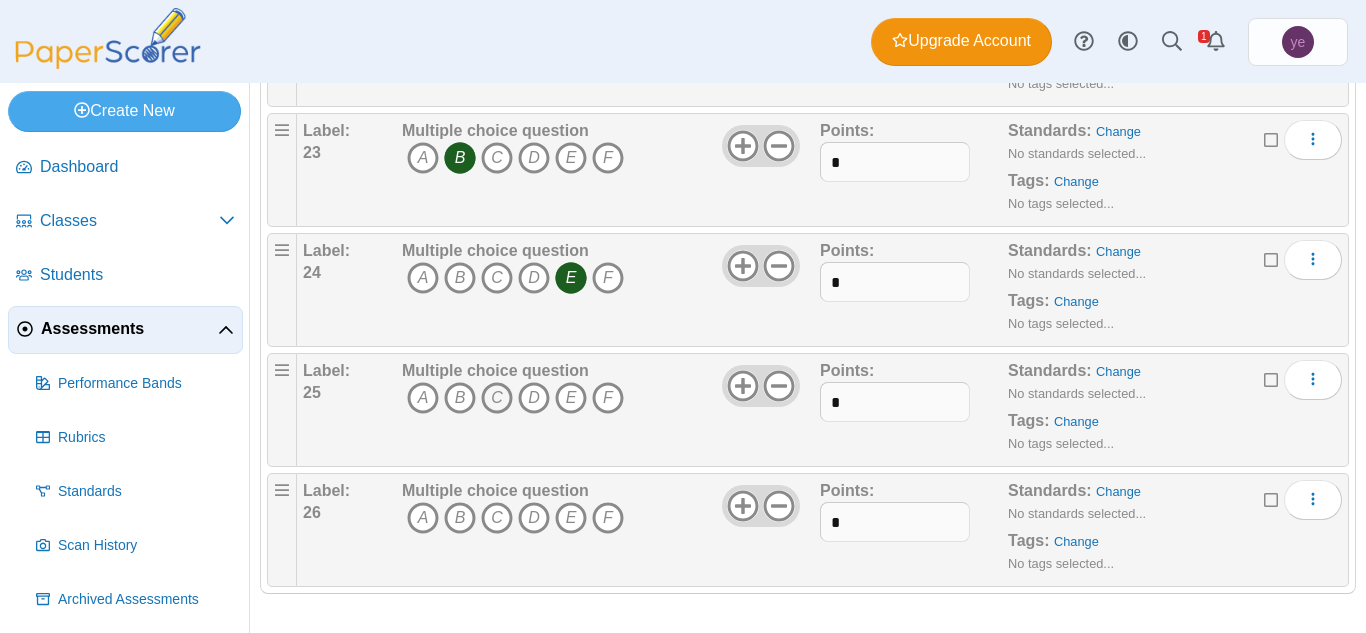 click on "C" at bounding box center [497, 398] 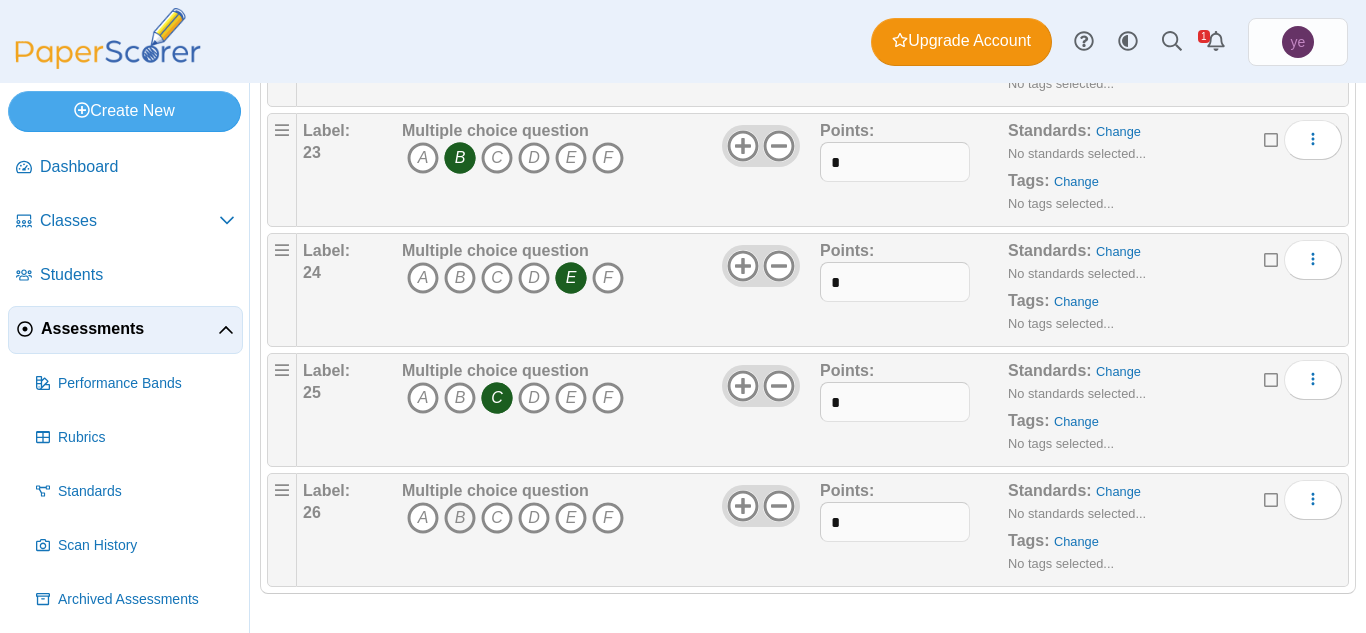 click on "B" at bounding box center (460, 518) 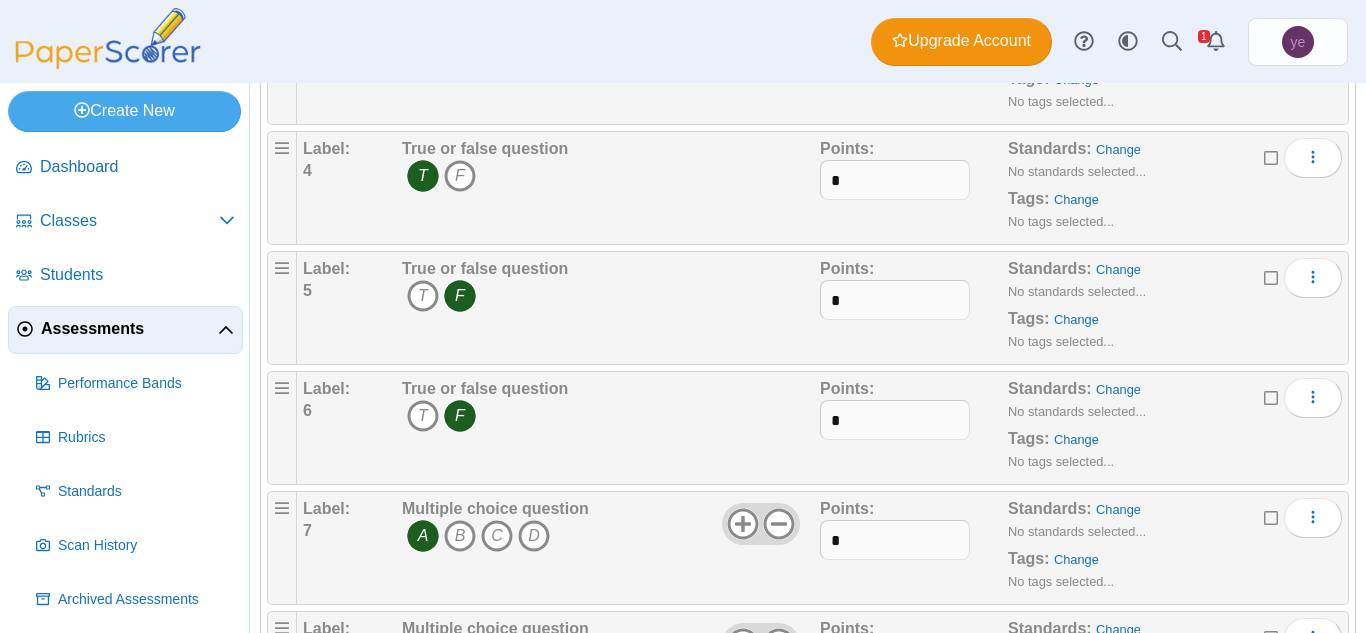 scroll, scrollTop: 0, scrollLeft: 0, axis: both 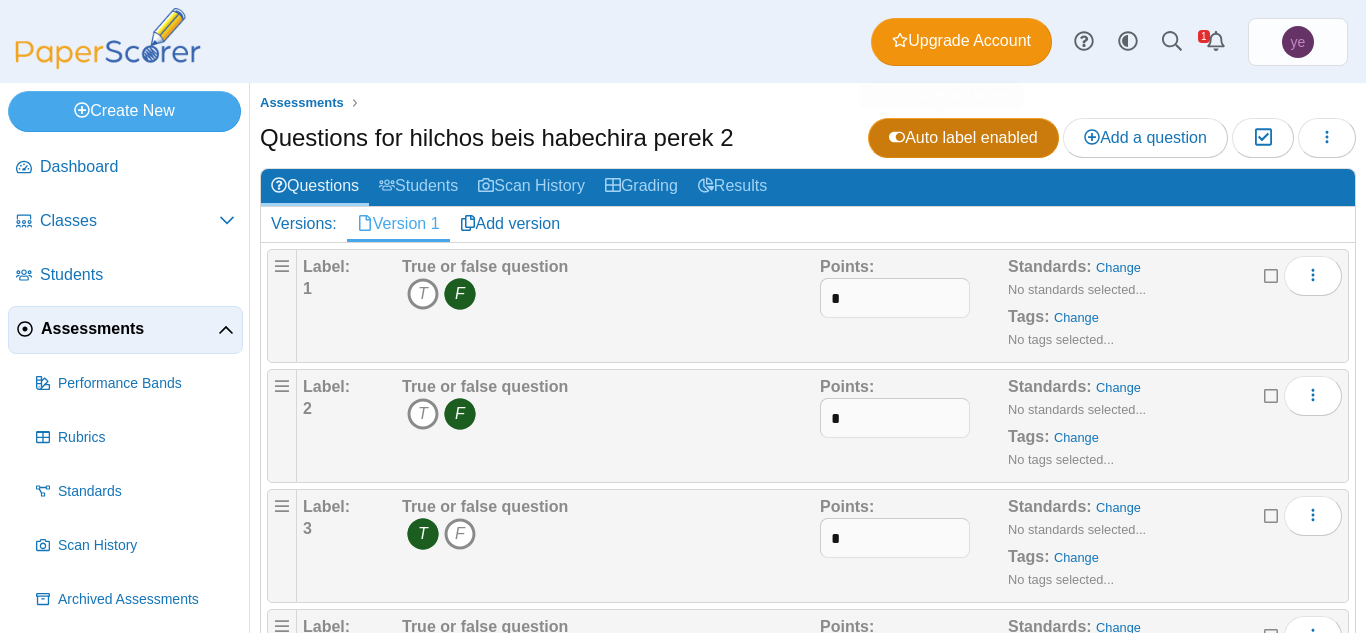 click on "Auto label enabled" at bounding box center (963, 137) 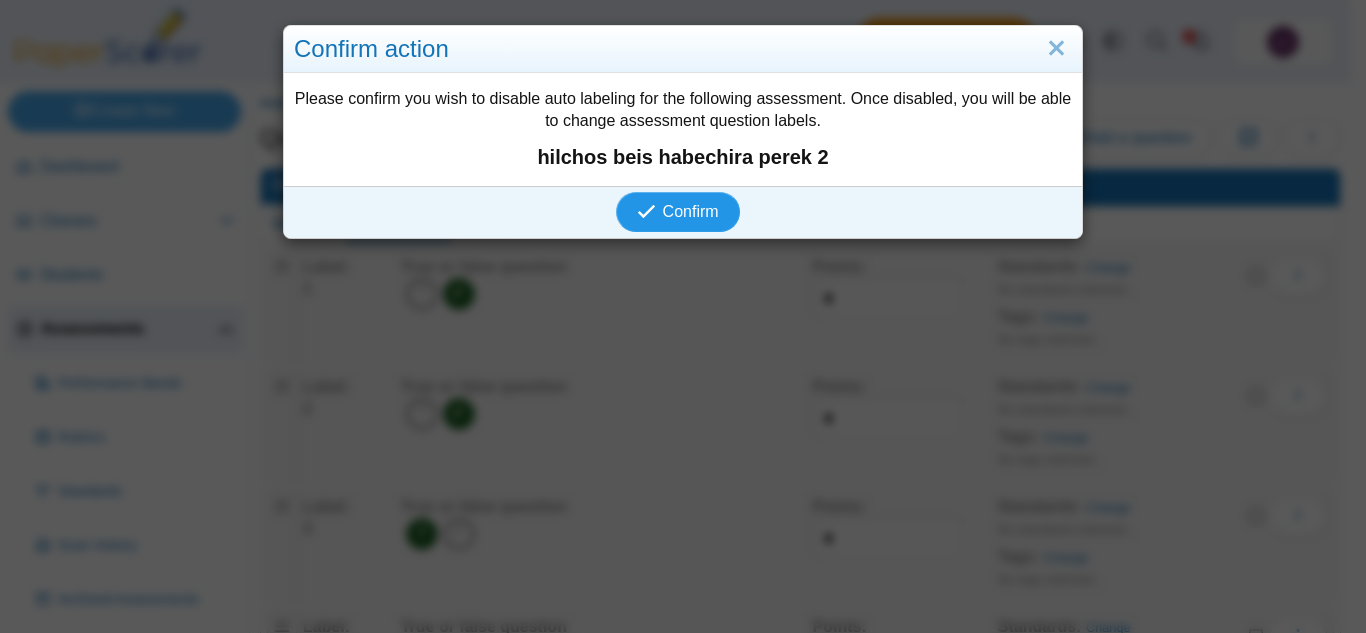 click on "Confirm" at bounding box center [691, 211] 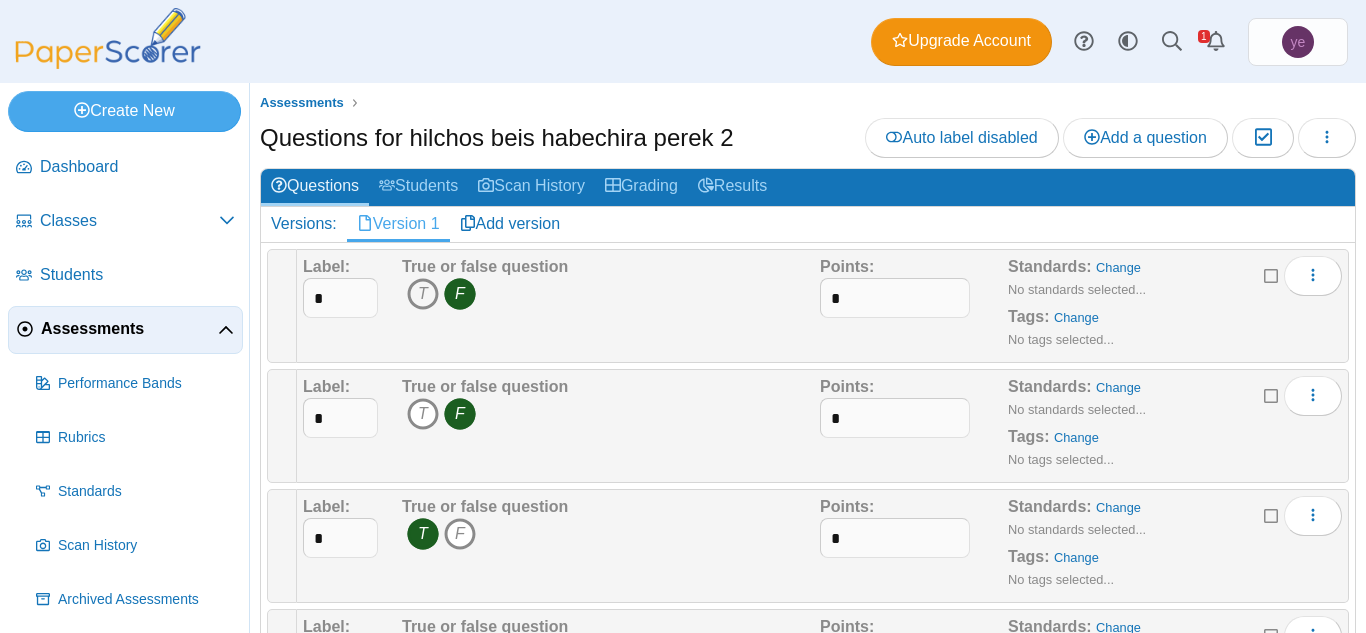 scroll, scrollTop: 0, scrollLeft: 0, axis: both 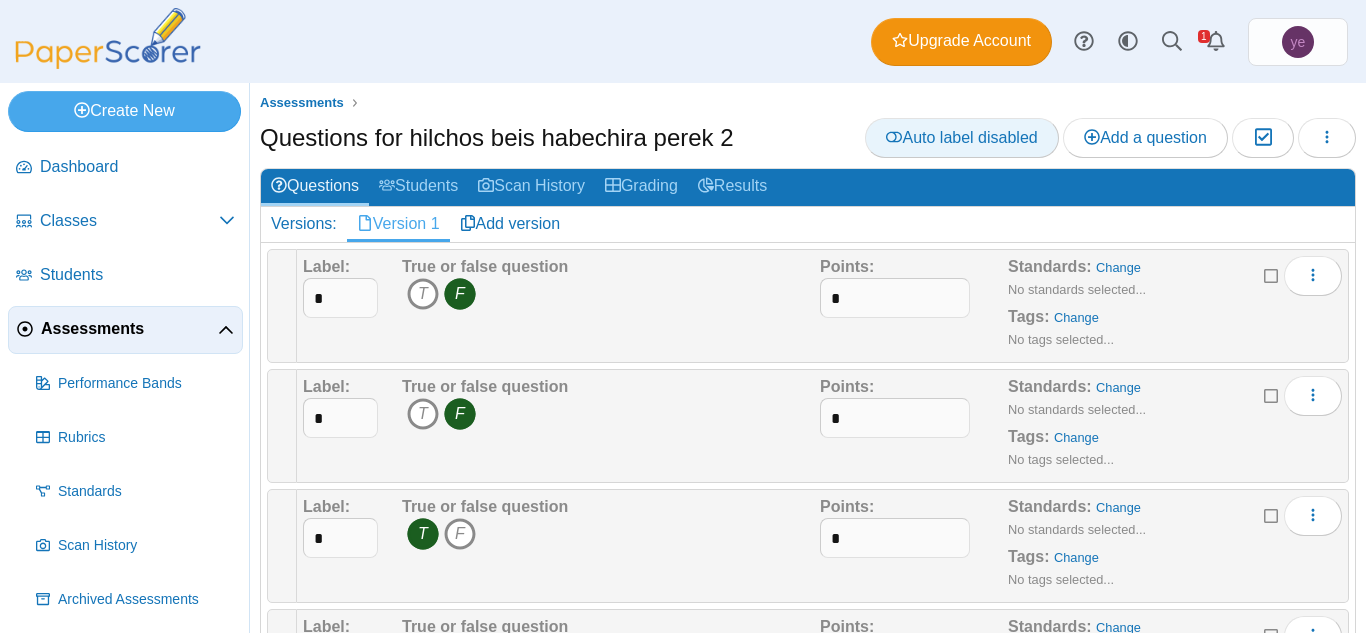 click on "Auto label disabled" at bounding box center [961, 137] 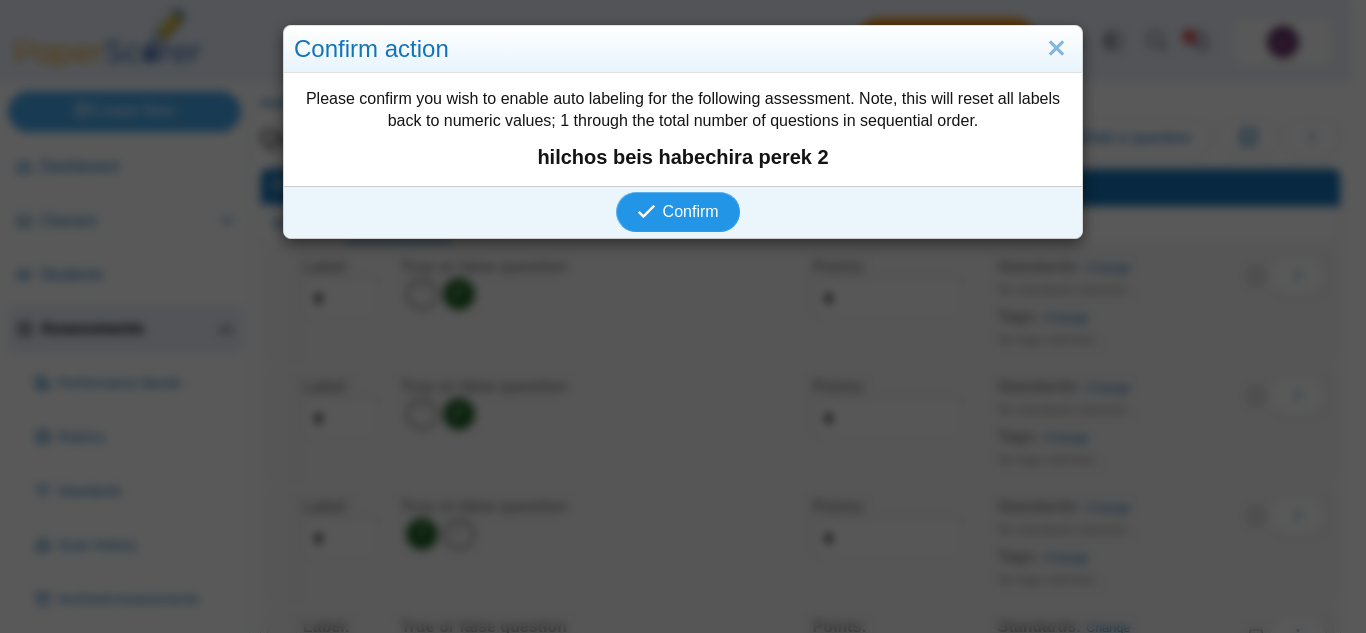click on "Confirm" at bounding box center [677, 212] 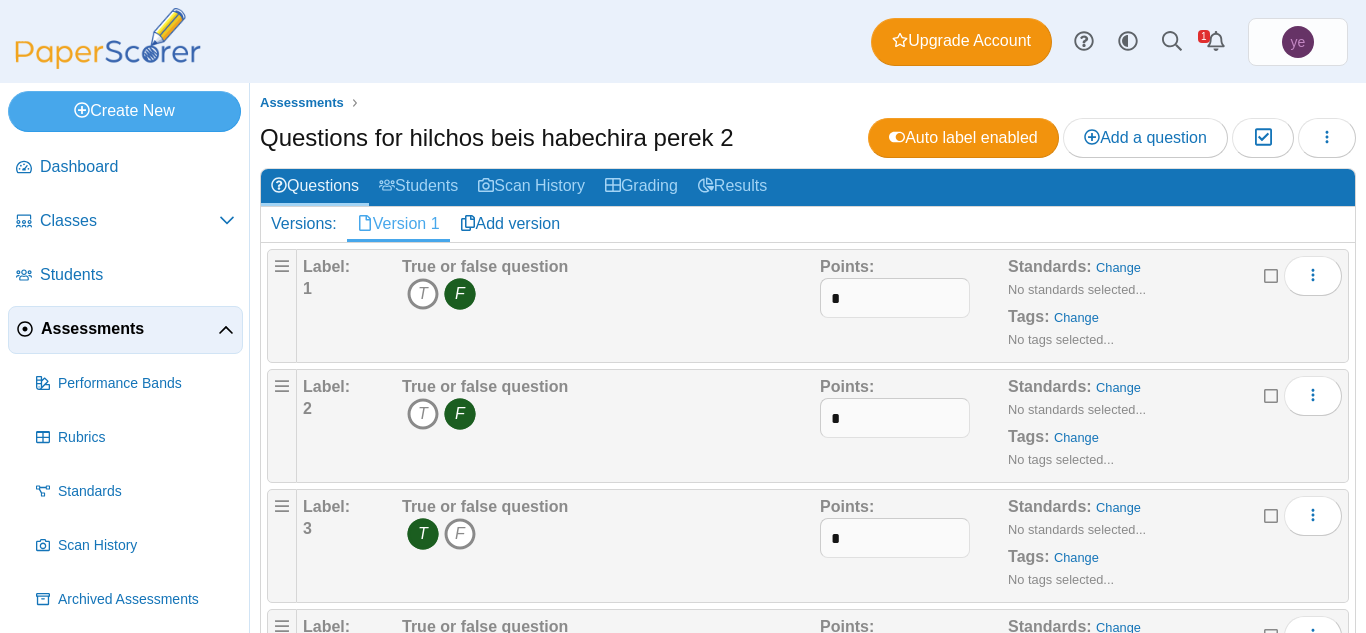 scroll, scrollTop: 0, scrollLeft: 0, axis: both 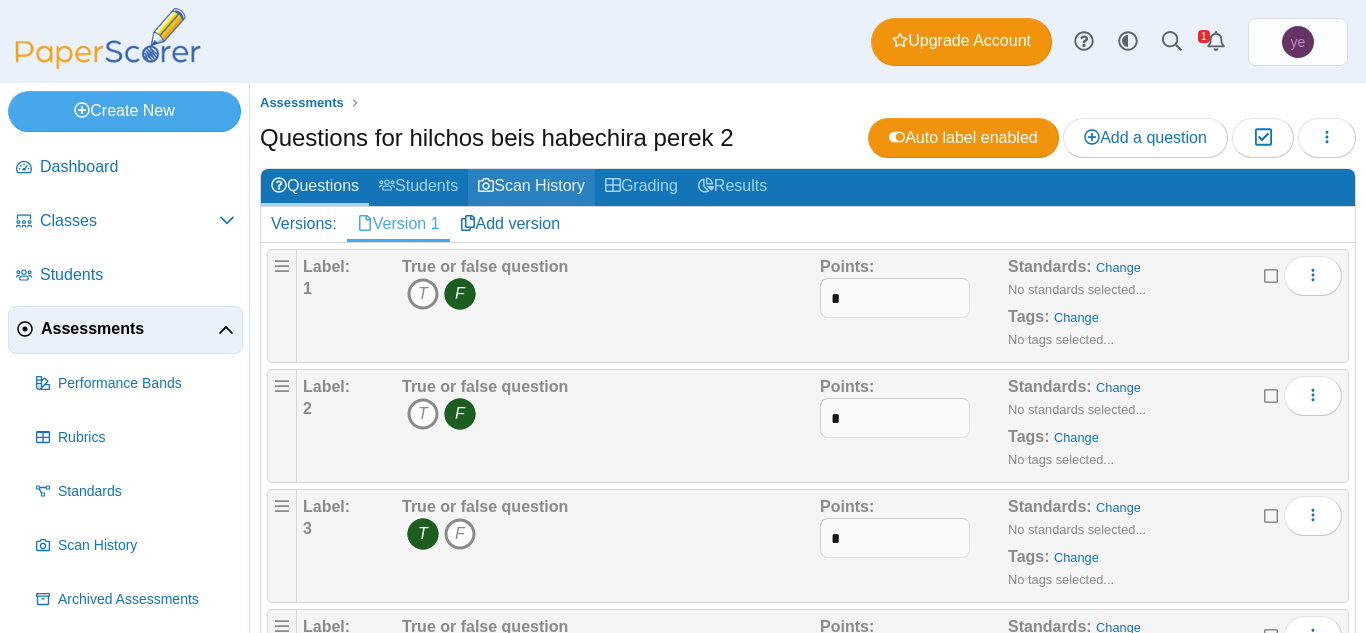 click on "Scan History" at bounding box center [531, 187] 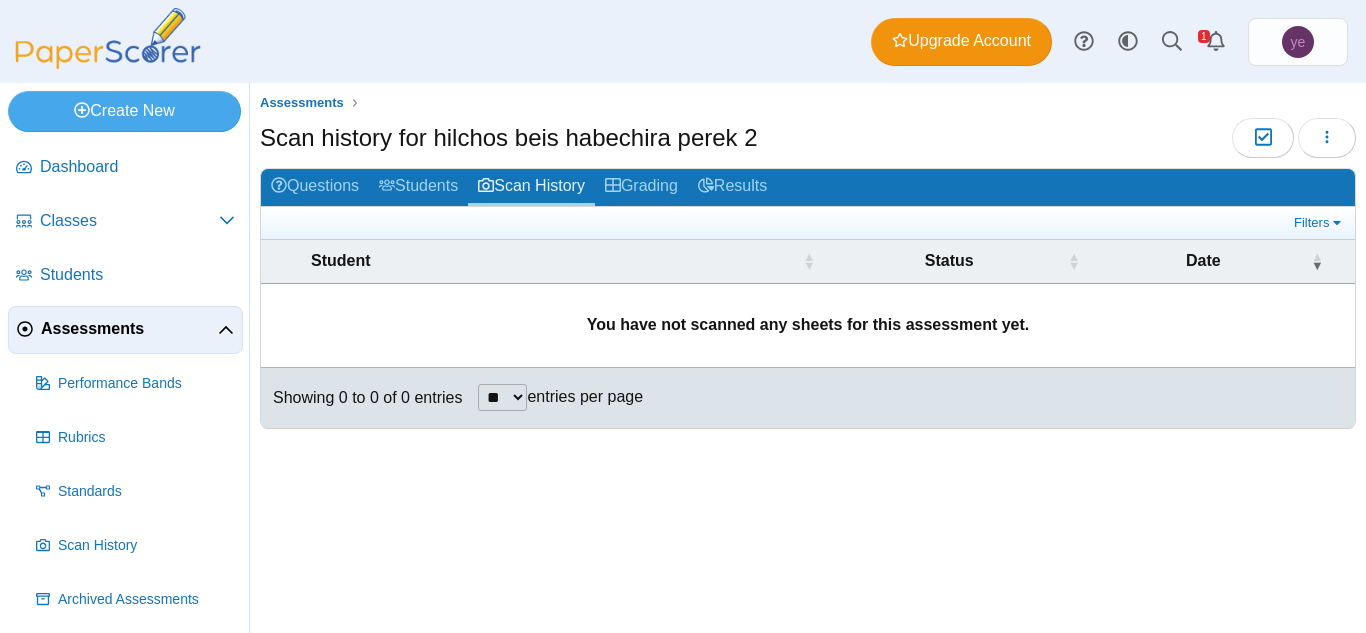 scroll, scrollTop: 0, scrollLeft: 0, axis: both 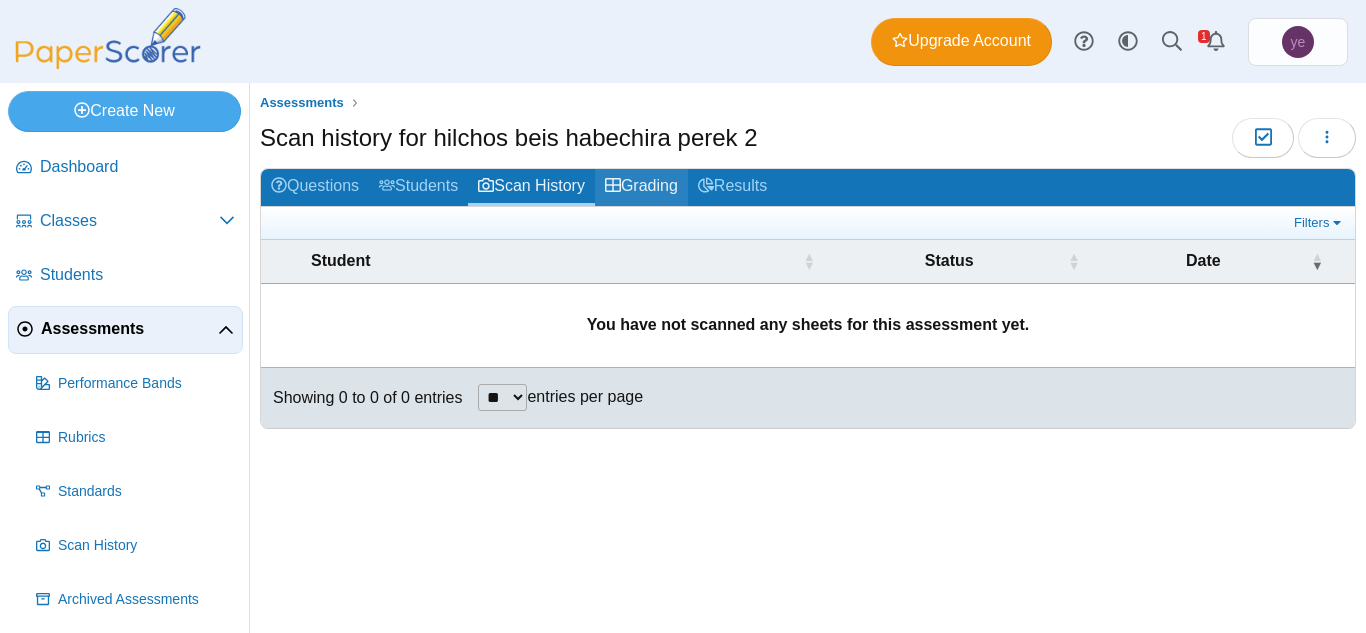 click on "Grading" at bounding box center (641, 187) 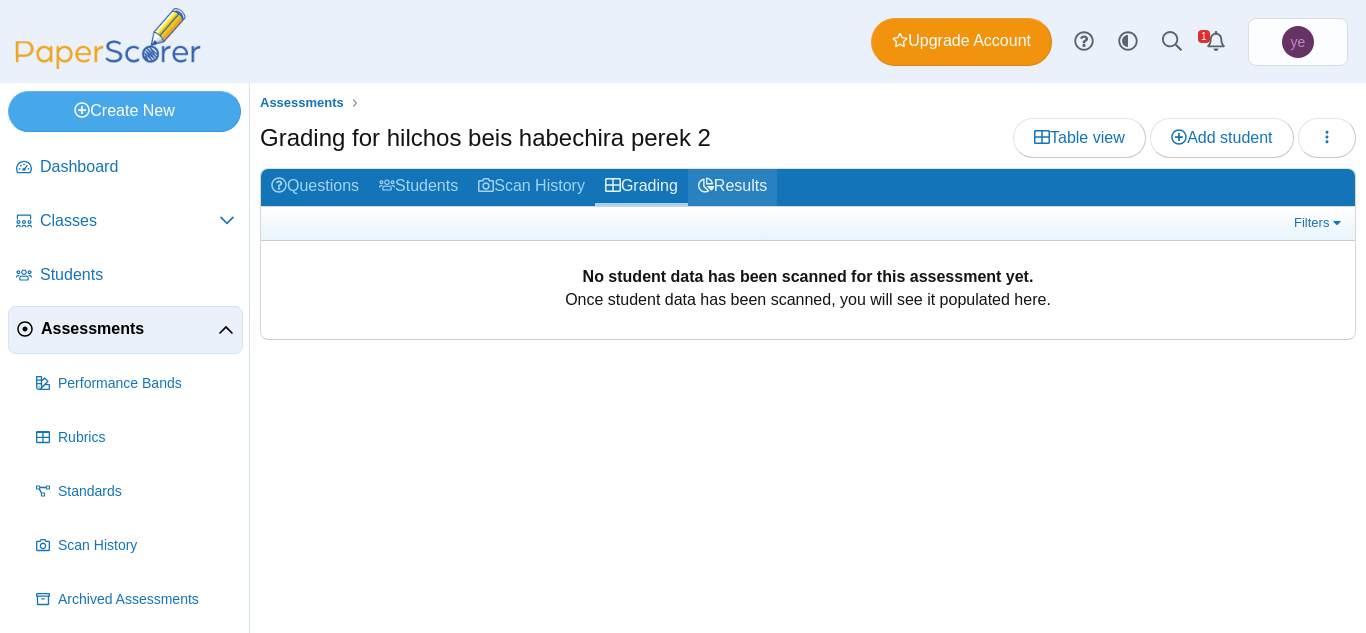 scroll, scrollTop: 0, scrollLeft: 0, axis: both 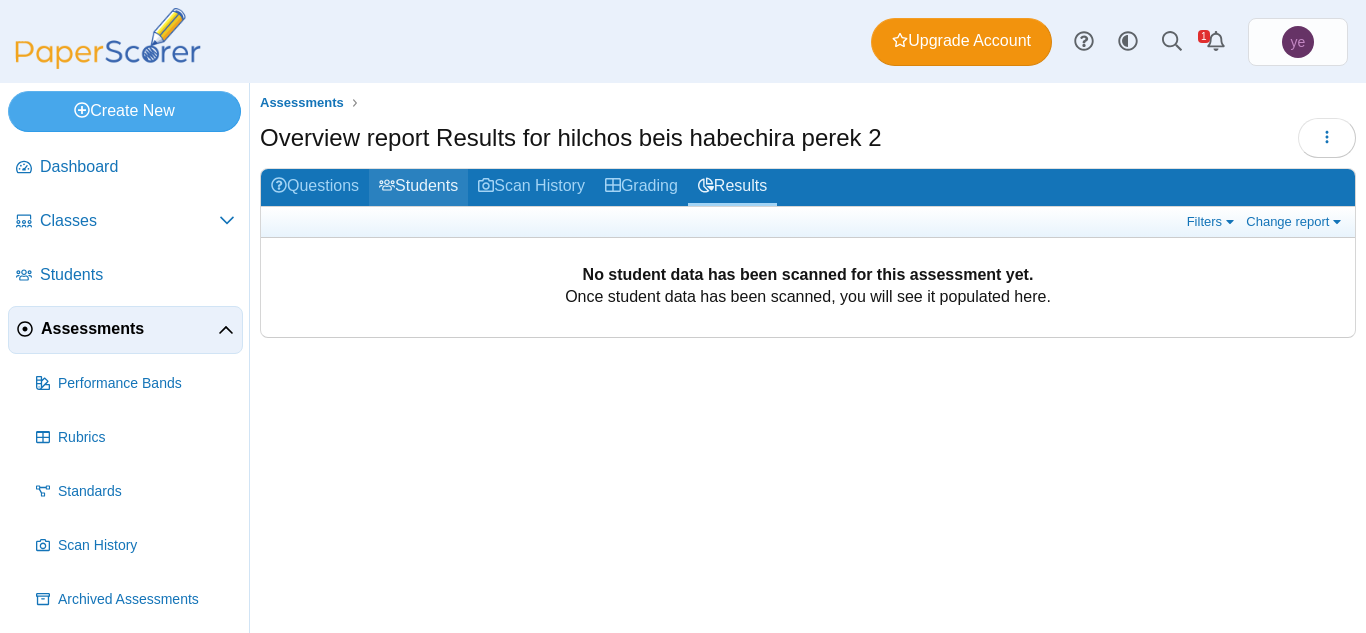 click on "Students" at bounding box center [418, 187] 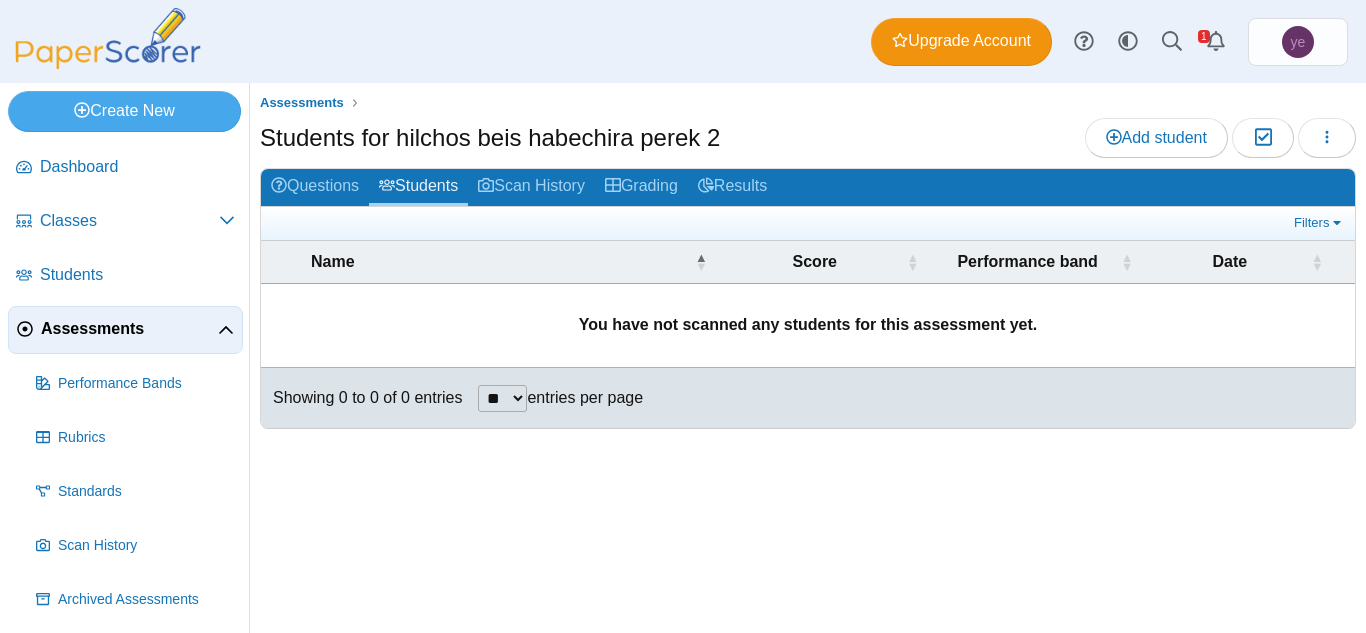 scroll, scrollTop: 0, scrollLeft: 0, axis: both 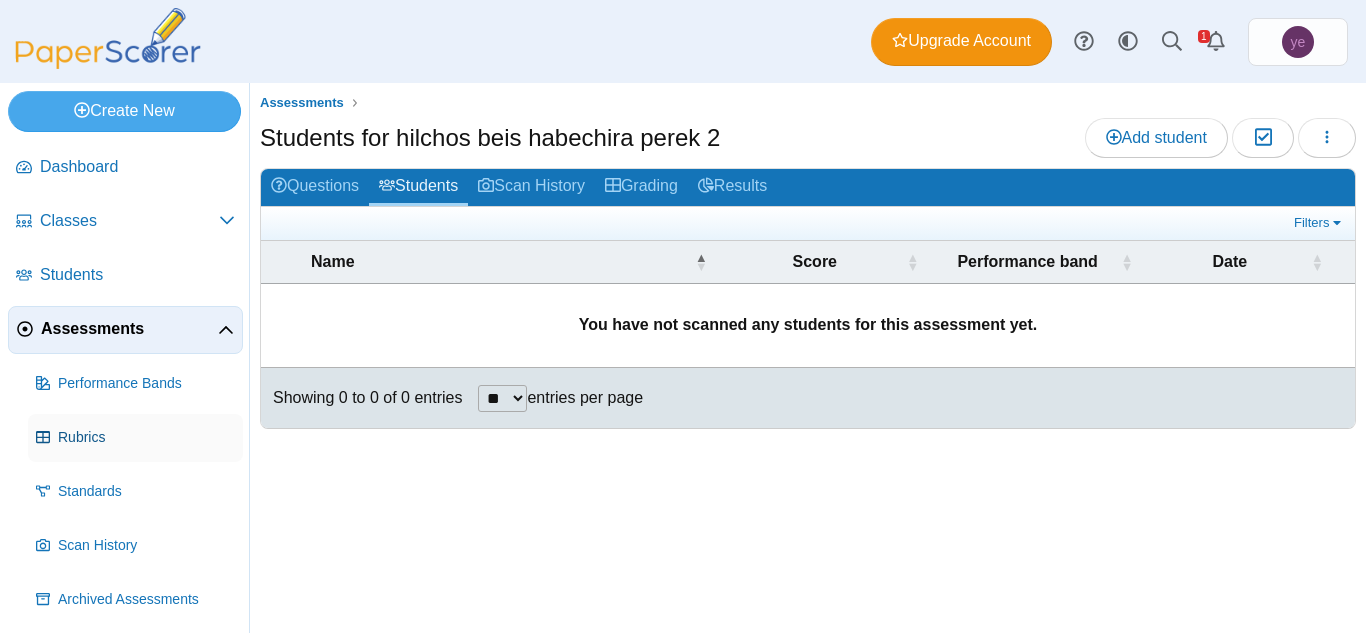 click on "Rubrics" at bounding box center (135, 438) 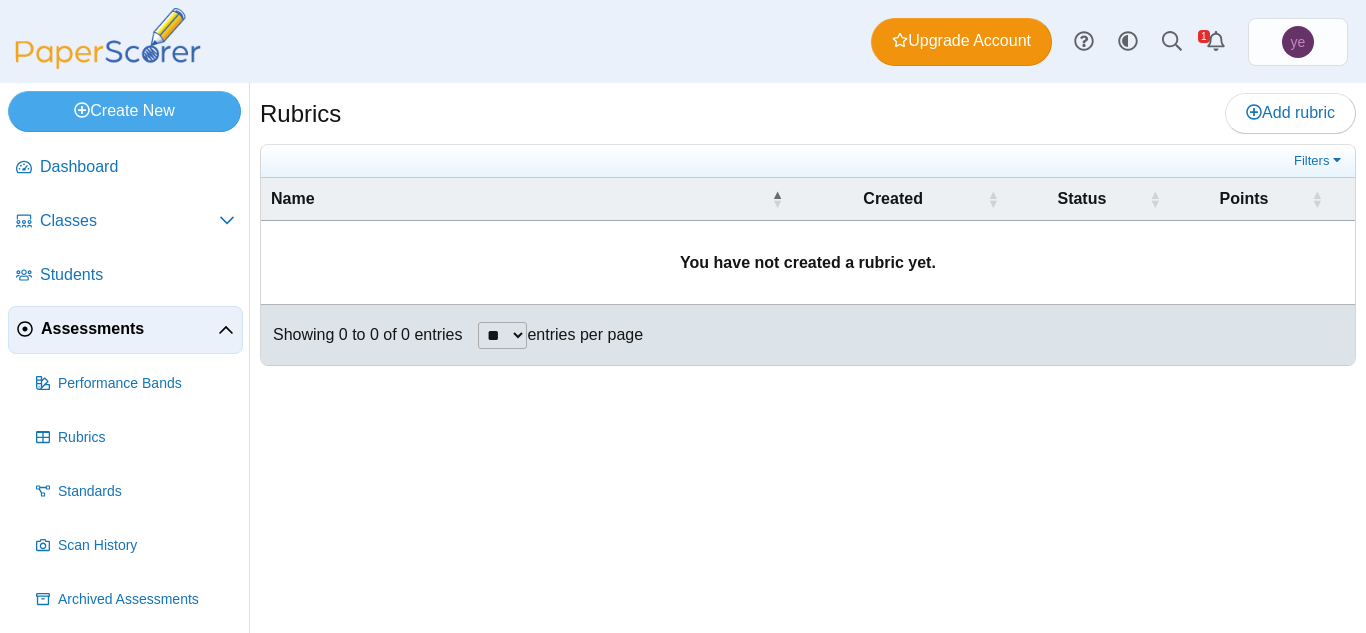 scroll, scrollTop: 0, scrollLeft: 0, axis: both 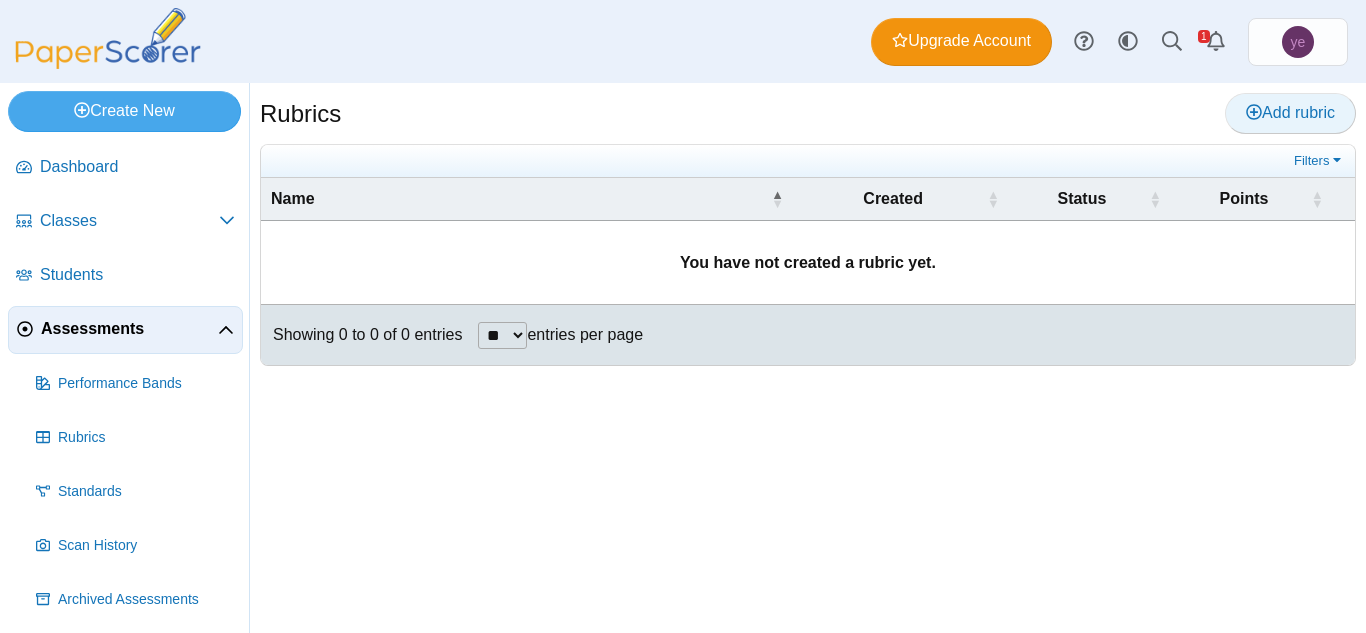click on "Add rubric" at bounding box center (1290, 112) 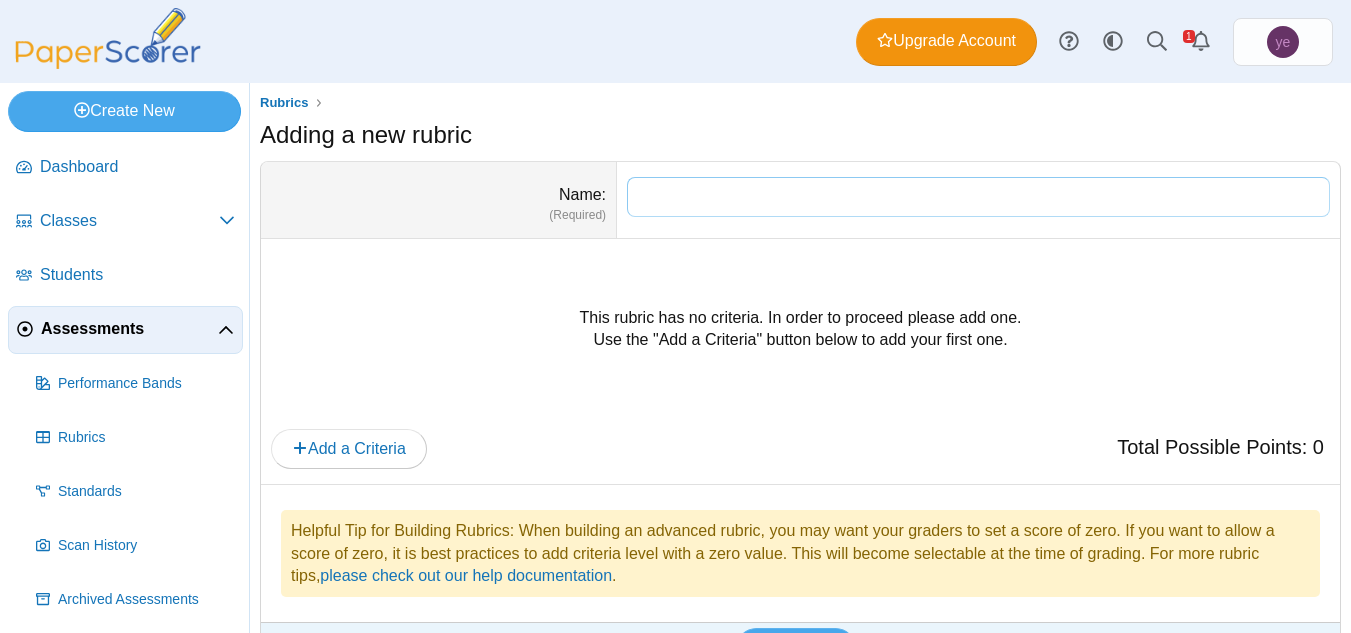 scroll, scrollTop: 0, scrollLeft: 0, axis: both 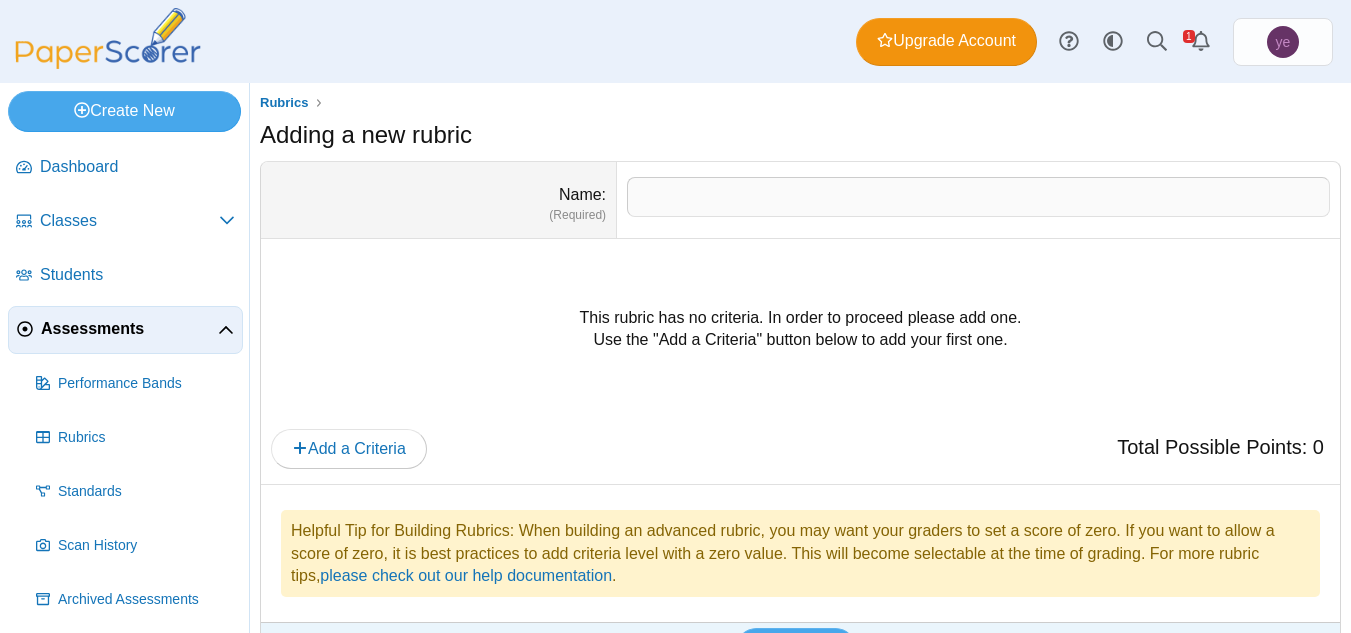 click on "This rubric has no criteria. In order to proceed please add one.  Use the "Add a Criteria" button below to add your first one." at bounding box center (800, 329) 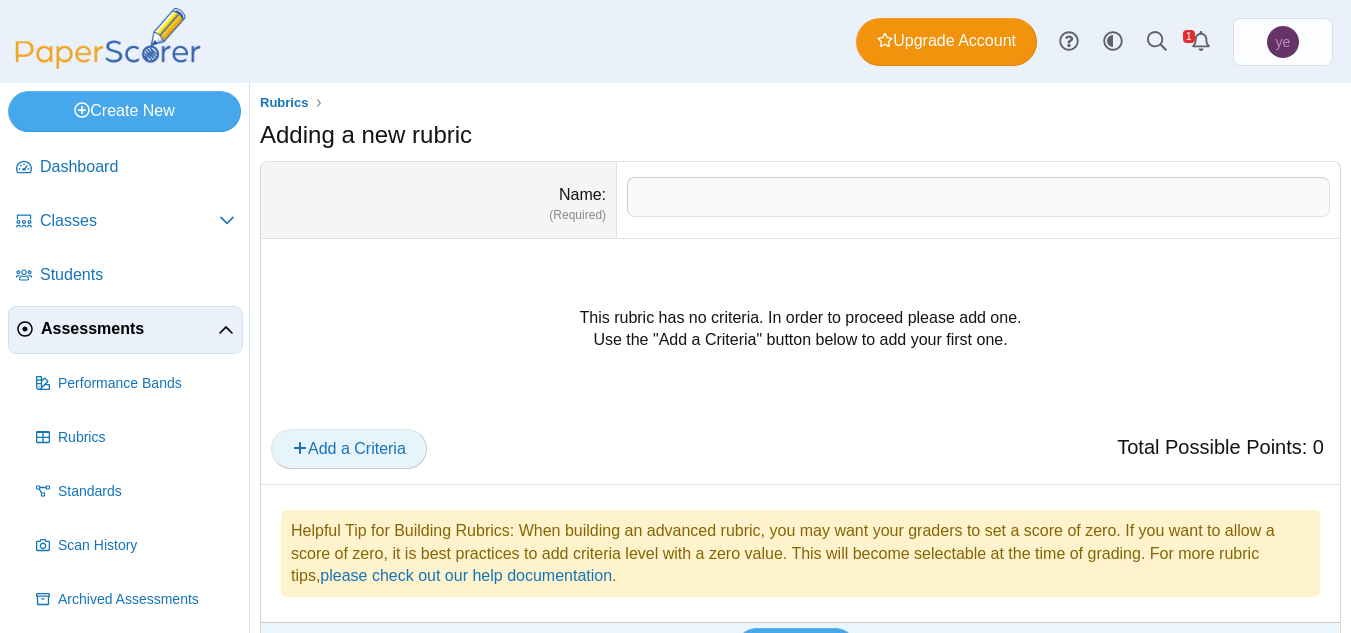 click on "Add a Criteria" at bounding box center (349, 448) 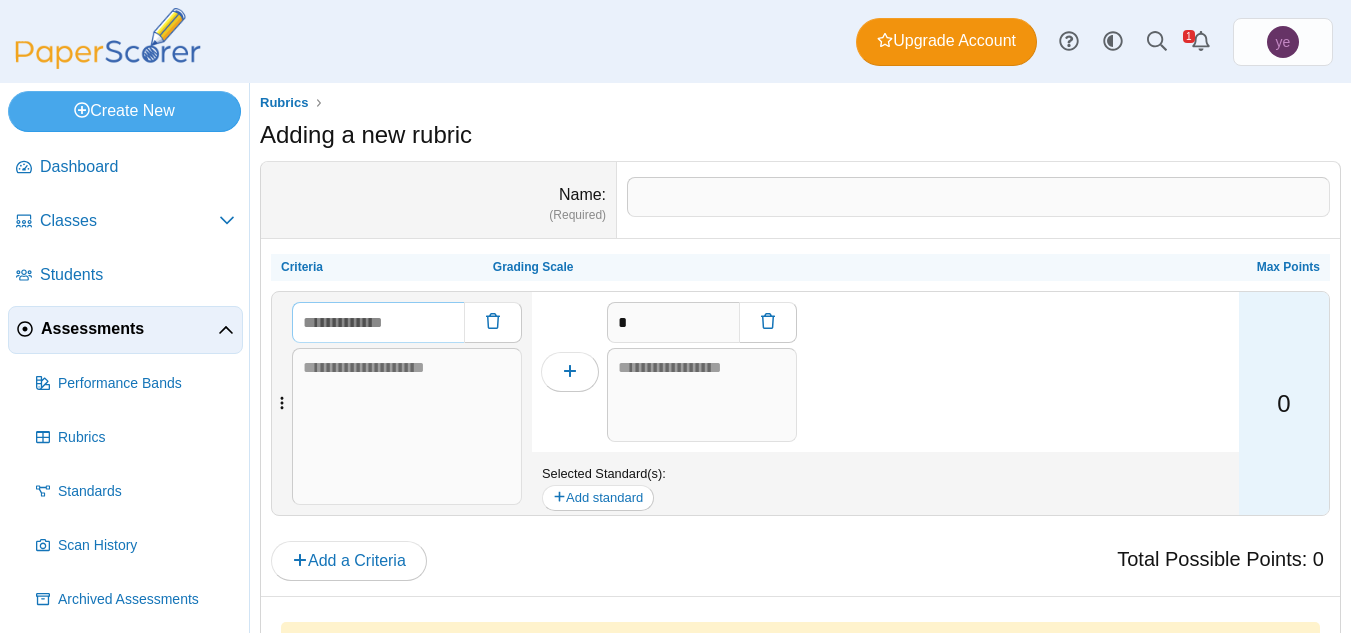 click at bounding box center (378, 322) 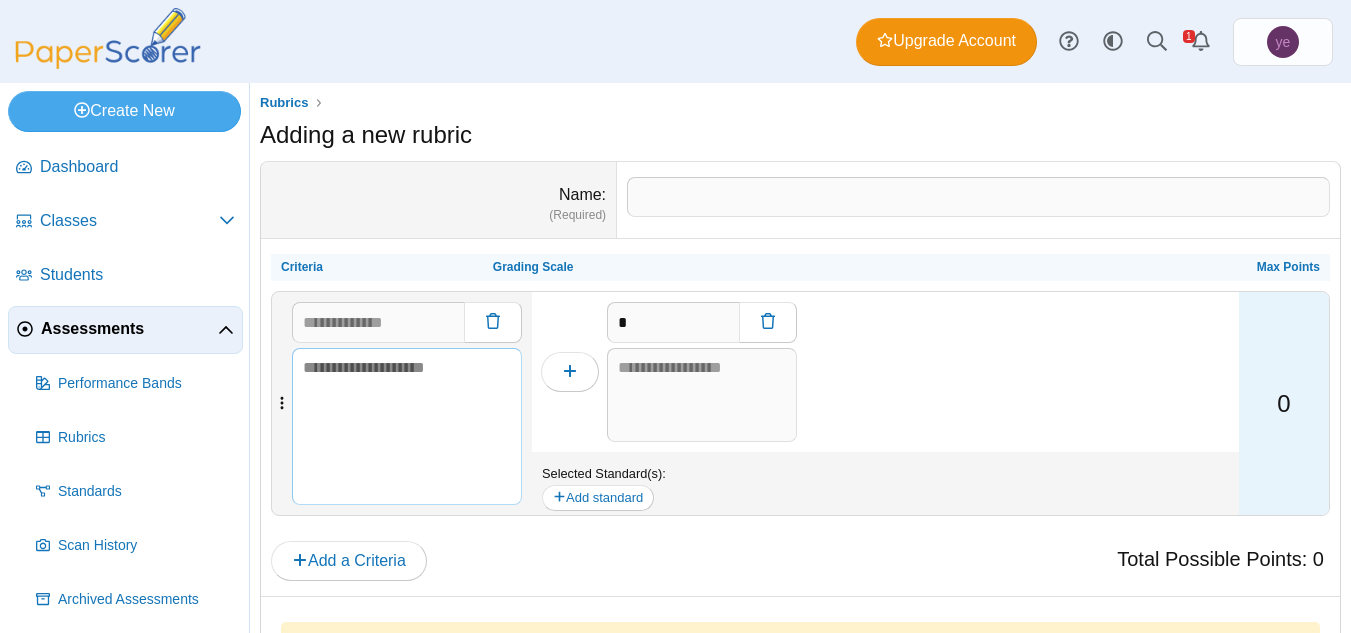 click at bounding box center (407, 427) 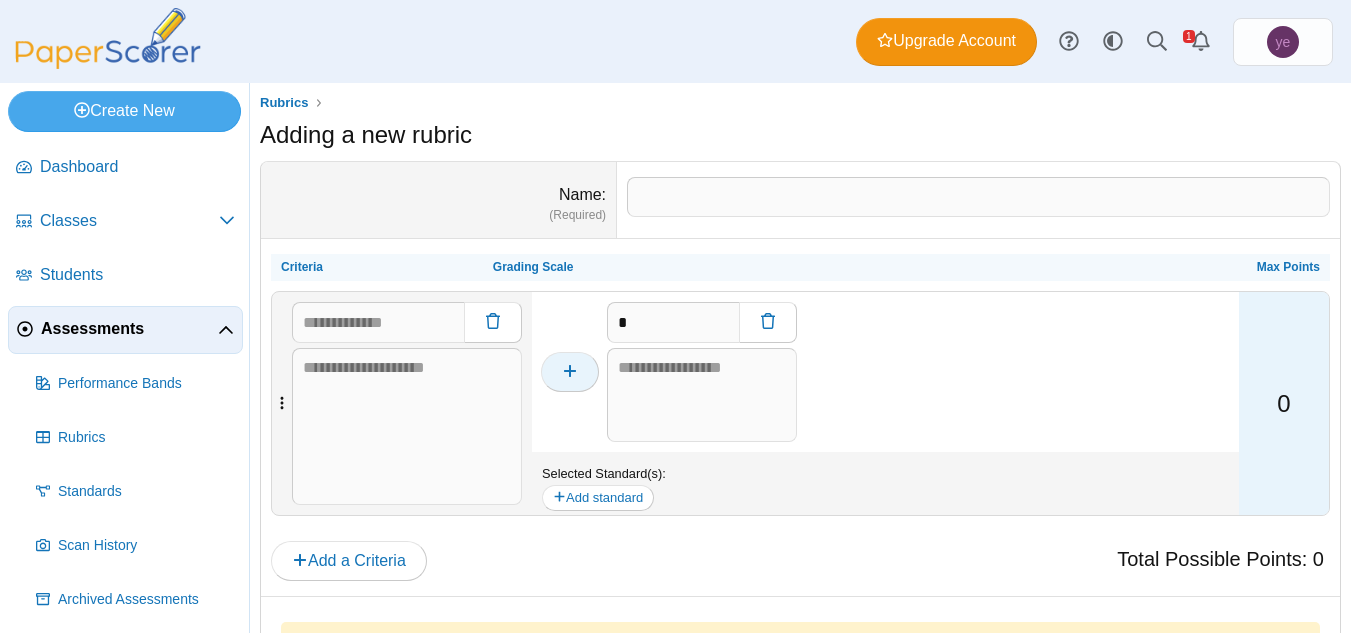 click at bounding box center [570, 372] 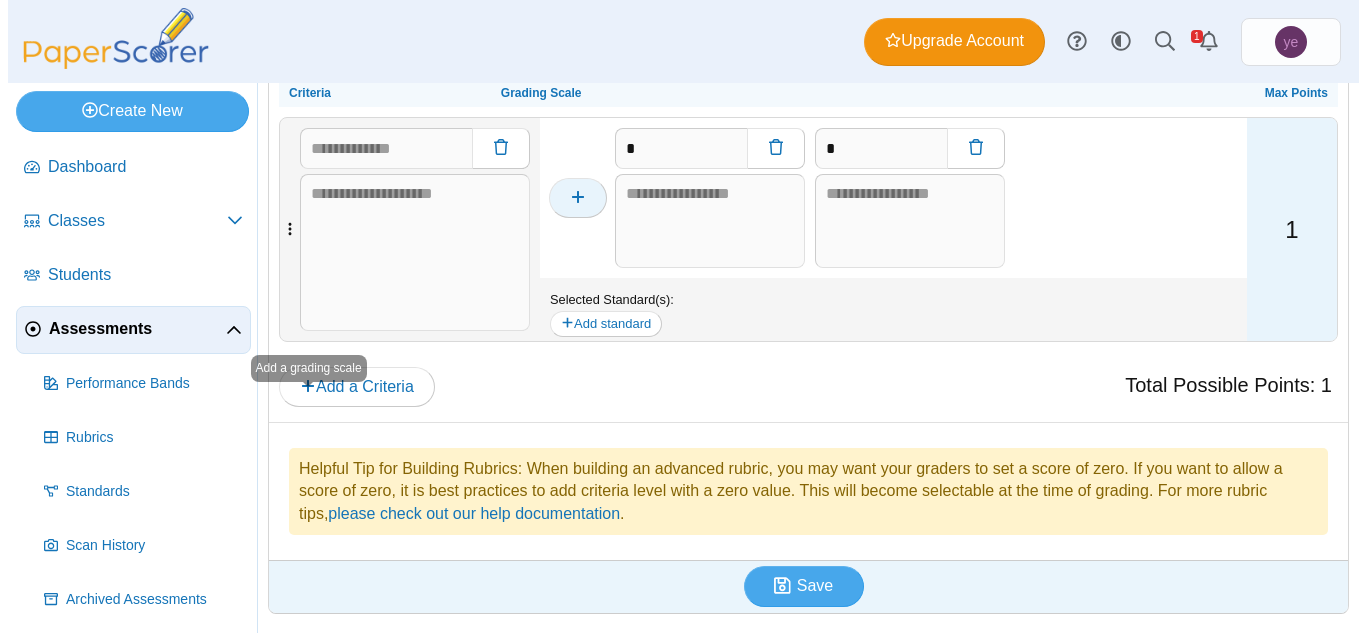 scroll, scrollTop: 252, scrollLeft: 0, axis: vertical 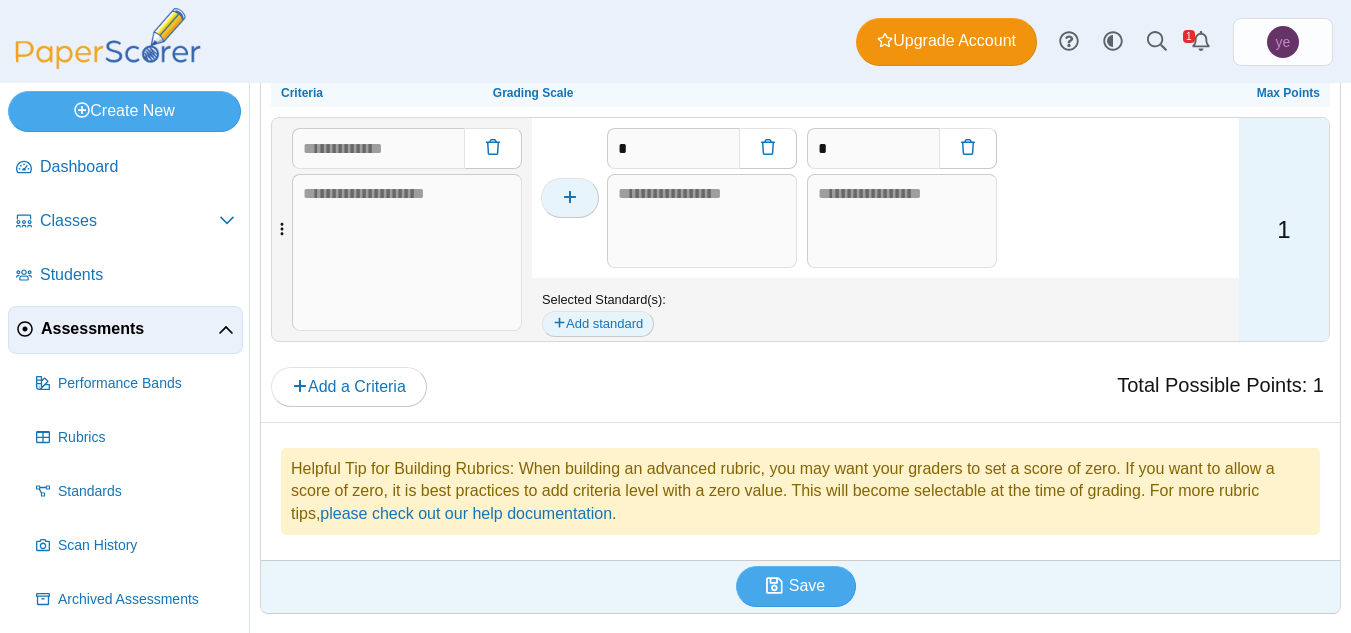 click on "Add standard" at bounding box center (598, 324) 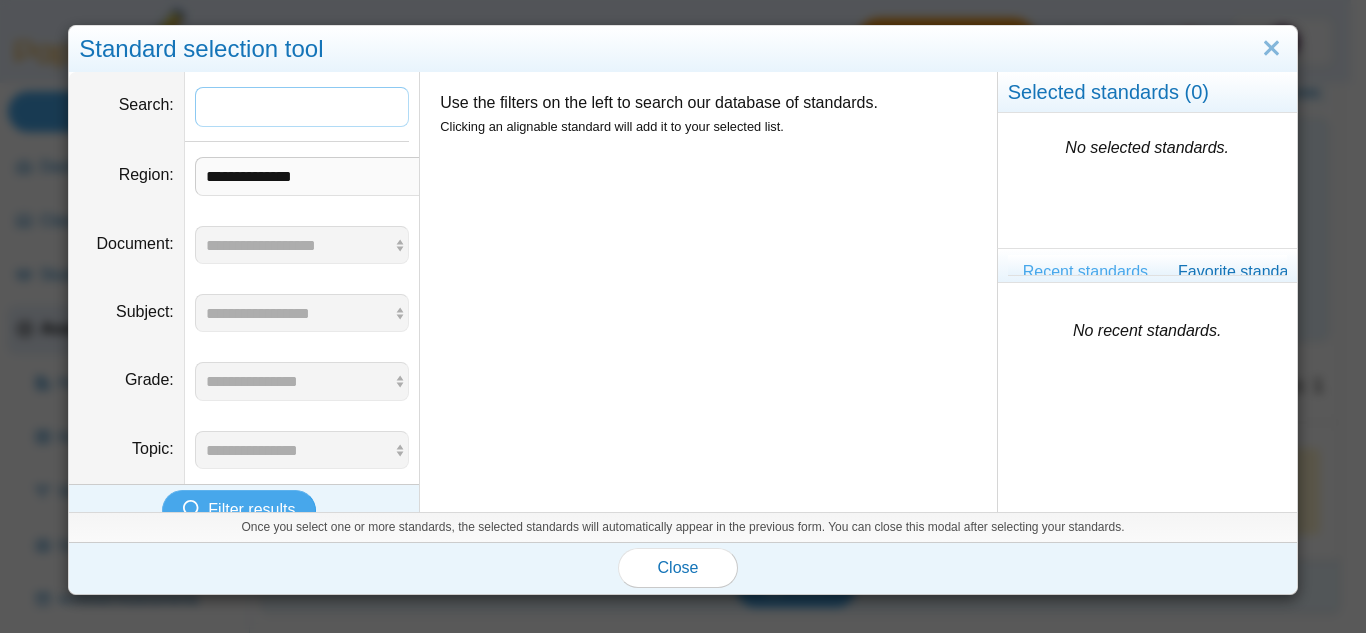 scroll, scrollTop: 0, scrollLeft: 0, axis: both 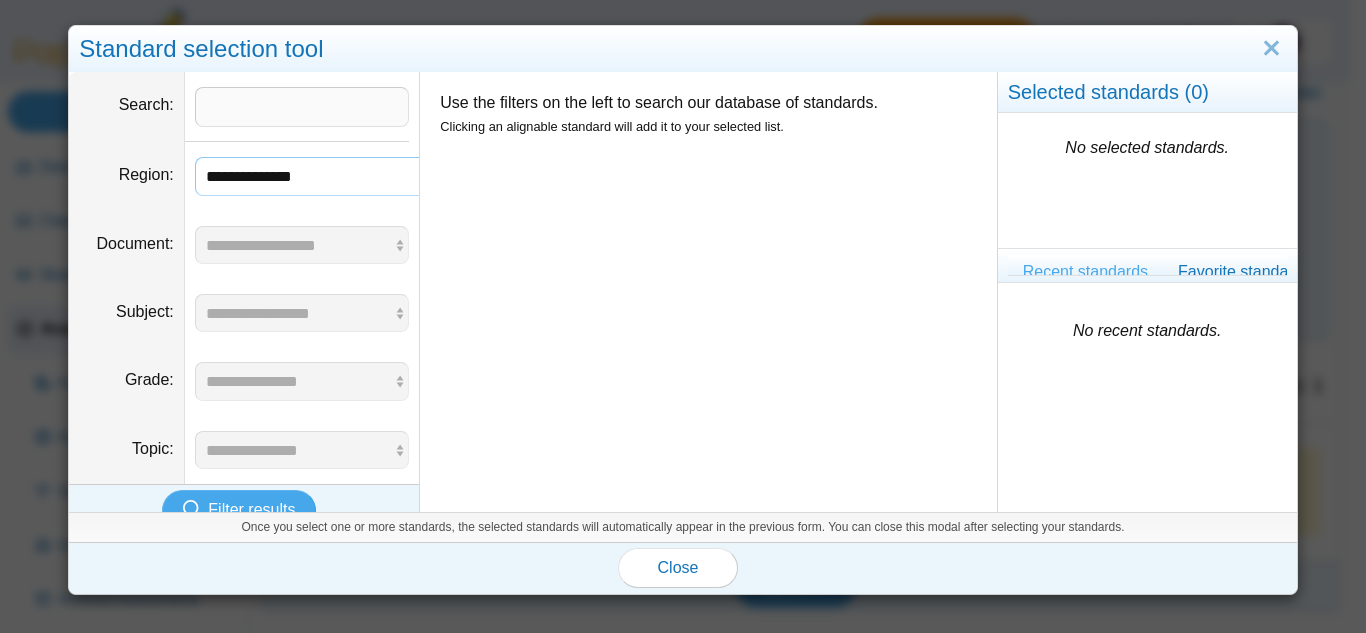 click on "**********" at bounding box center [451, 176] 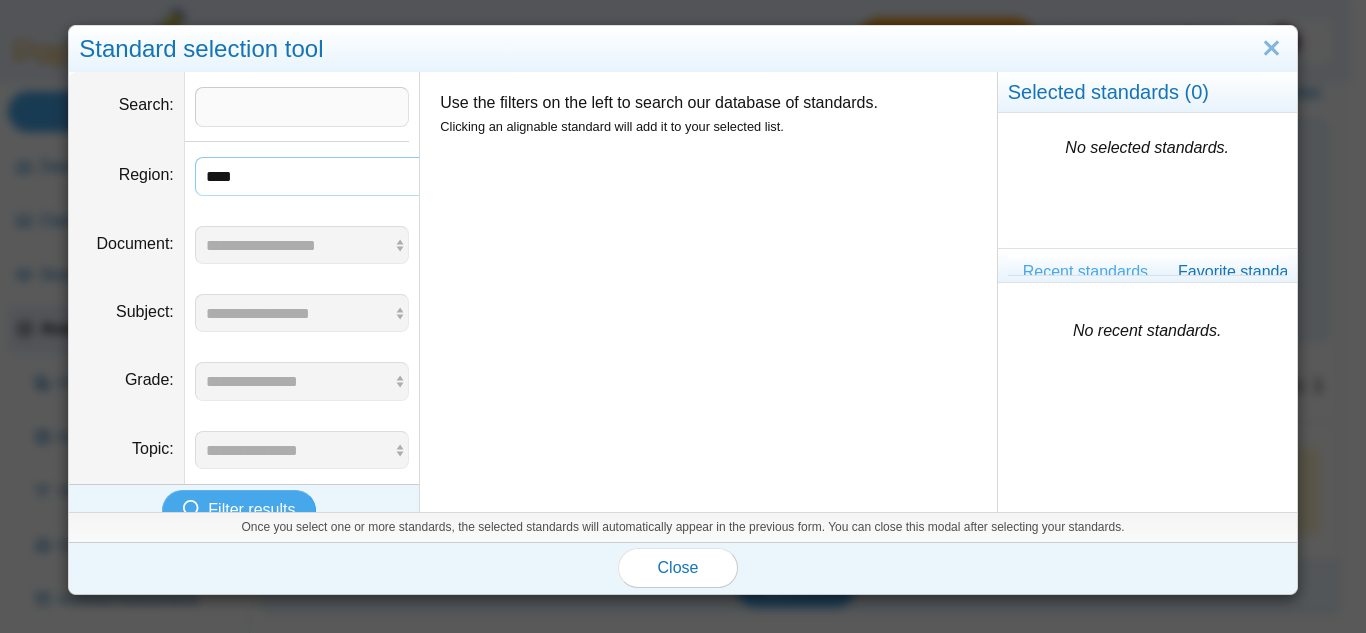 click on "**********" at bounding box center (451, 176) 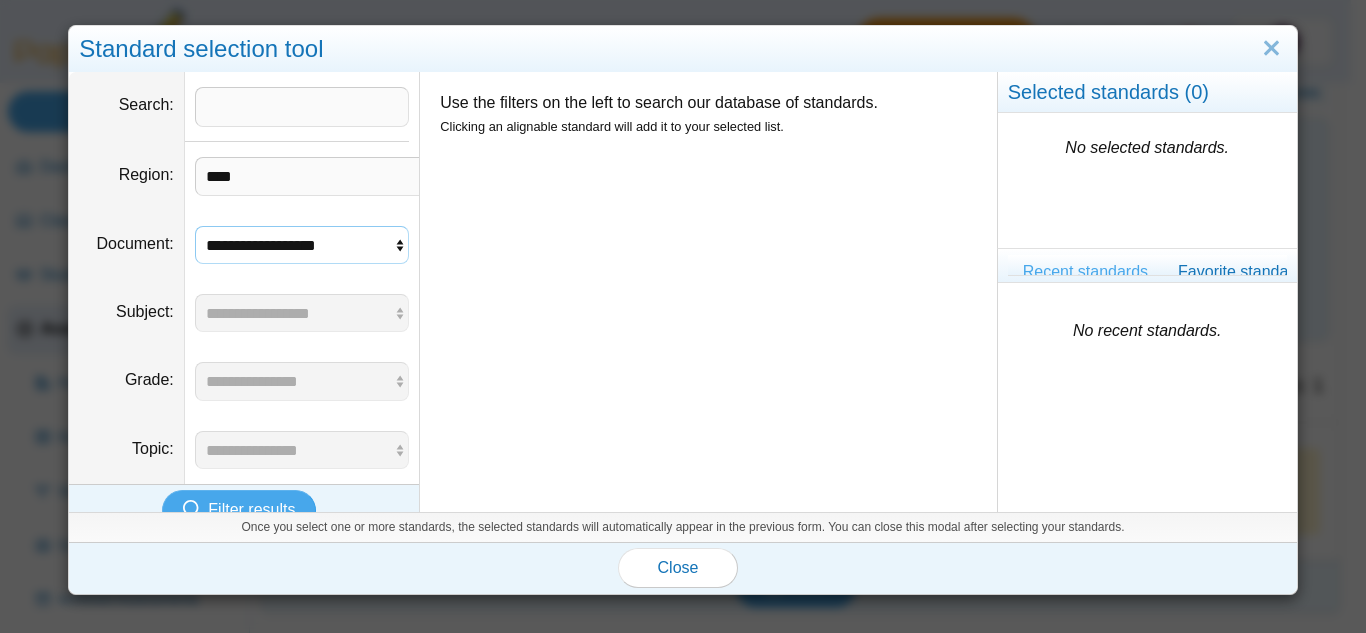 click on "**********" at bounding box center [302, 245] 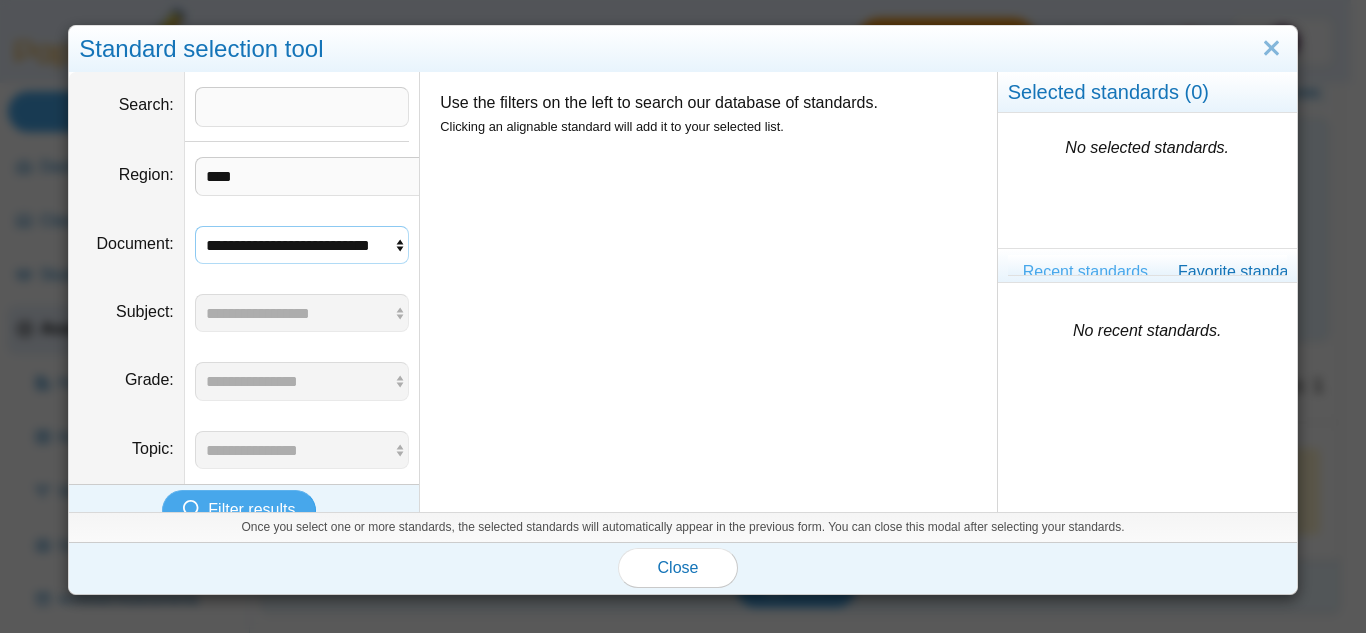 click on "**********" at bounding box center (302, 245) 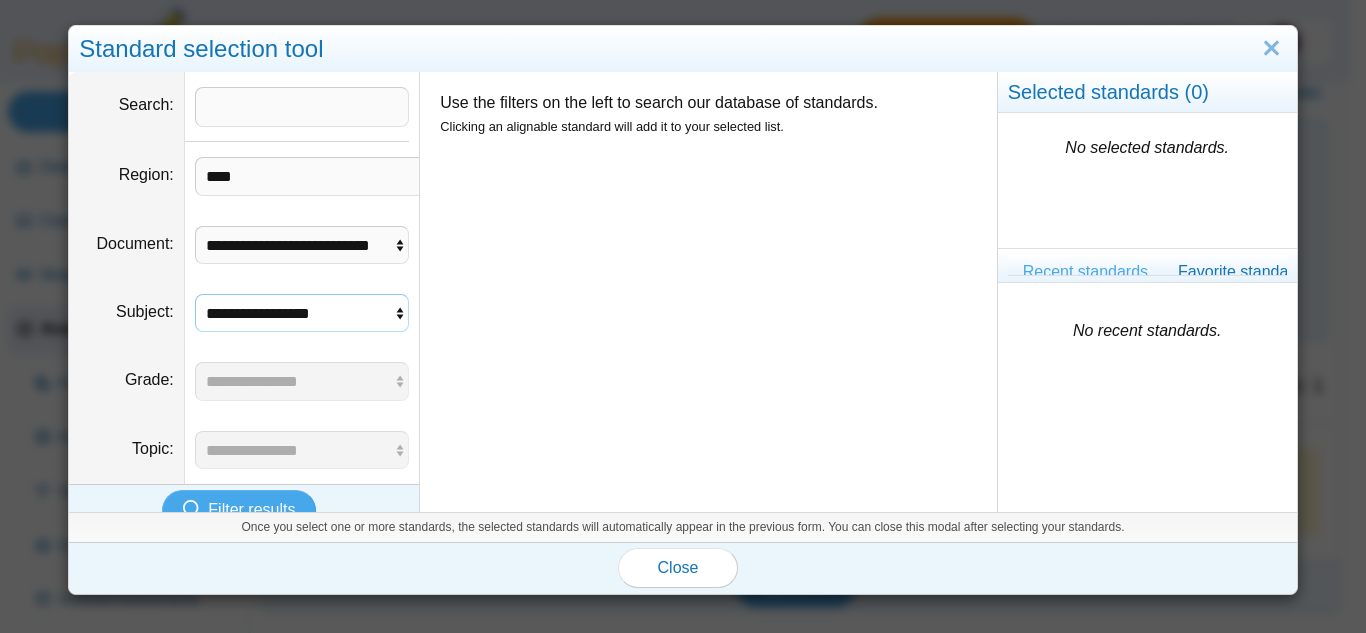 click on "**********" at bounding box center [302, 313] 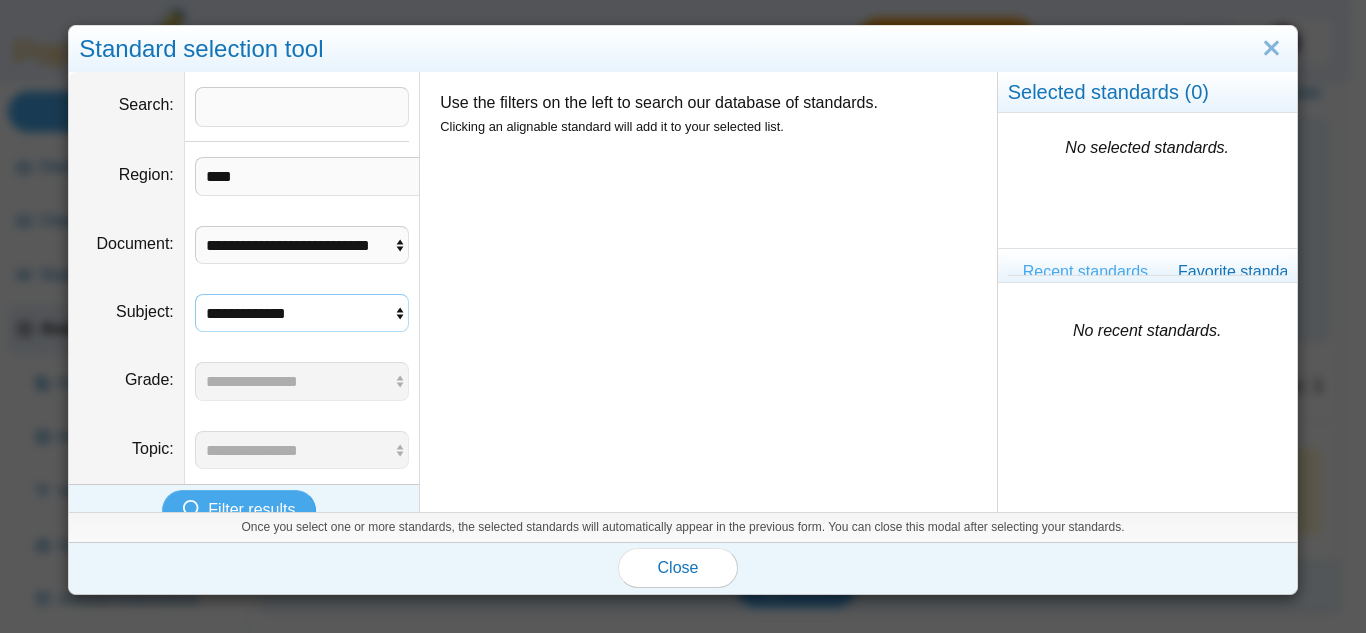 click on "**********" at bounding box center (302, 313) 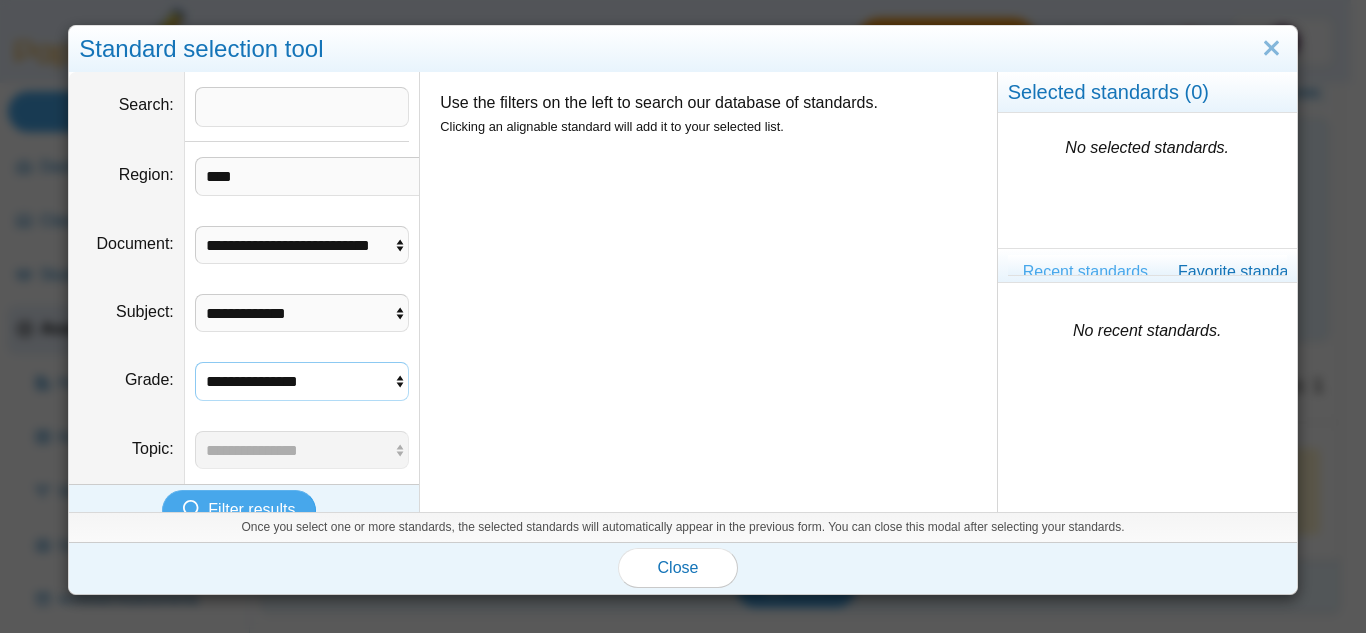 click on "**********" at bounding box center [302, 381] 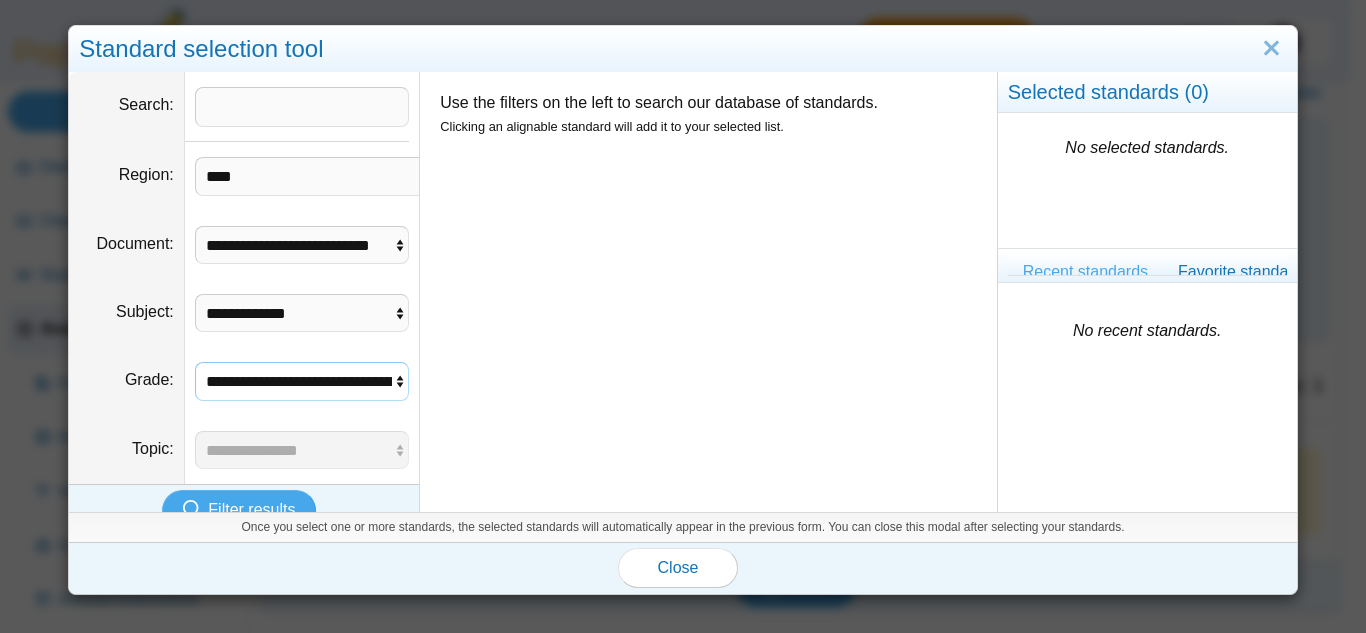 click on "**********" at bounding box center [302, 381] 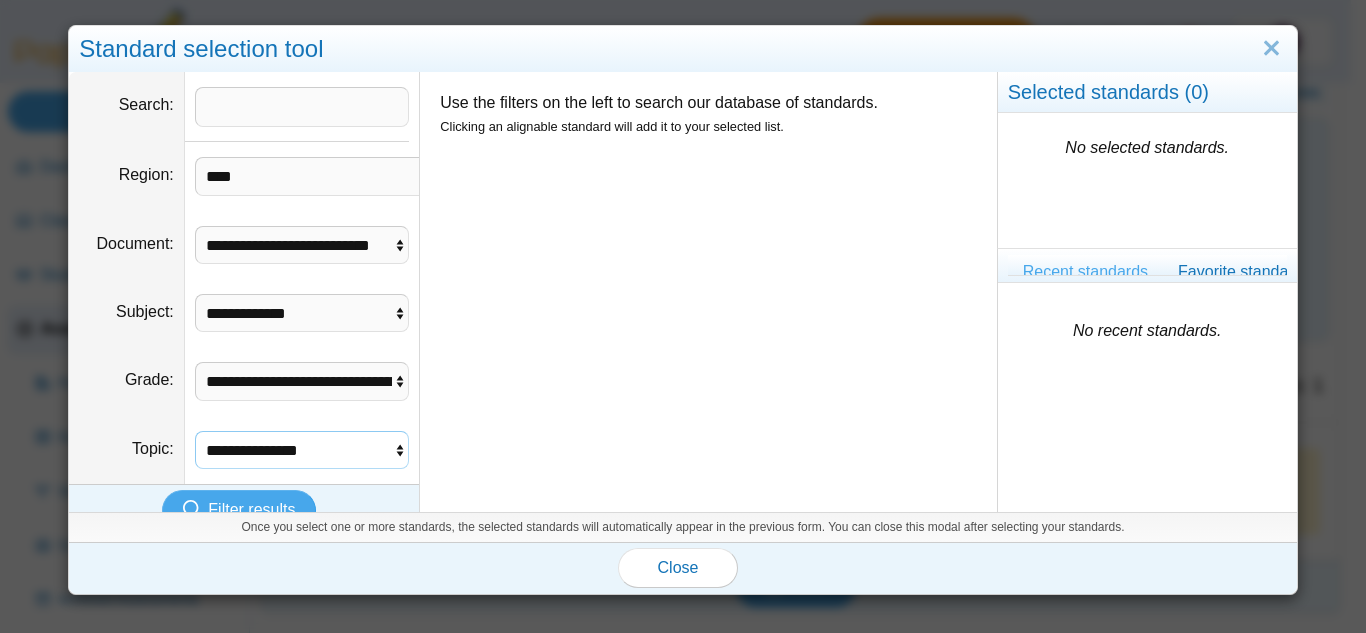 click on "**********" at bounding box center [302, 450] 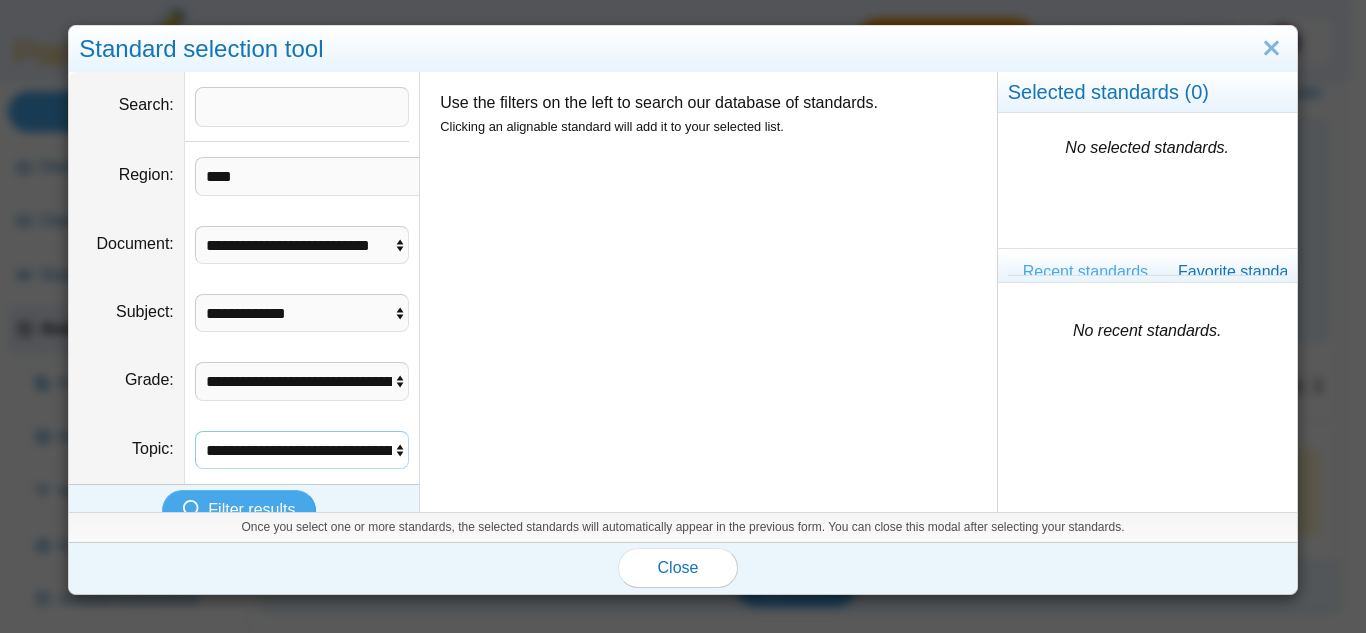 click on "**********" at bounding box center (302, 450) 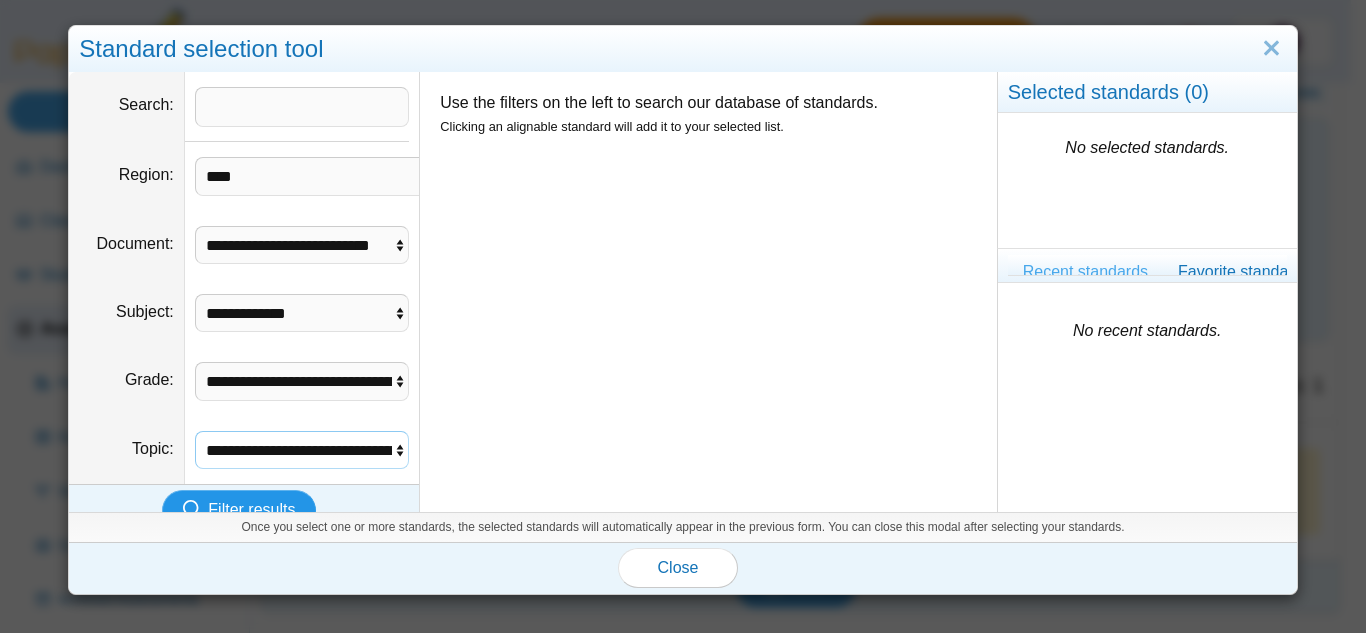 scroll, scrollTop: 301, scrollLeft: 0, axis: vertical 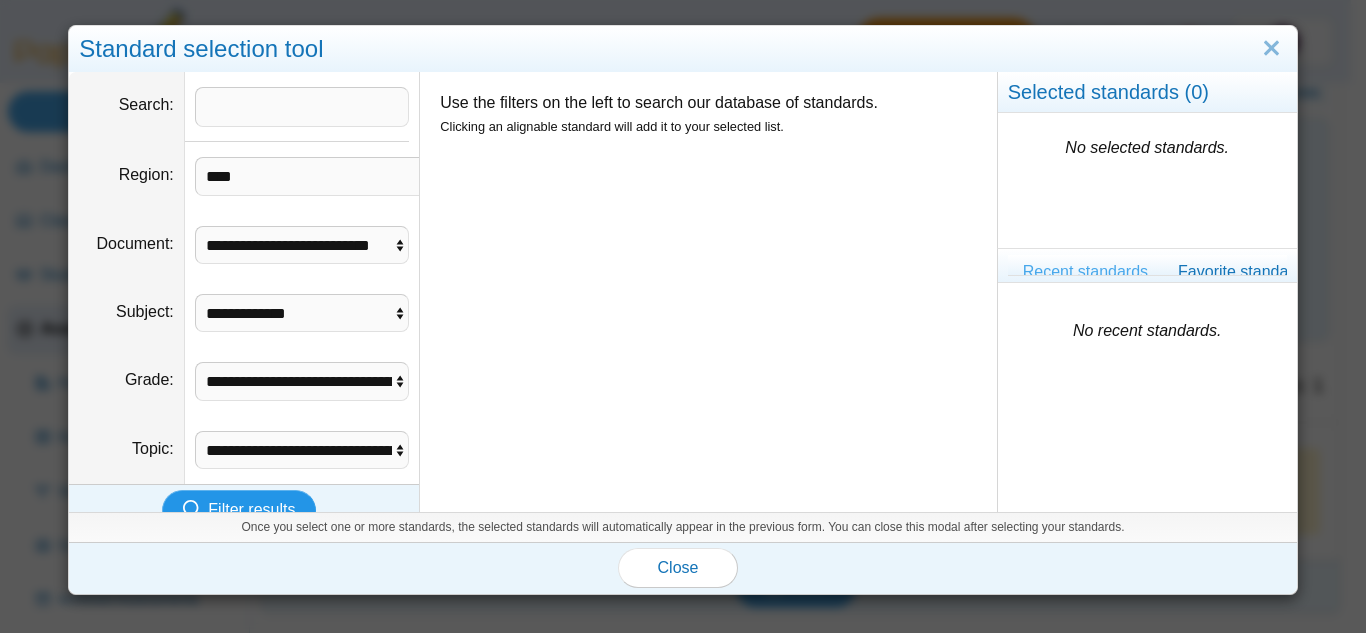 click on "Filter results" at bounding box center [251, 509] 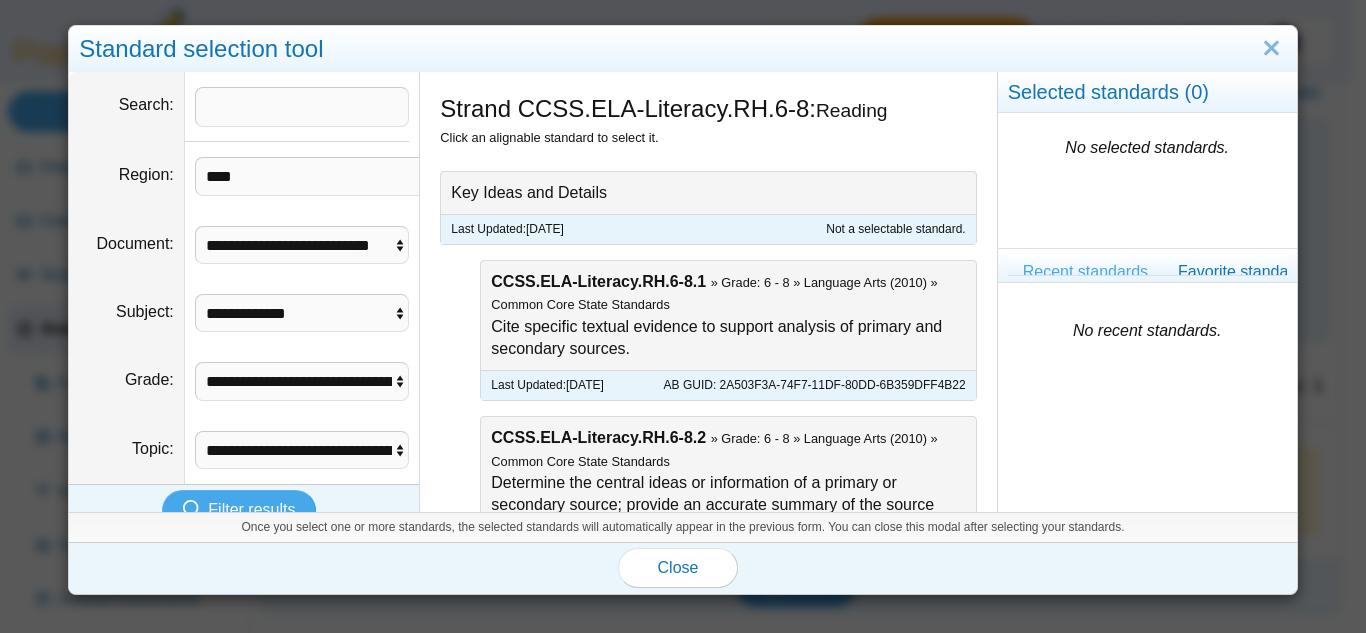 scroll, scrollTop: 2305, scrollLeft: 0, axis: vertical 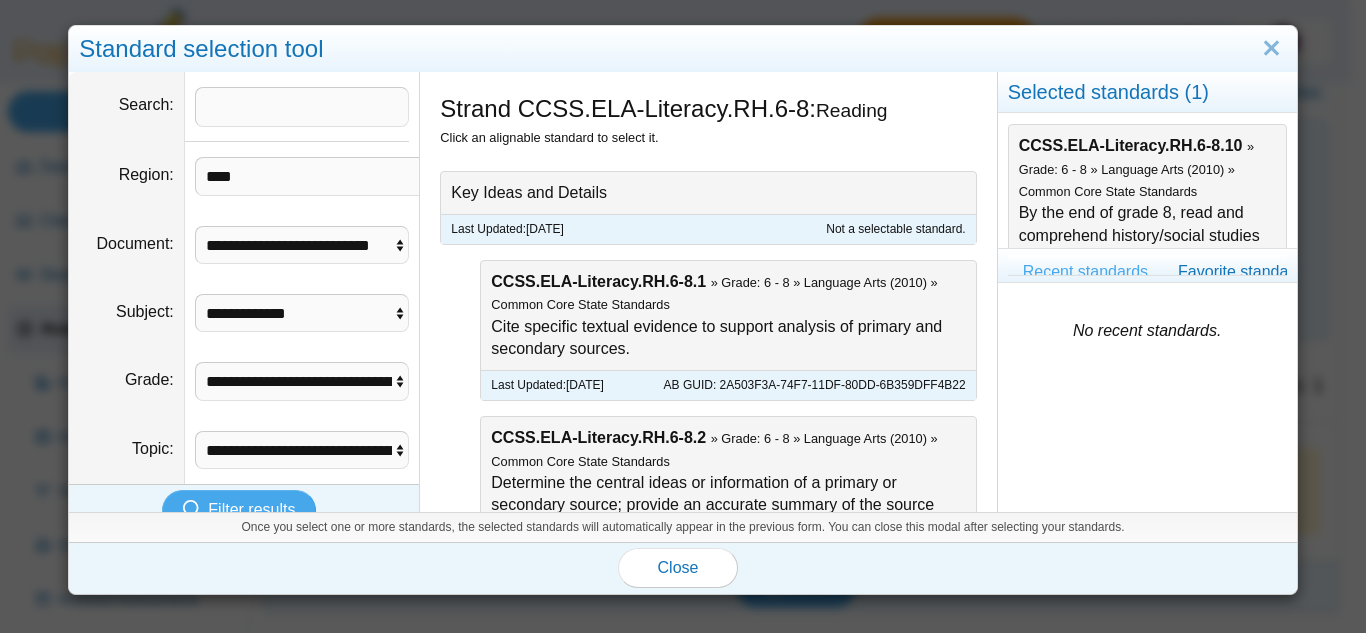 click on "CCSS.ELA-Literacy.RH.6-8.10" at bounding box center (0, 0) 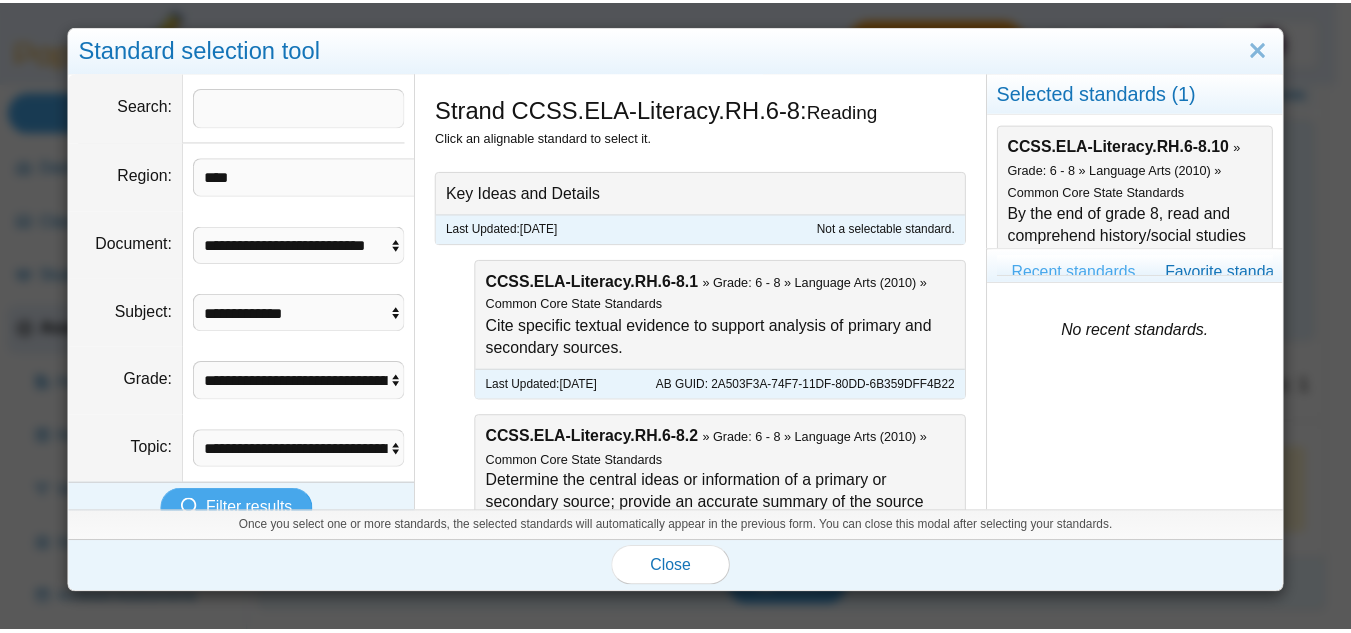 scroll, scrollTop: 2440, scrollLeft: 0, axis: vertical 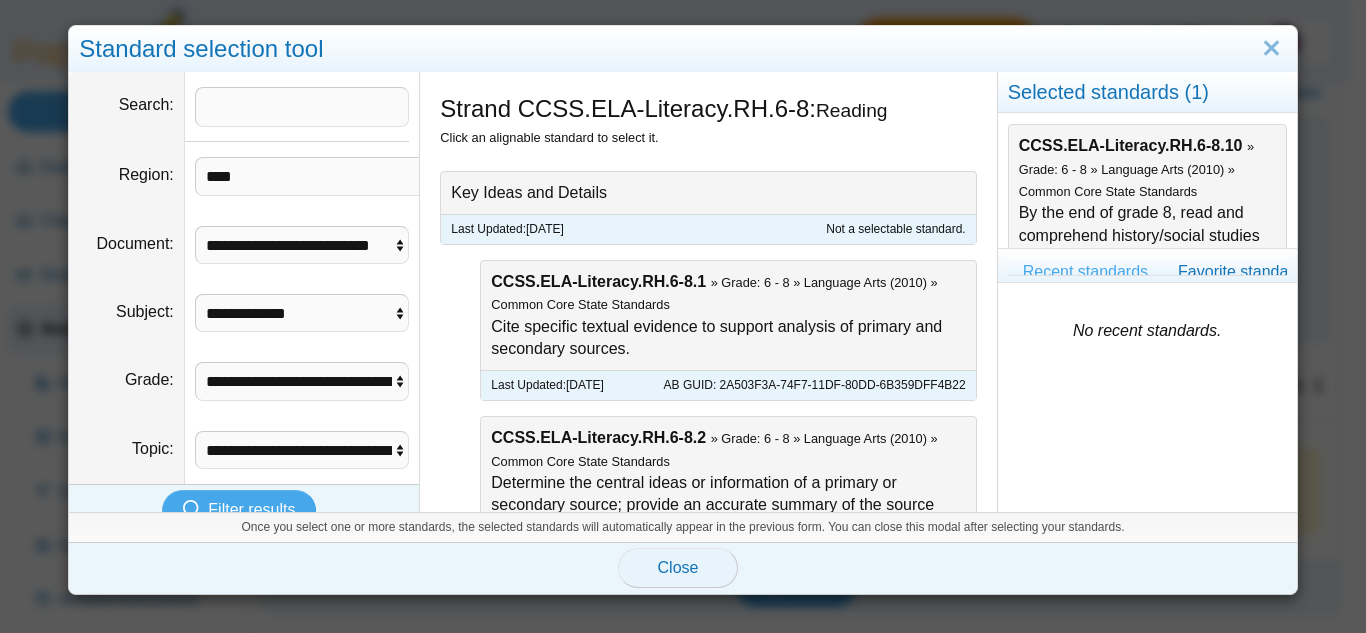 click on "Close" at bounding box center [678, 567] 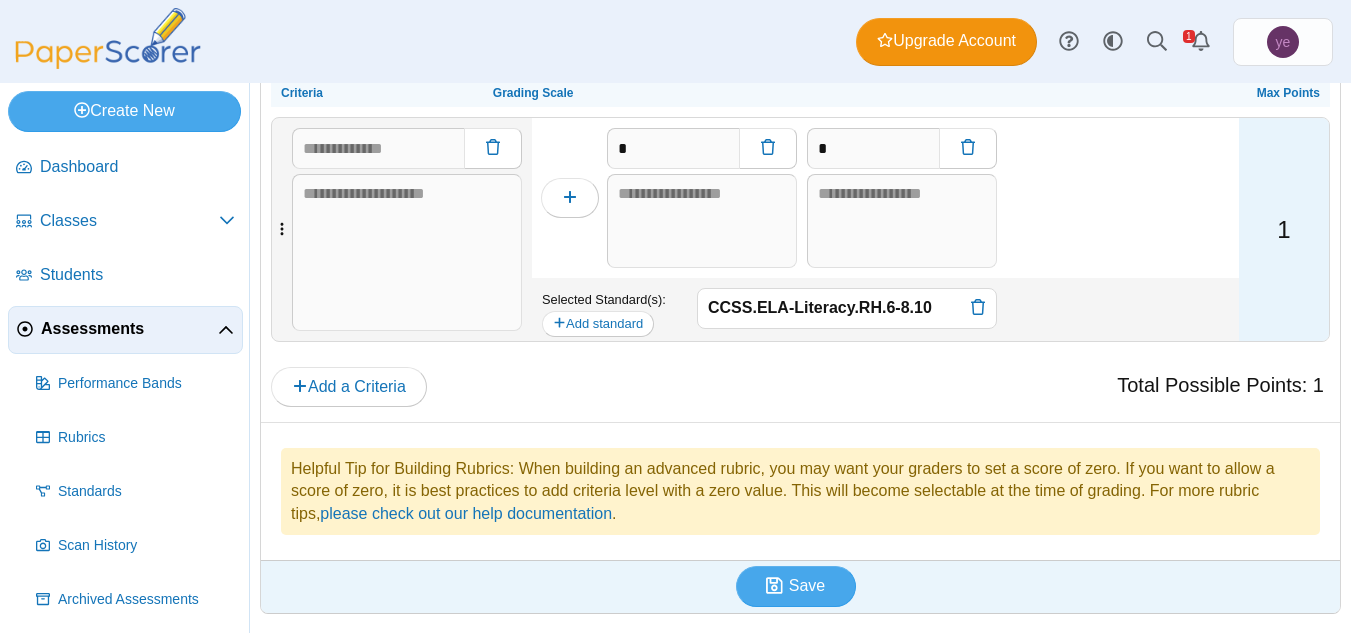 scroll, scrollTop: 0, scrollLeft: 0, axis: both 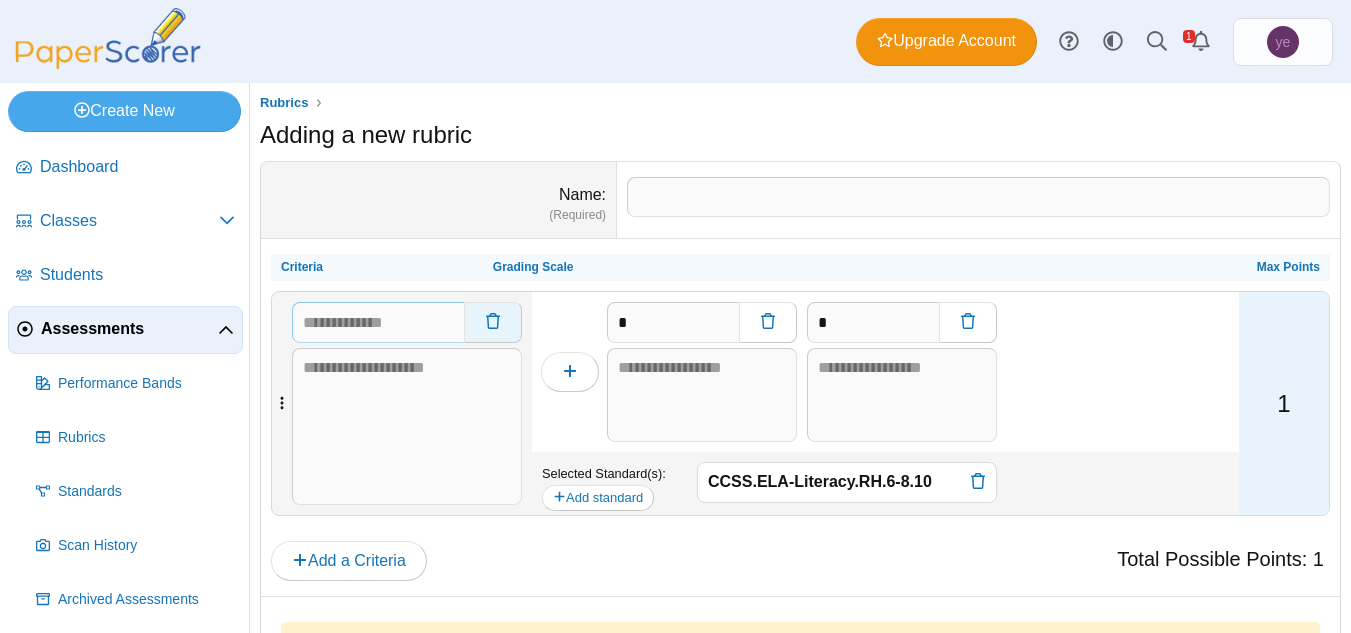 click 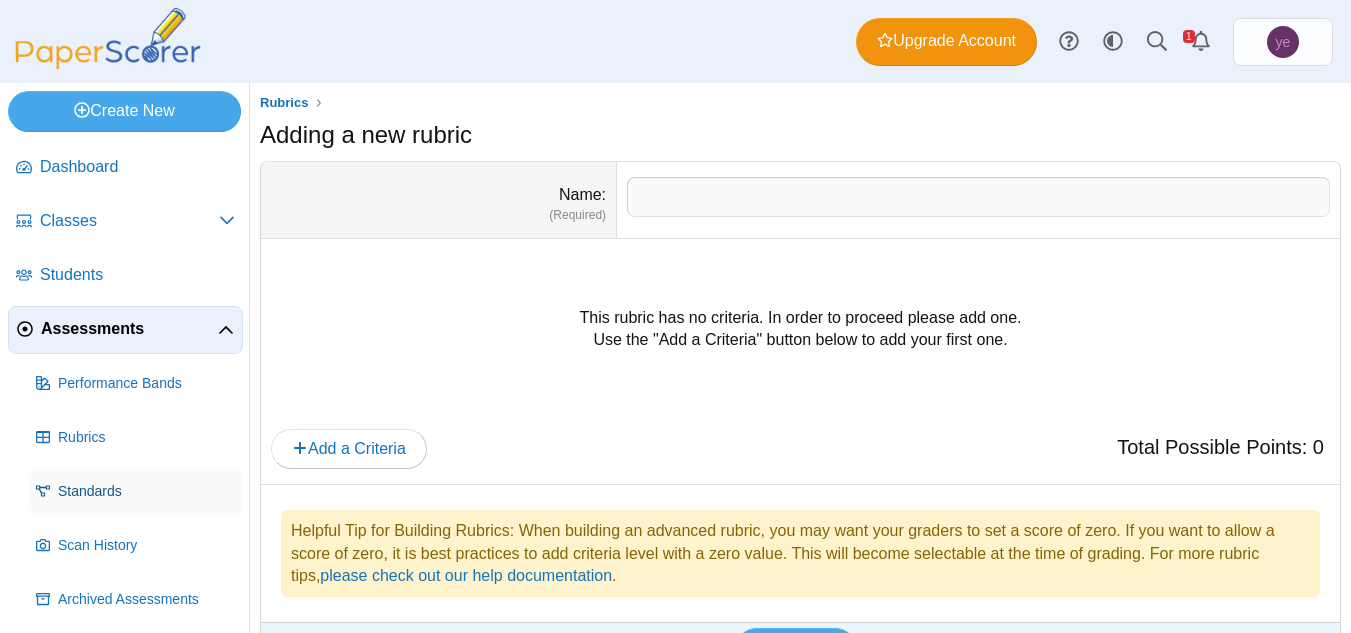 click on "Standards" at bounding box center [135, 492] 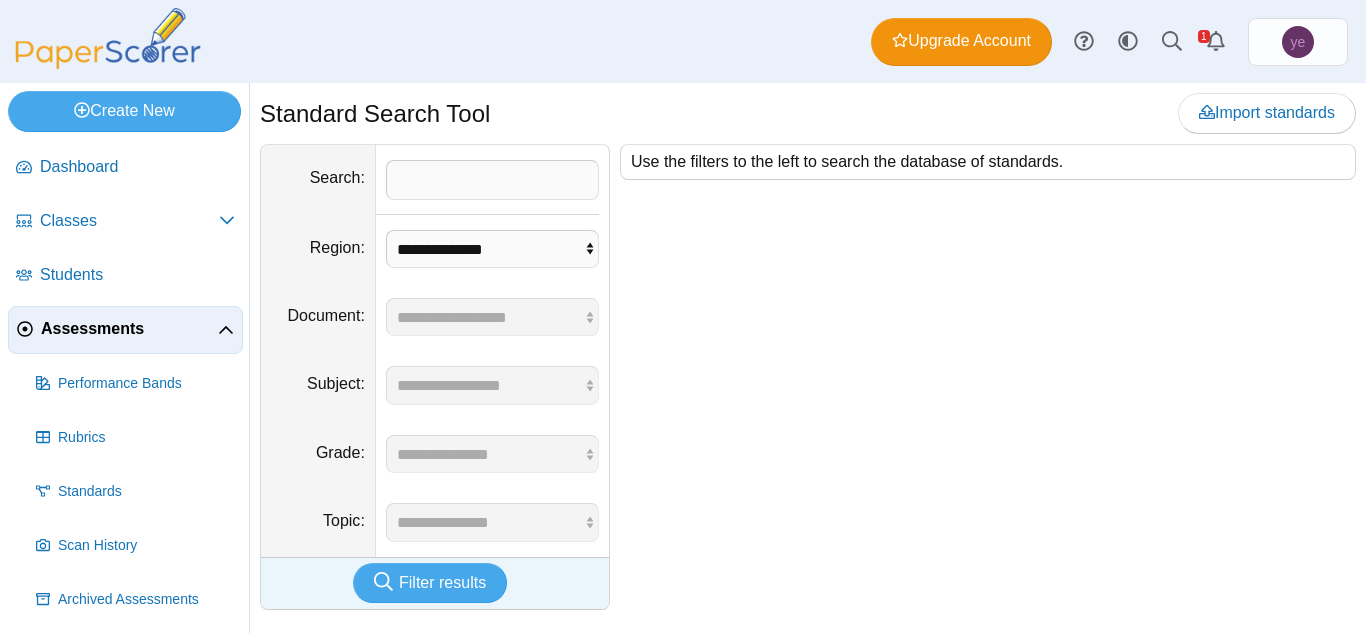 scroll, scrollTop: 0, scrollLeft: 0, axis: both 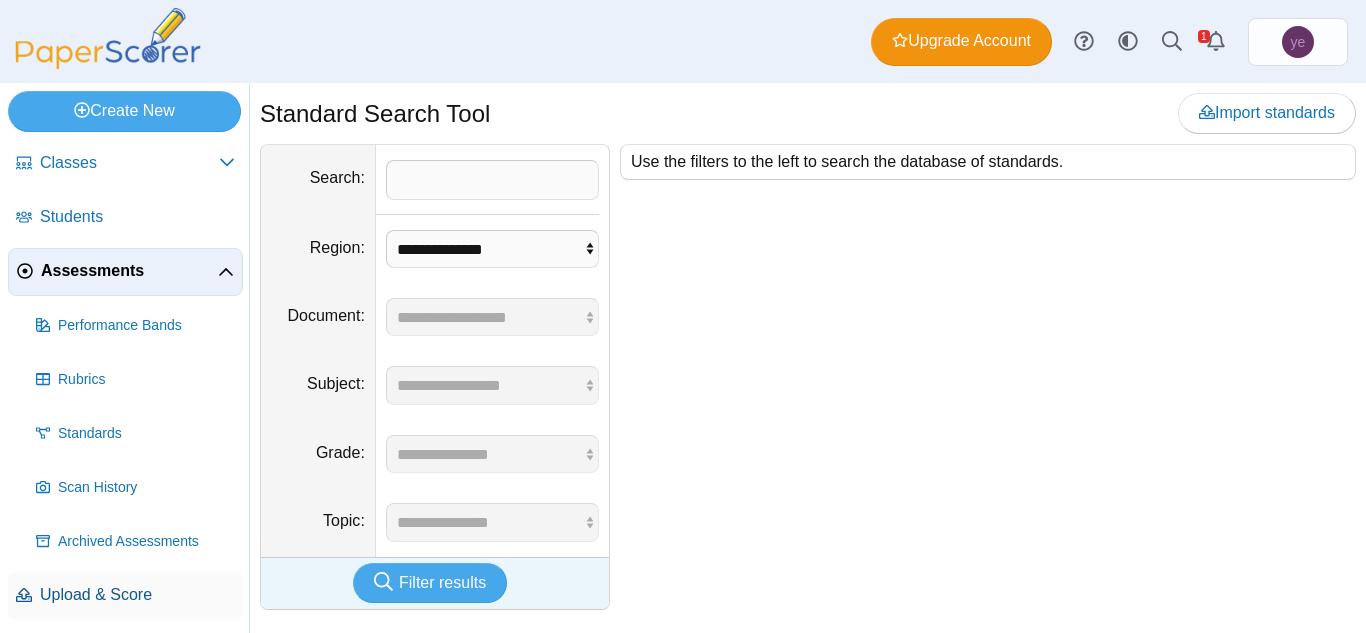 click on "Upload & Score" at bounding box center [137, 595] 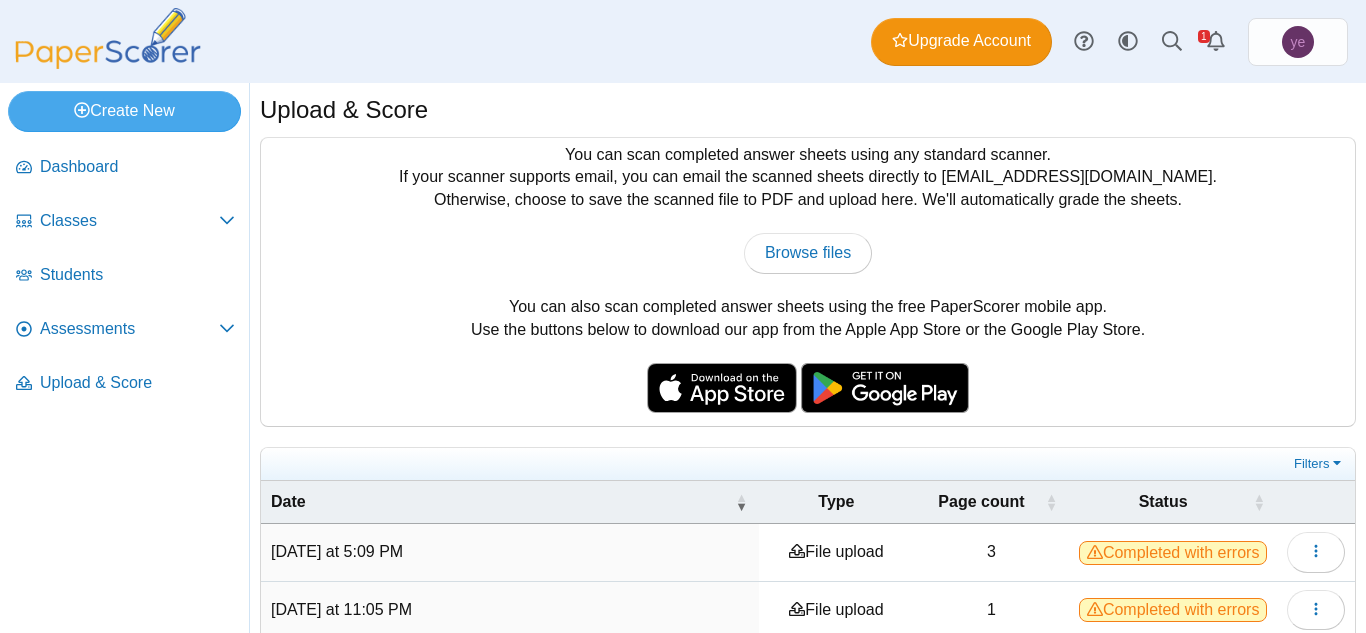 scroll, scrollTop: 0, scrollLeft: 0, axis: both 